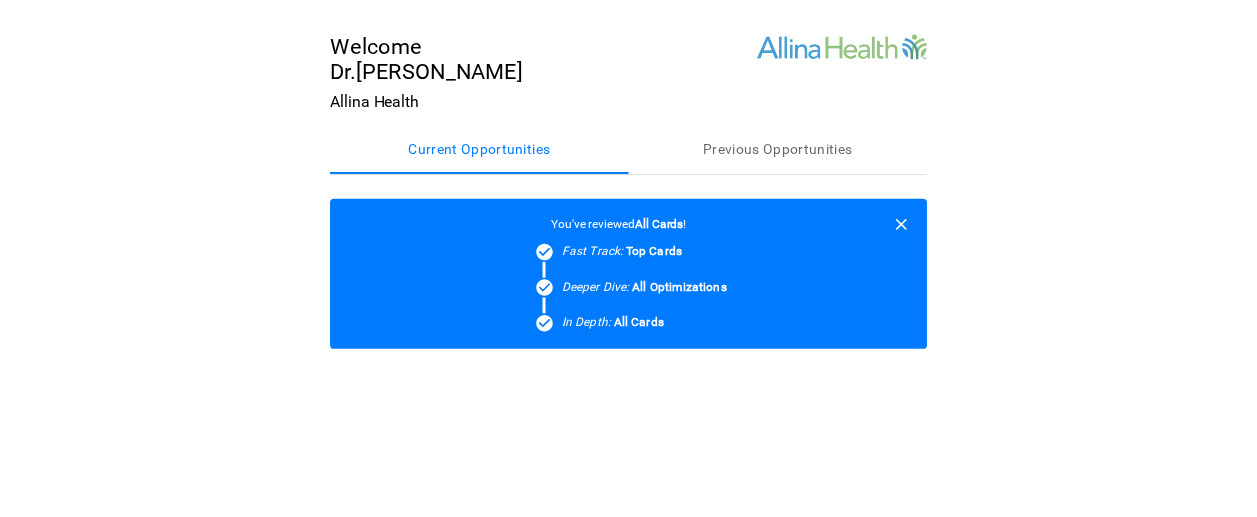 scroll, scrollTop: 0, scrollLeft: 0, axis: both 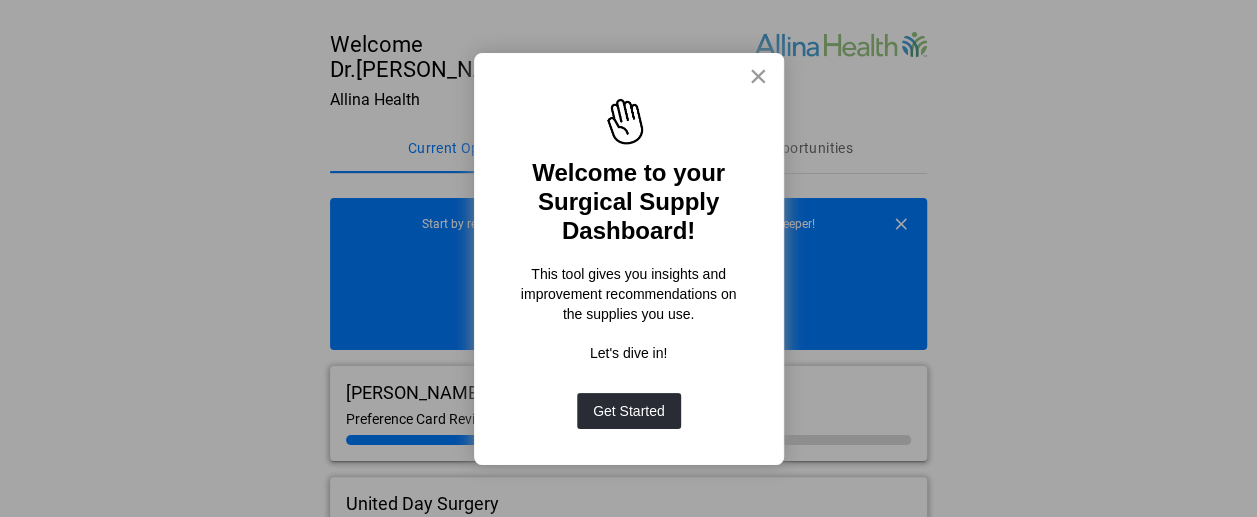 click on "×" at bounding box center (758, 76) 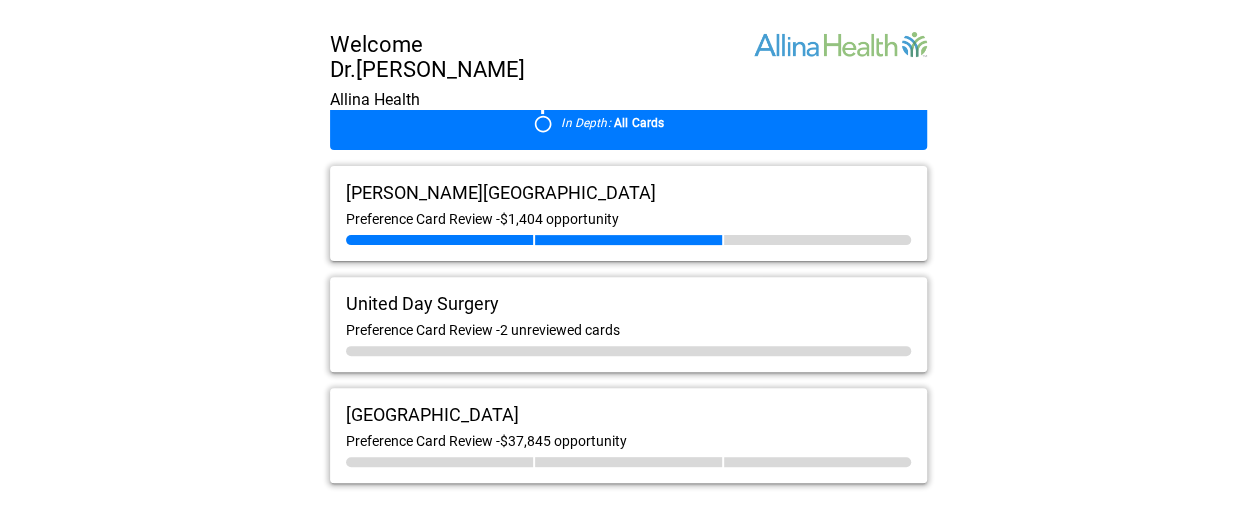 scroll, scrollTop: 212, scrollLeft: 0, axis: vertical 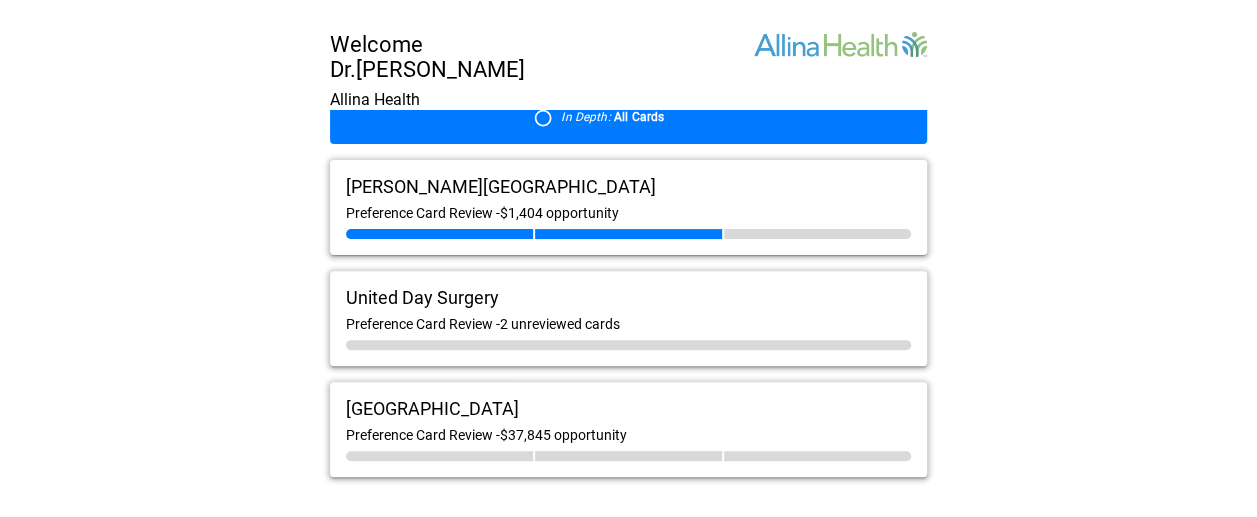 click on "[GEOGRAPHIC_DATA]" at bounding box center [628, 408] 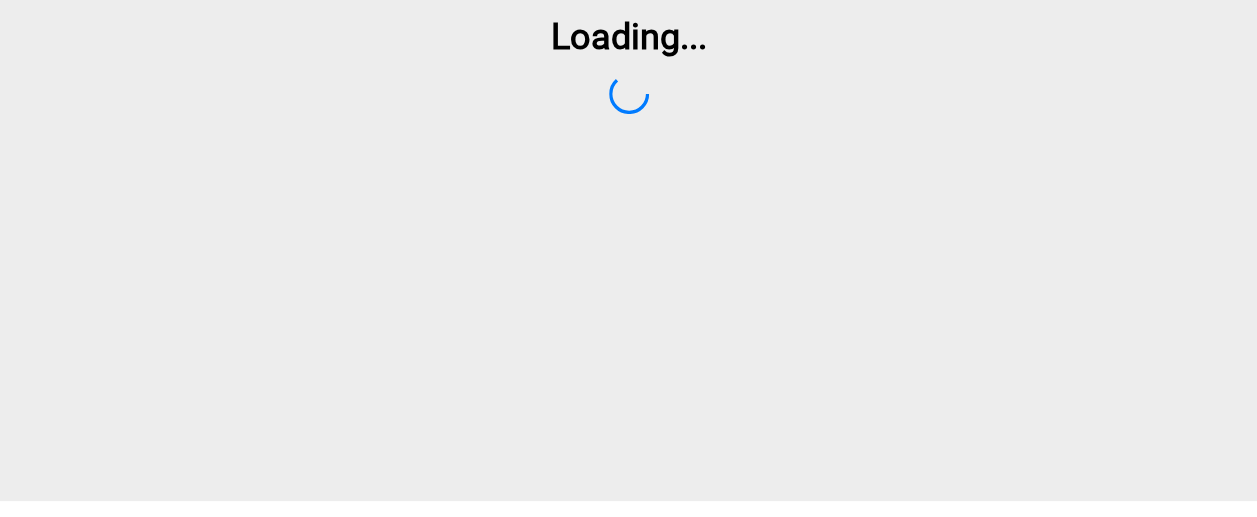 click on "Loading ..." at bounding box center [628, 258] 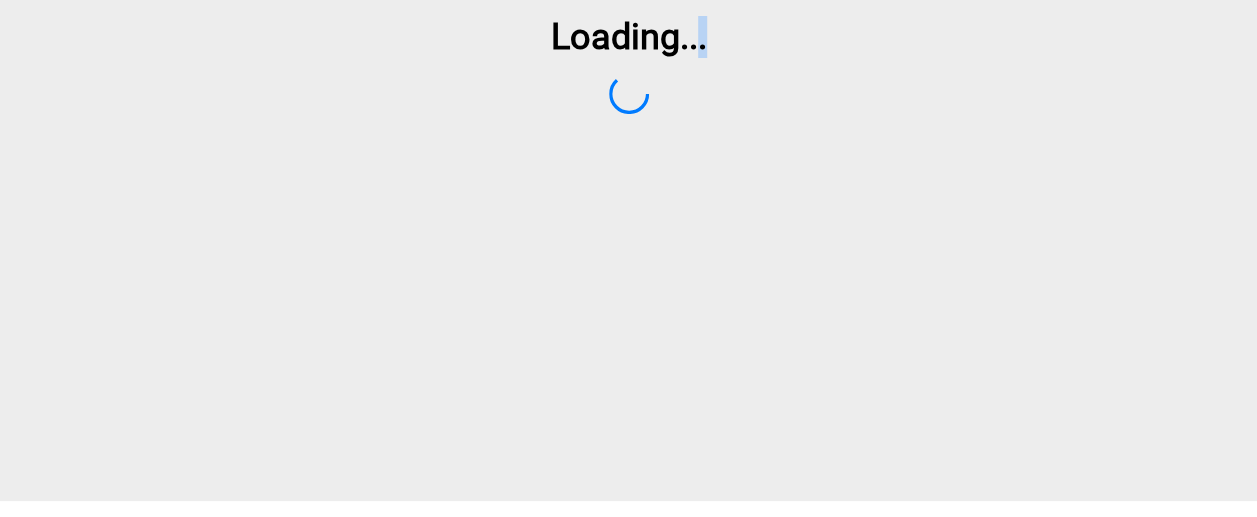 scroll, scrollTop: 0, scrollLeft: 0, axis: both 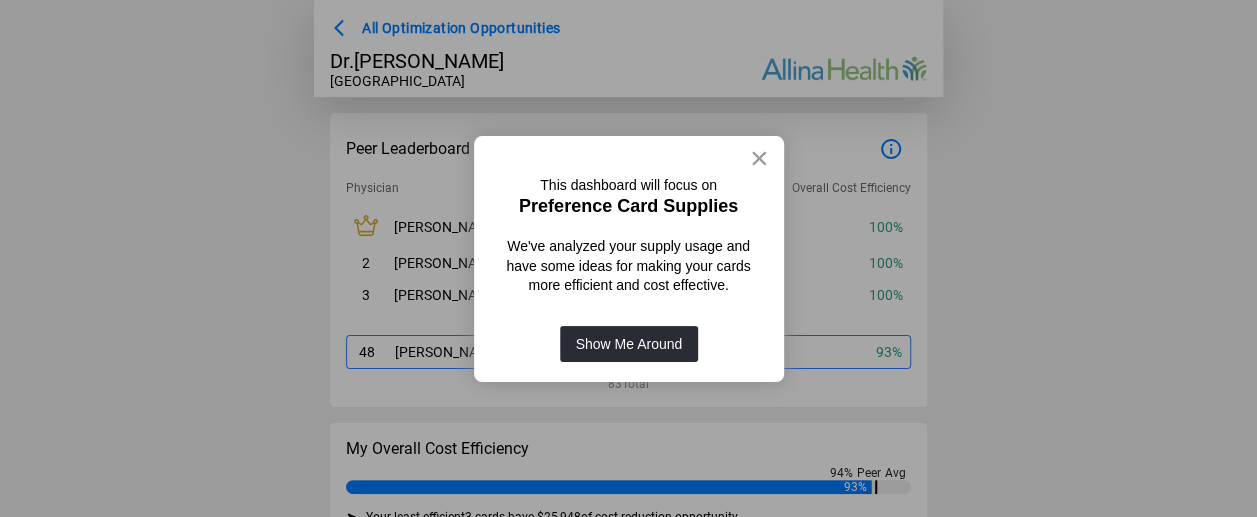click on "×" at bounding box center (759, 158) 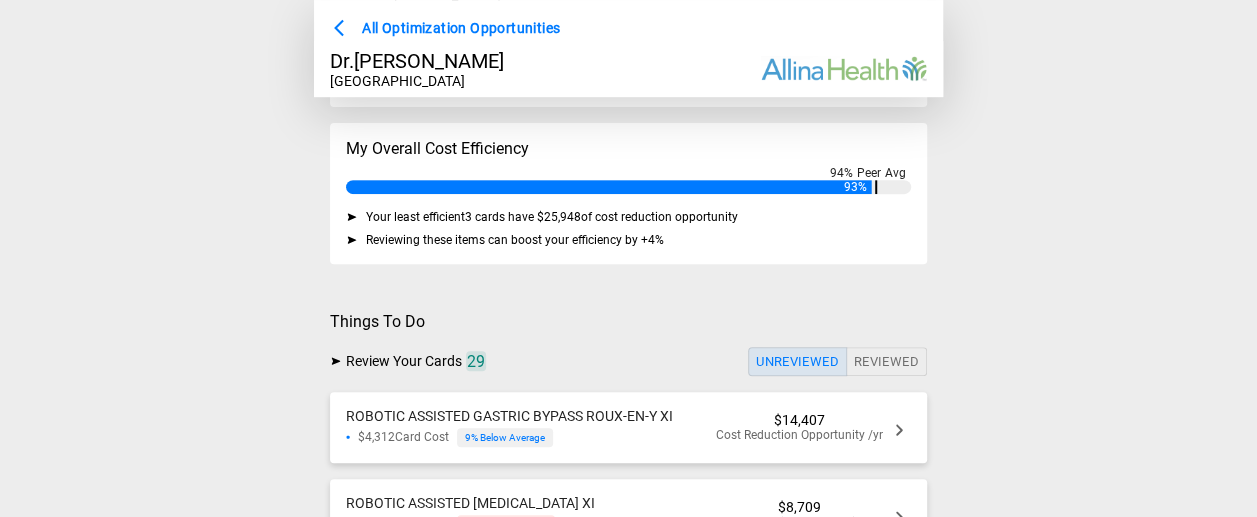 scroll, scrollTop: 500, scrollLeft: 0, axis: vertical 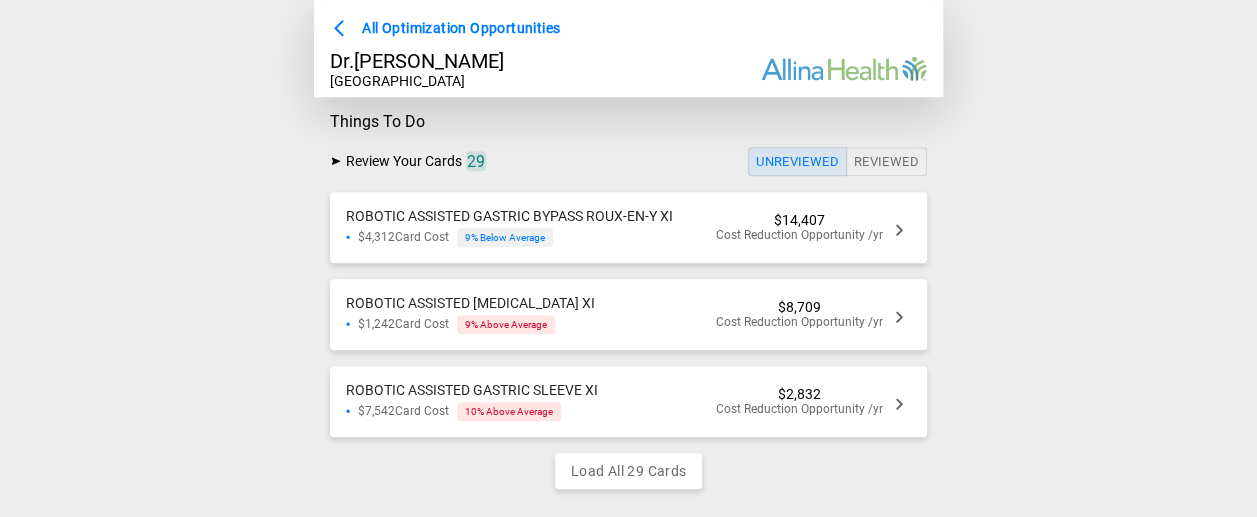 click on "$4,312  Card Cost 9 % Below Average" at bounding box center (509, 237) 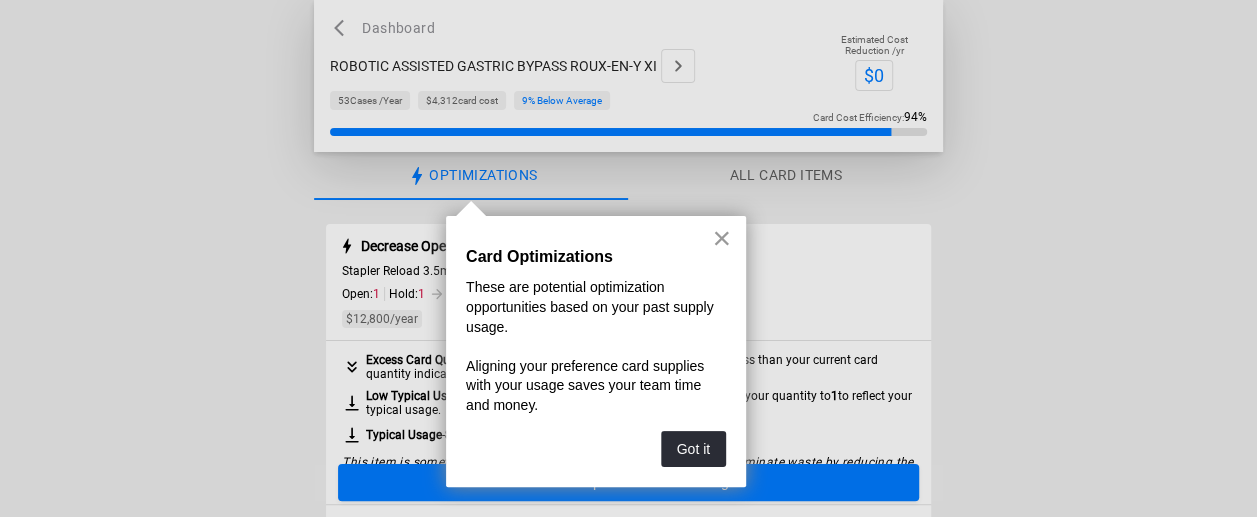 click on "×" at bounding box center (721, 238) 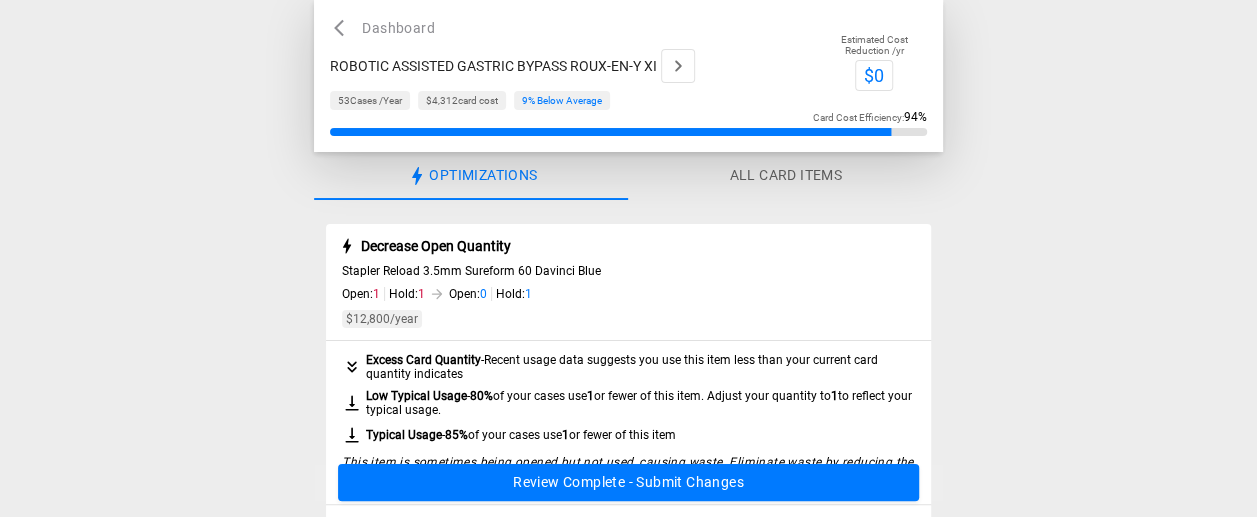 scroll, scrollTop: 100, scrollLeft: 0, axis: vertical 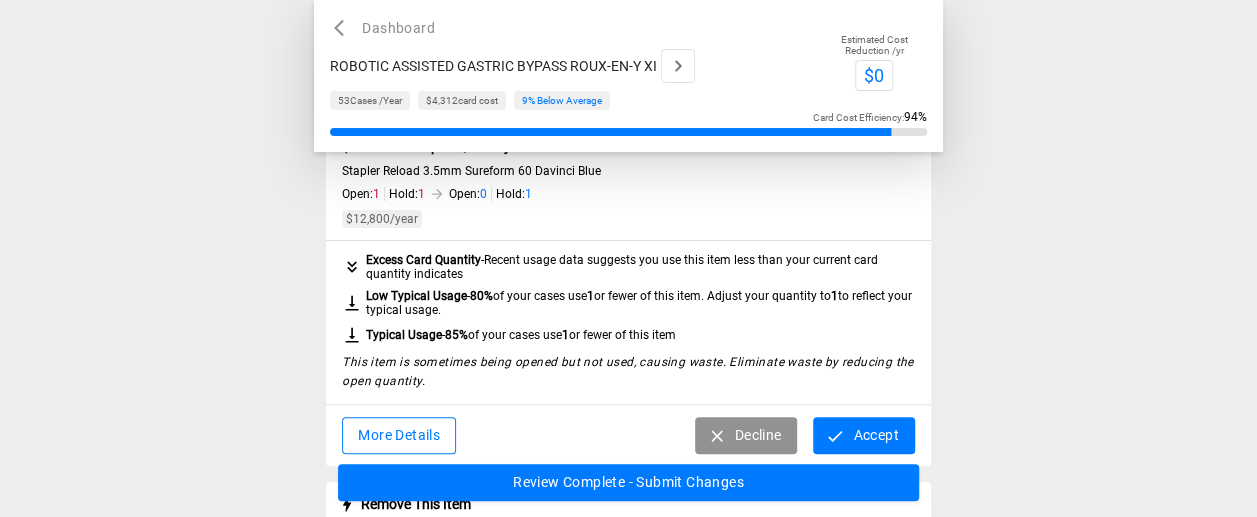 click on "Accept" at bounding box center (863, 435) 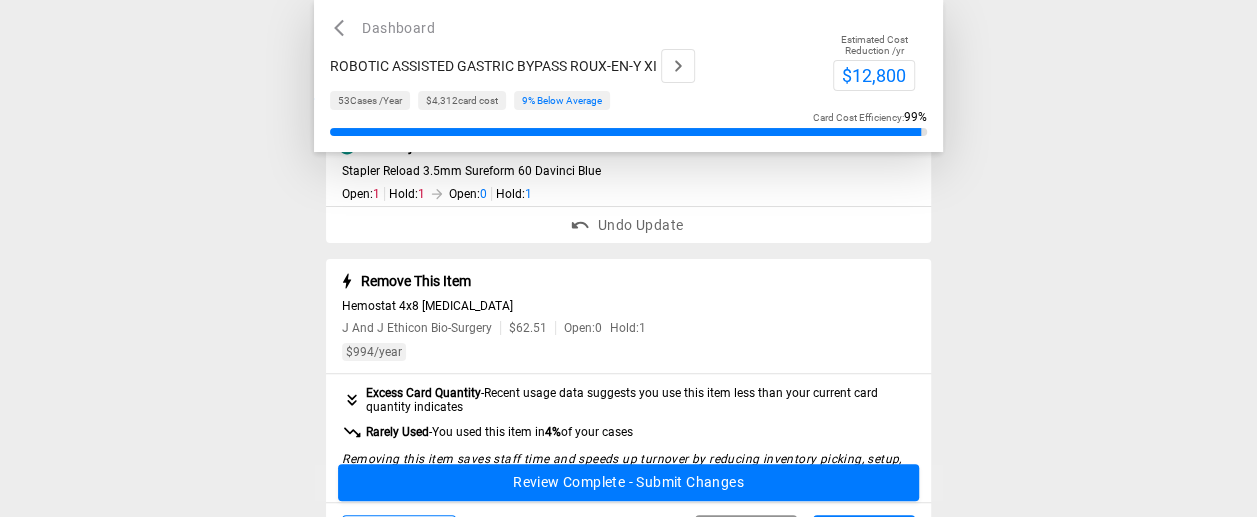 scroll, scrollTop: 200, scrollLeft: 0, axis: vertical 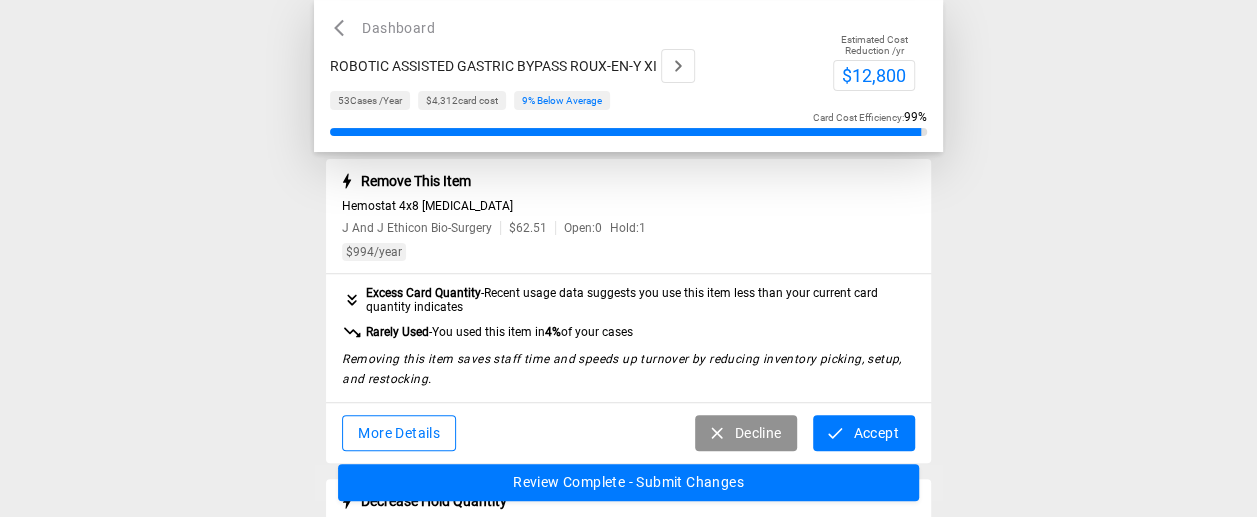click on "Accept" at bounding box center [863, 433] 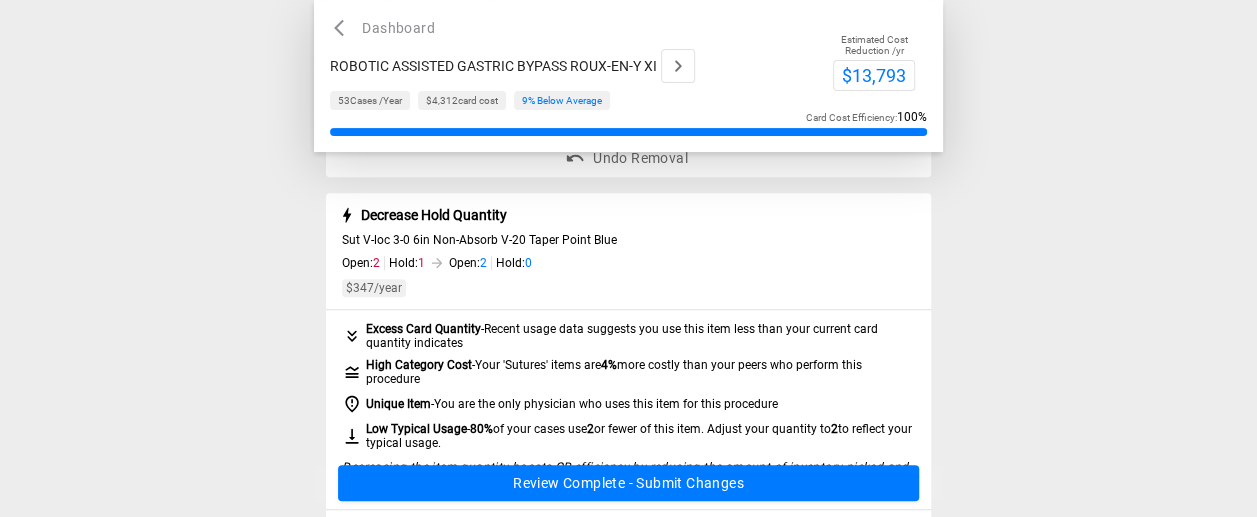scroll, scrollTop: 400, scrollLeft: 0, axis: vertical 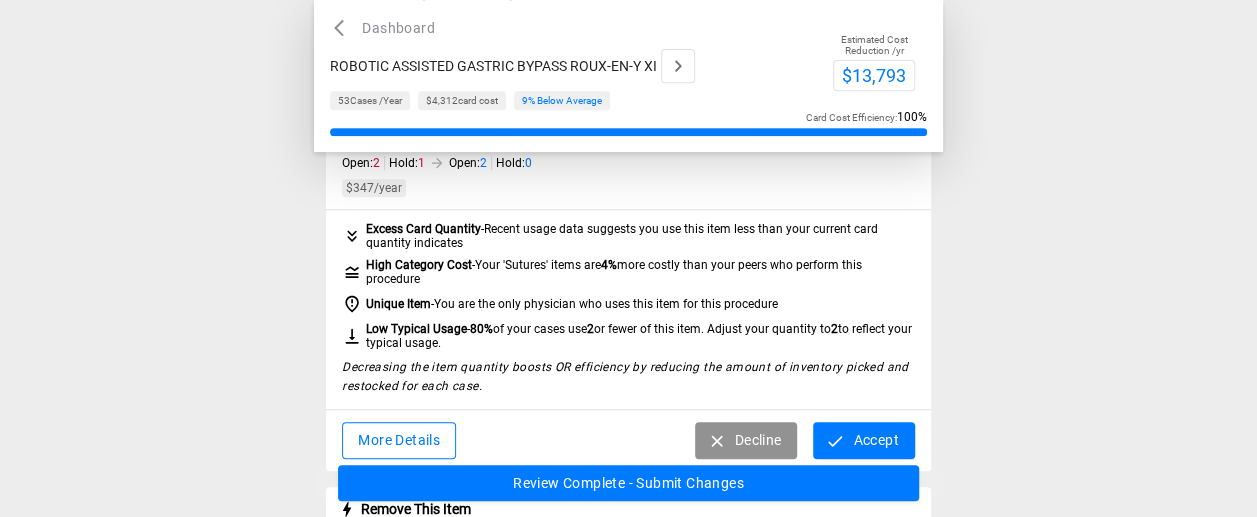 click on "Accept" at bounding box center [863, 440] 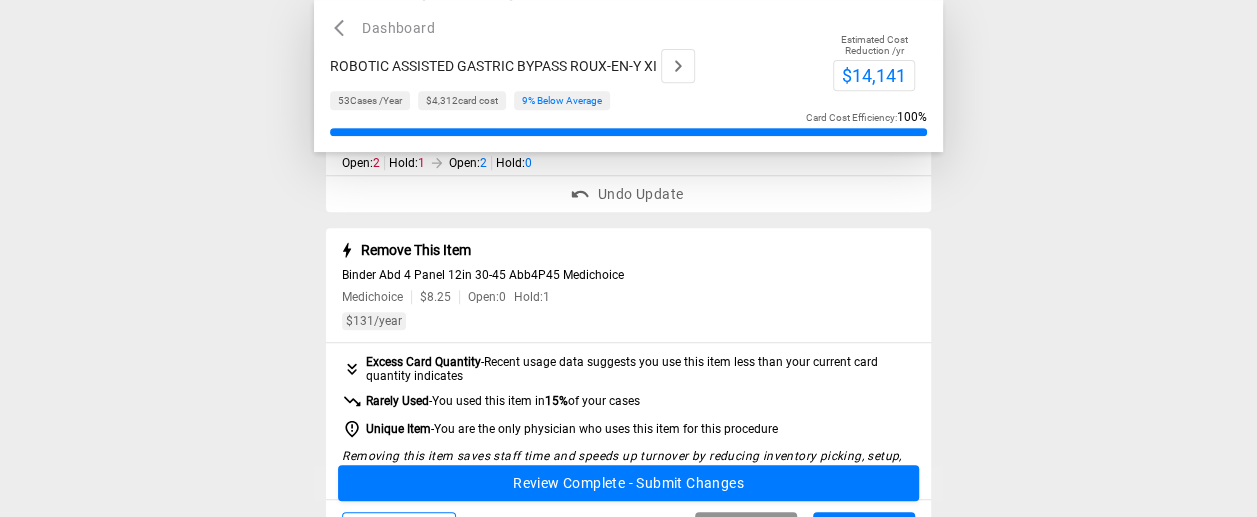 scroll, scrollTop: 500, scrollLeft: 0, axis: vertical 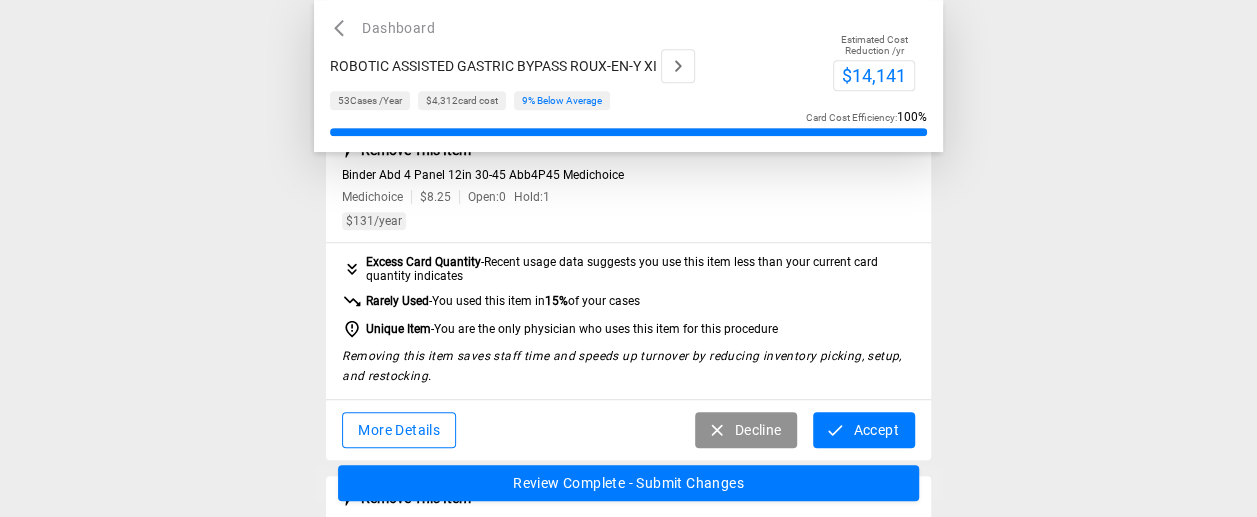 click on "Accept" at bounding box center [863, 430] 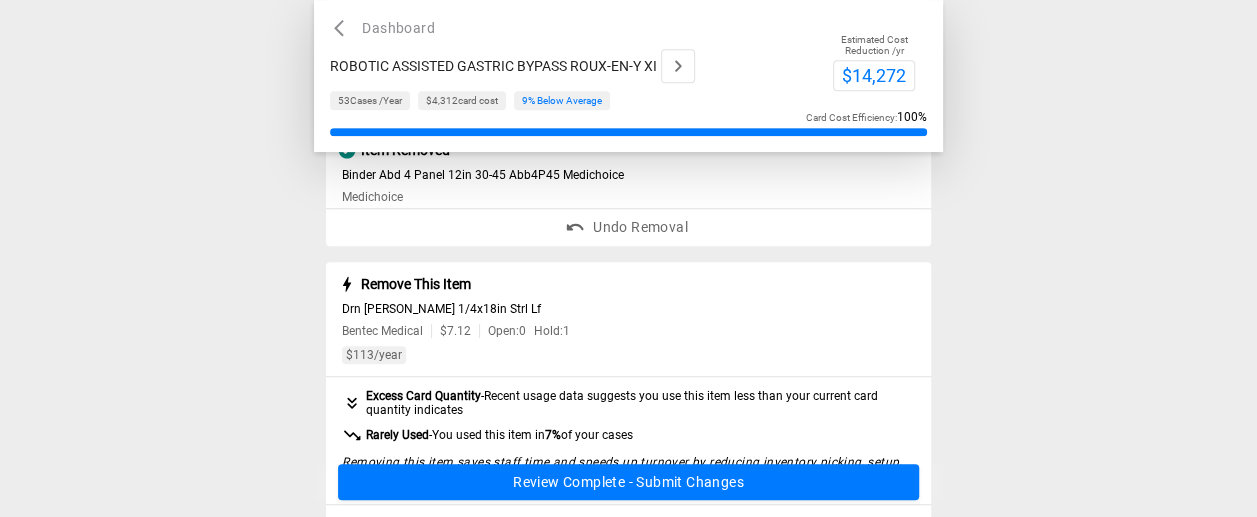 scroll, scrollTop: 600, scrollLeft: 0, axis: vertical 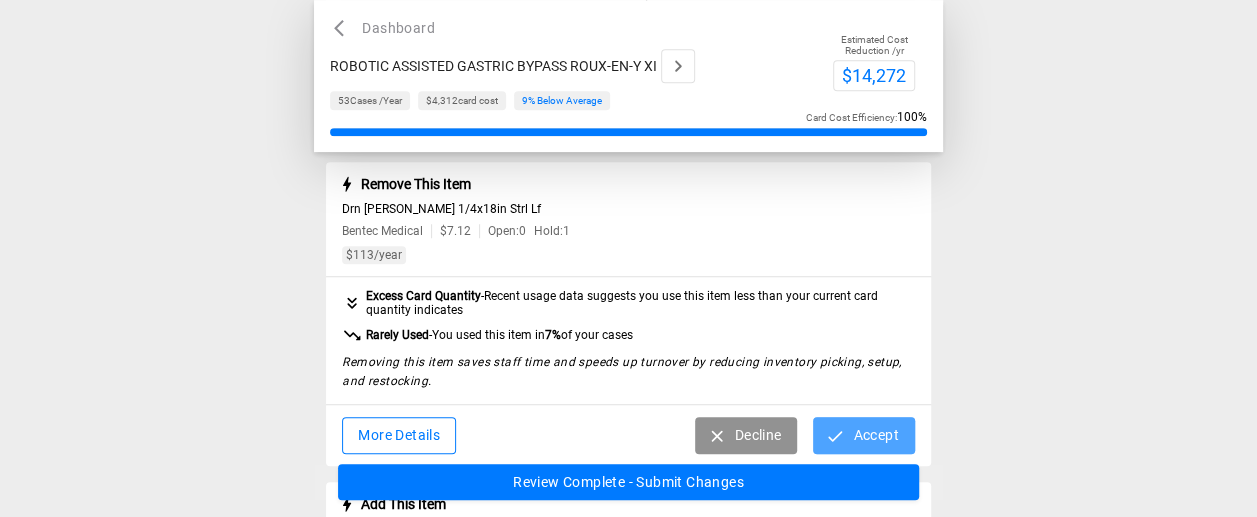 click on "Accept" at bounding box center [863, 435] 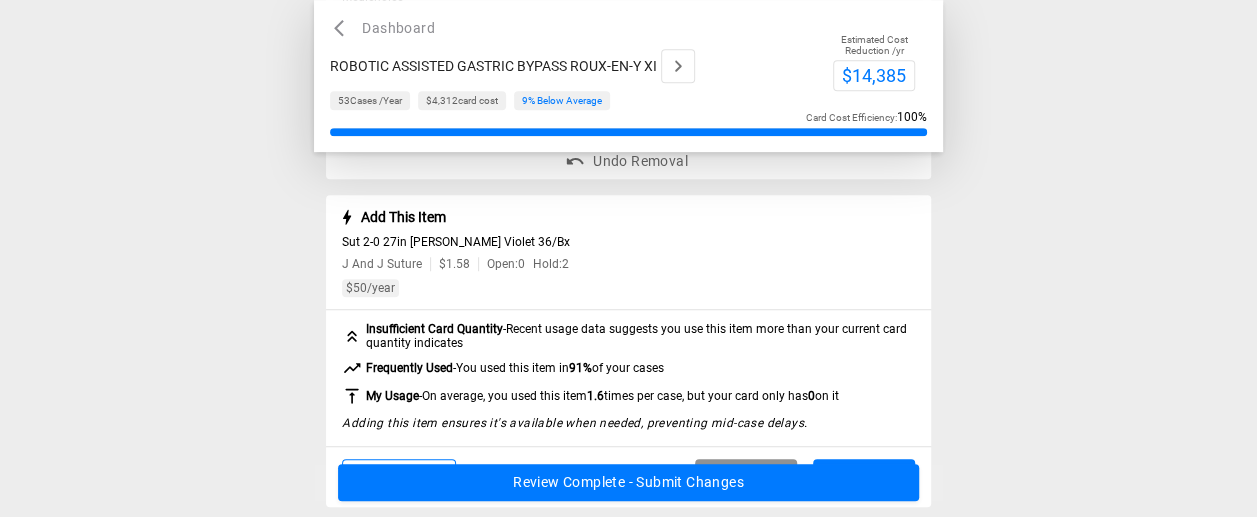 scroll, scrollTop: 800, scrollLeft: 0, axis: vertical 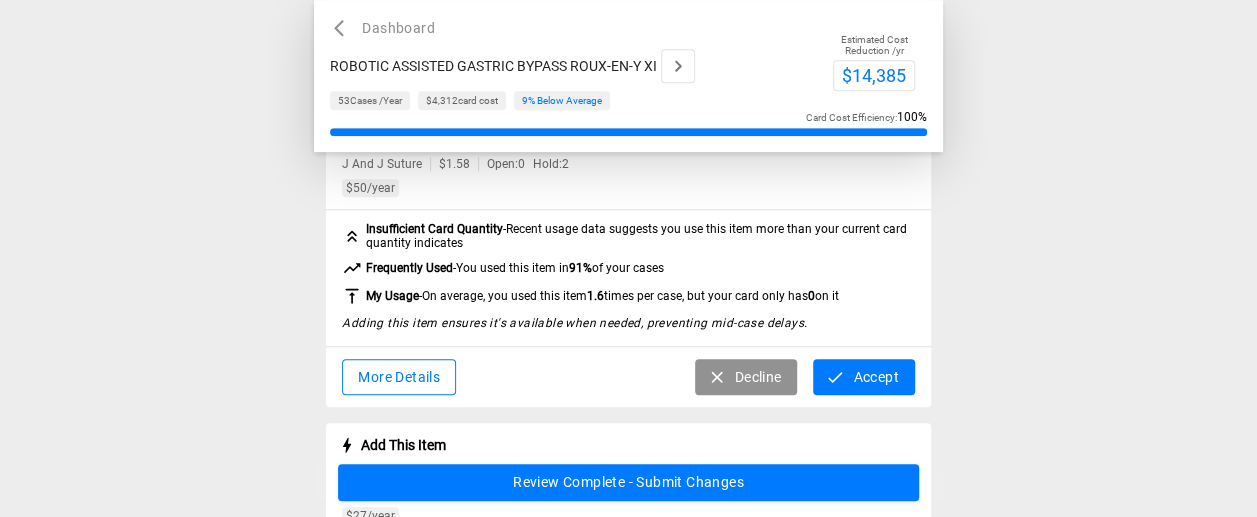 click on "Accept" at bounding box center (863, 377) 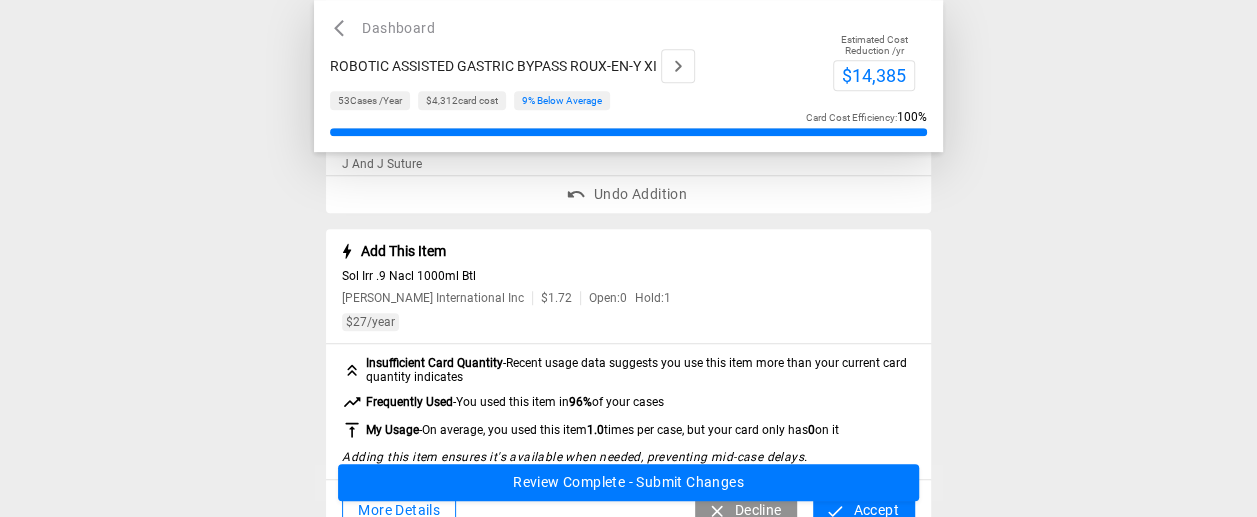 scroll, scrollTop: 900, scrollLeft: 0, axis: vertical 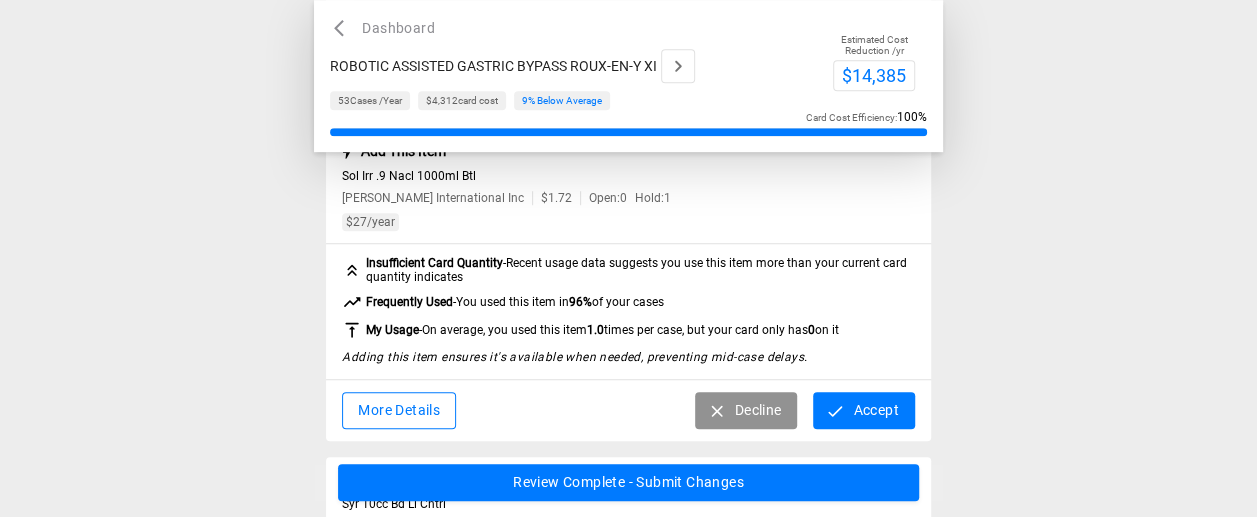 click on "Accept" at bounding box center (863, 410) 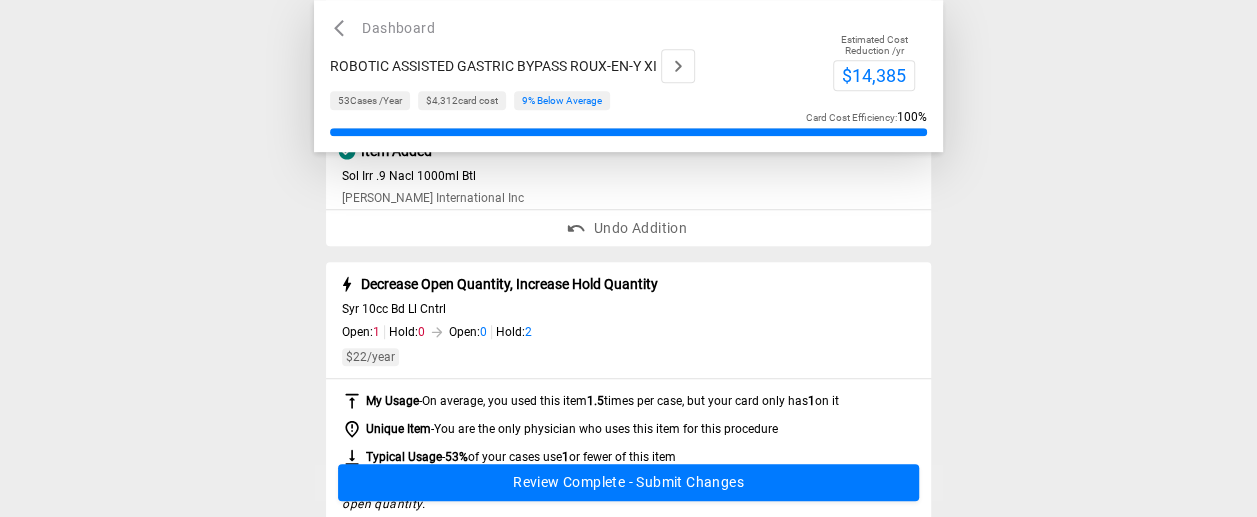 scroll, scrollTop: 1000, scrollLeft: 0, axis: vertical 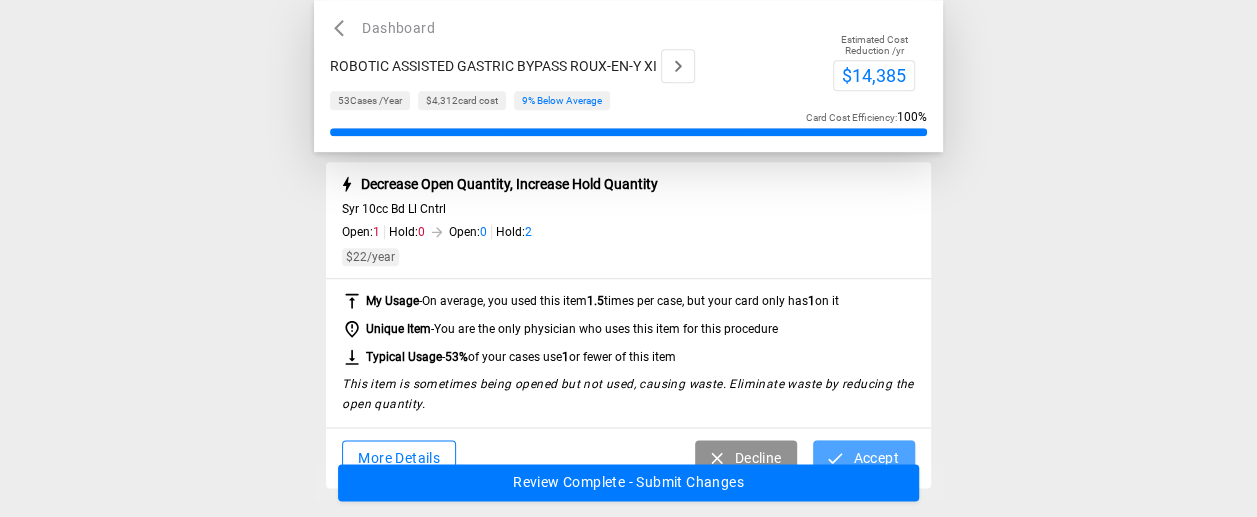 click 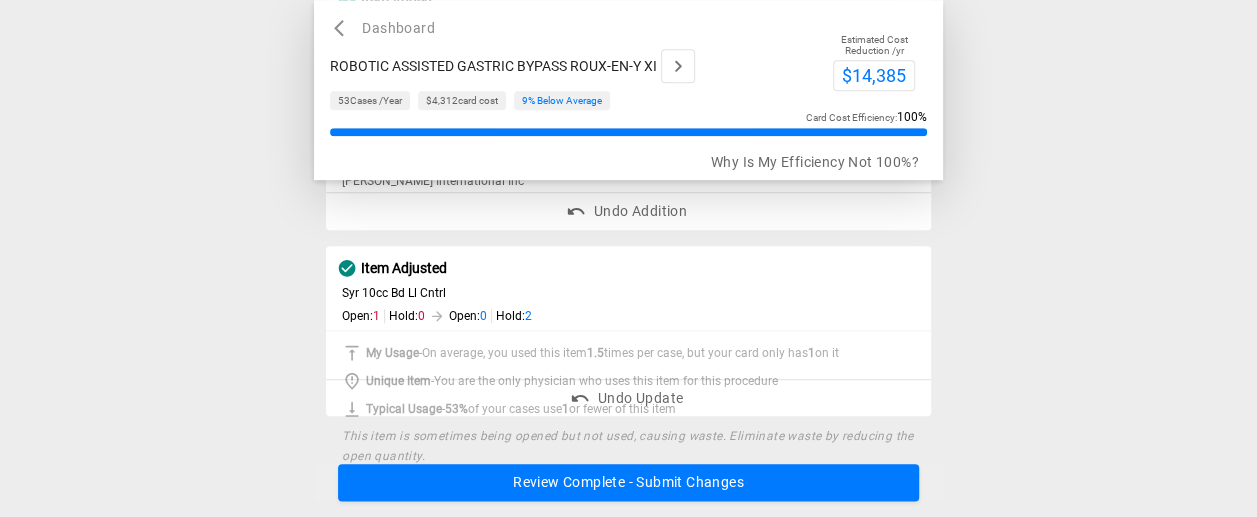scroll, scrollTop: 882, scrollLeft: 0, axis: vertical 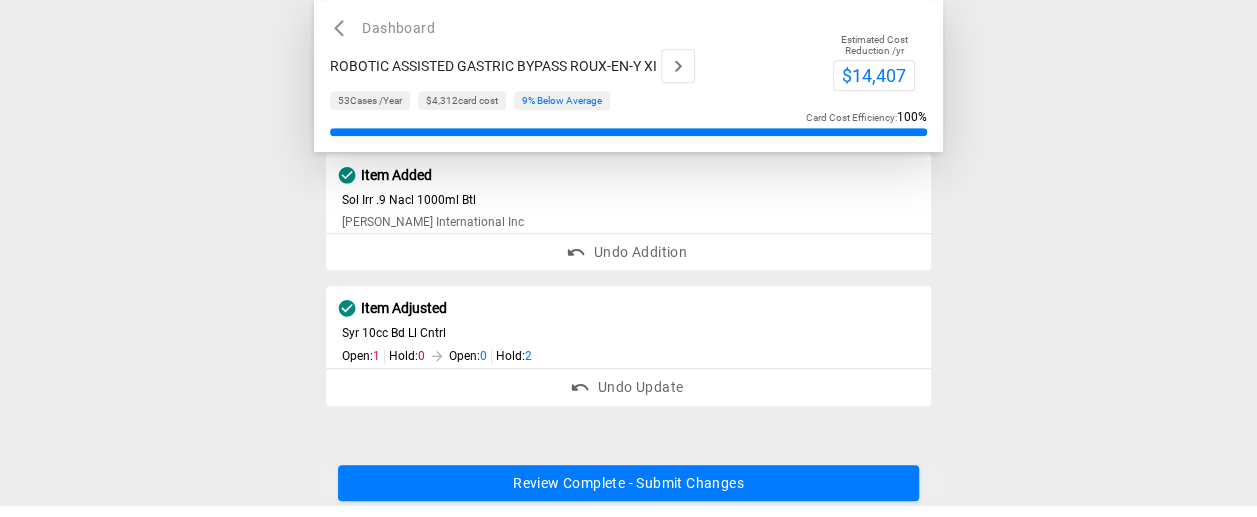 click on "Review Complete - Submit Changes" at bounding box center (628, 483) 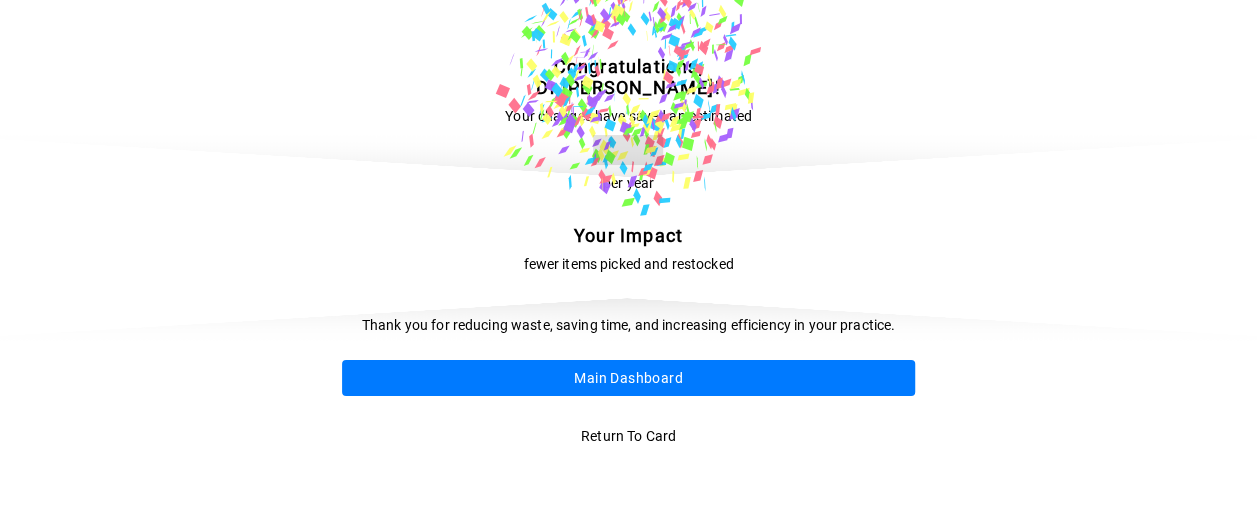 scroll, scrollTop: 0, scrollLeft: 0, axis: both 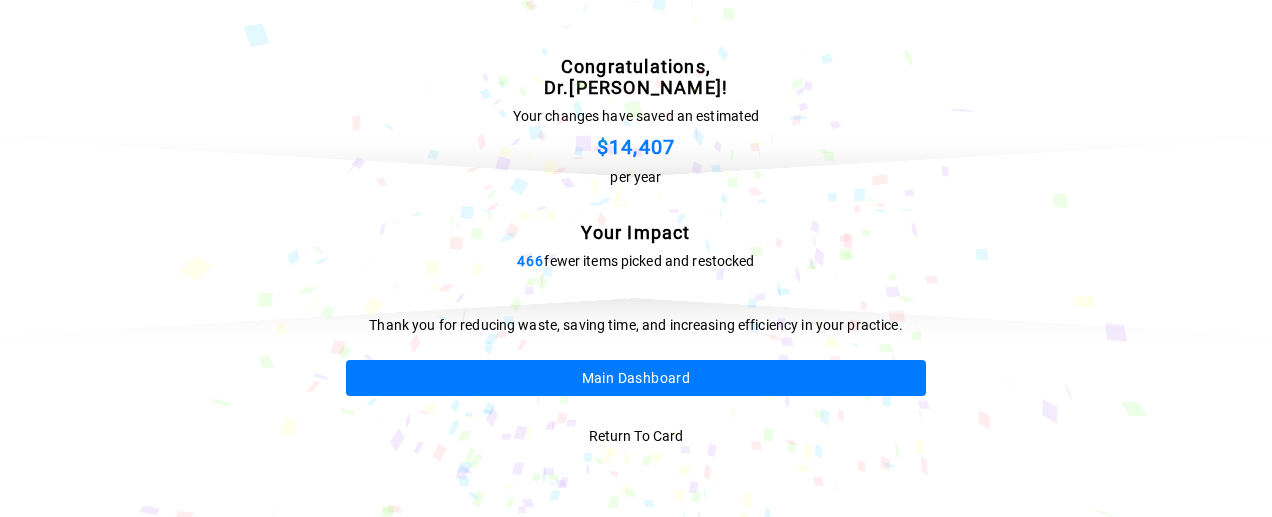 click on "Main Dashboard" at bounding box center (636, 378) 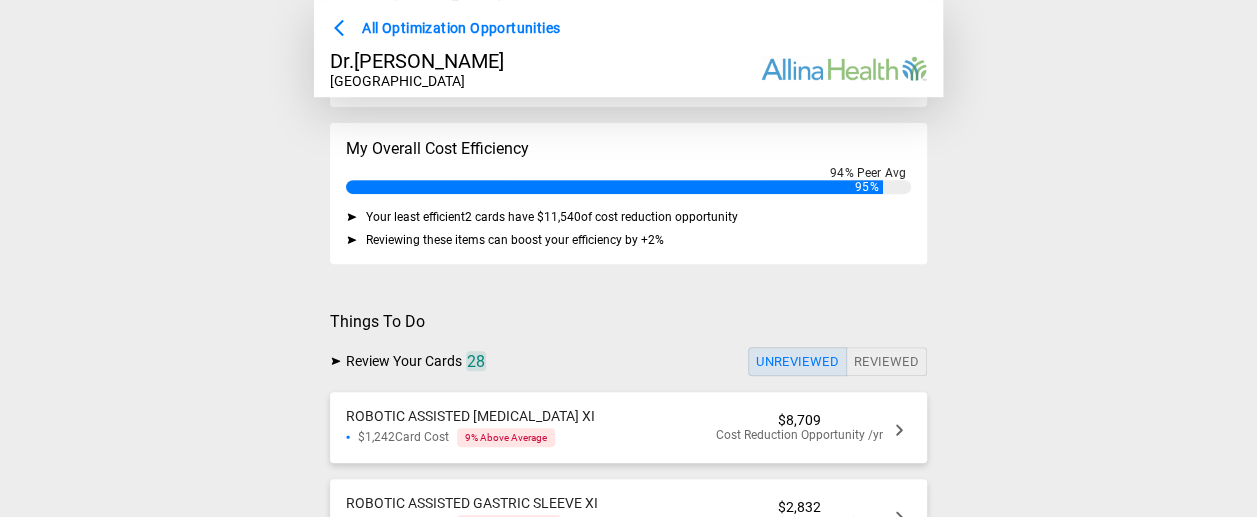 scroll, scrollTop: 400, scrollLeft: 0, axis: vertical 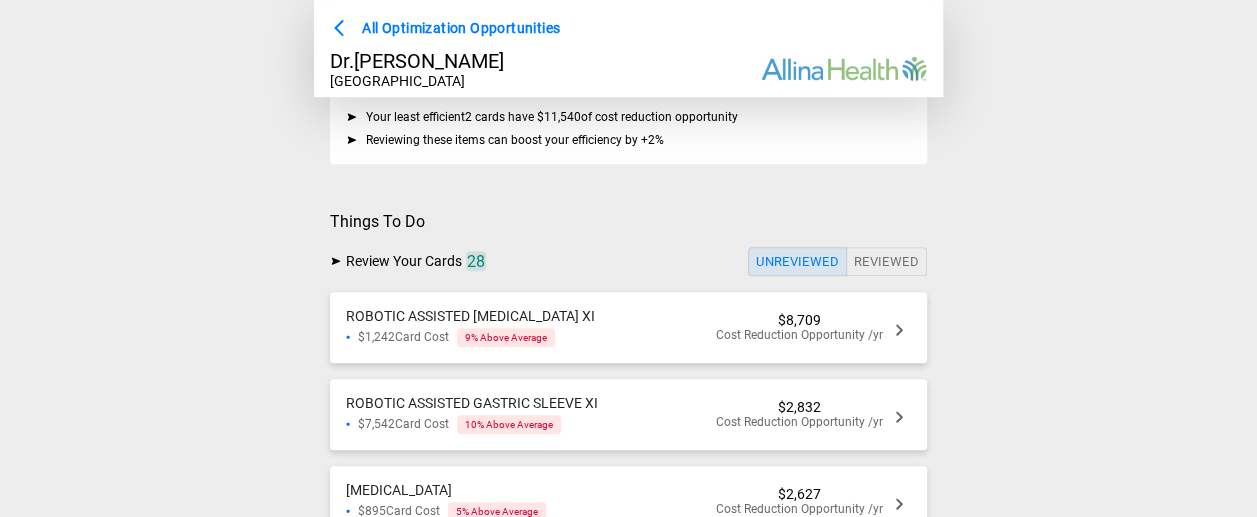 click on "Cost Reduction Opportunity /yr" at bounding box center [799, 335] 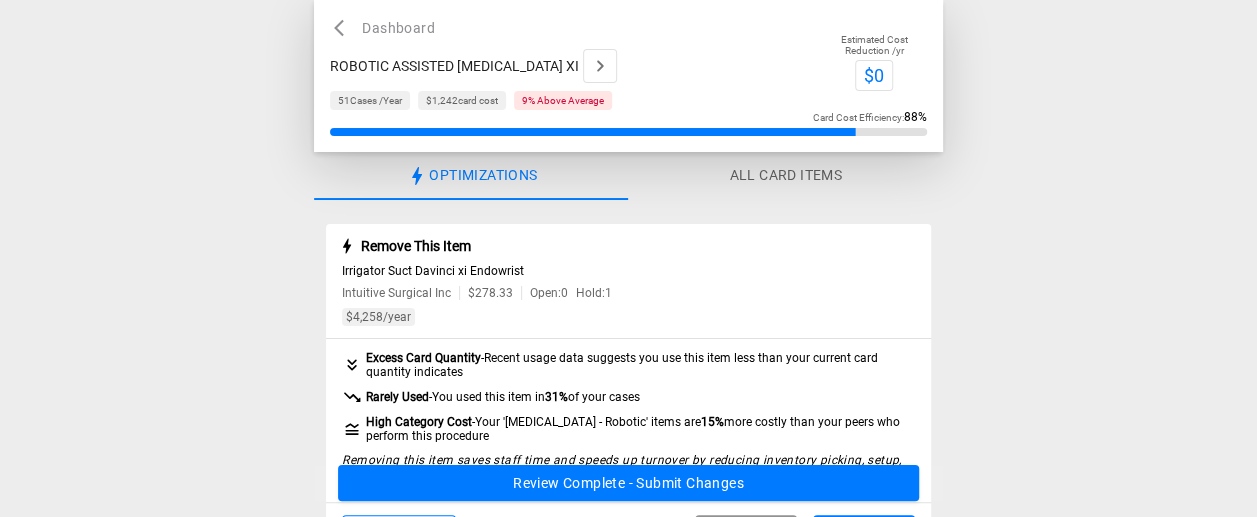scroll, scrollTop: 100, scrollLeft: 0, axis: vertical 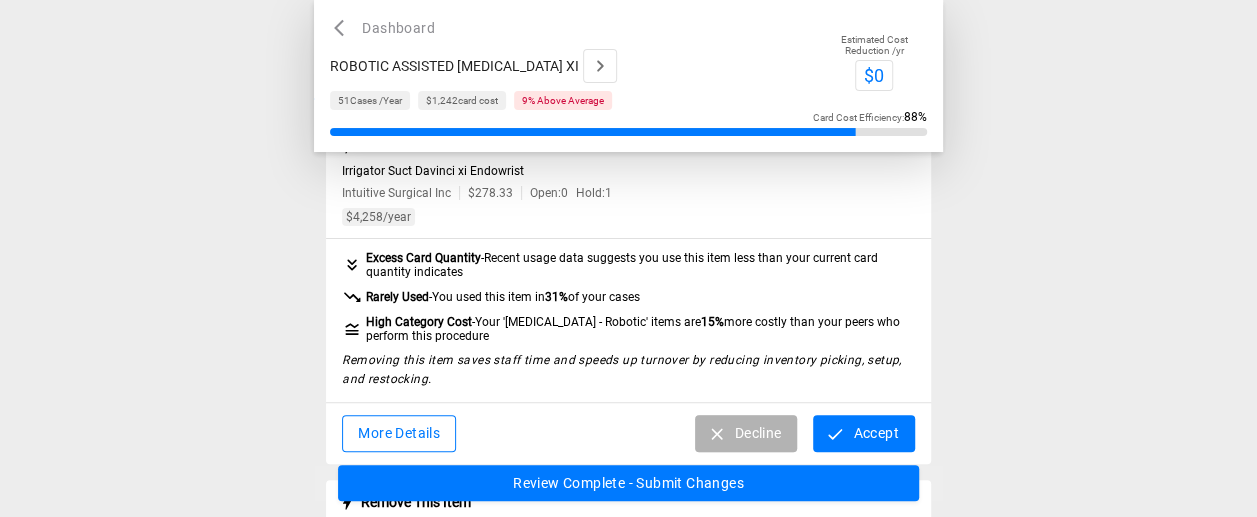click on "Decline" at bounding box center (746, 433) 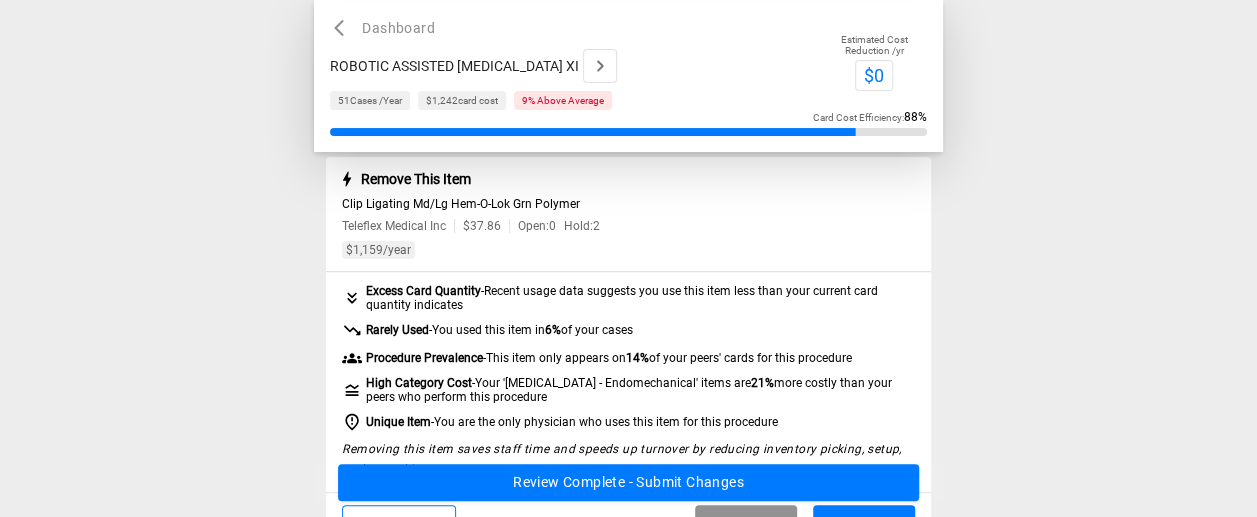 scroll, scrollTop: 300, scrollLeft: 0, axis: vertical 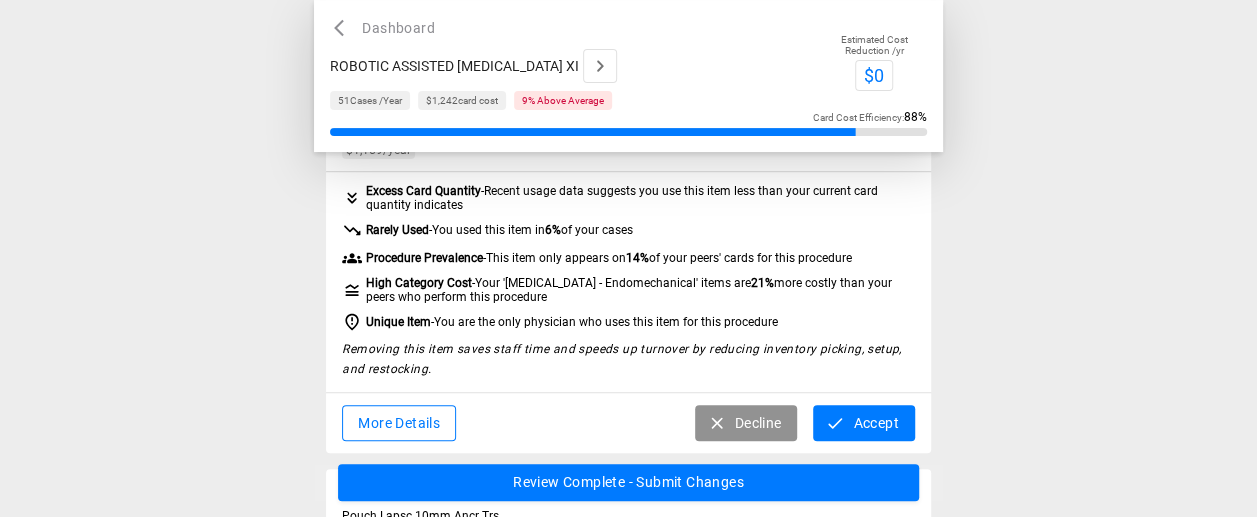 click 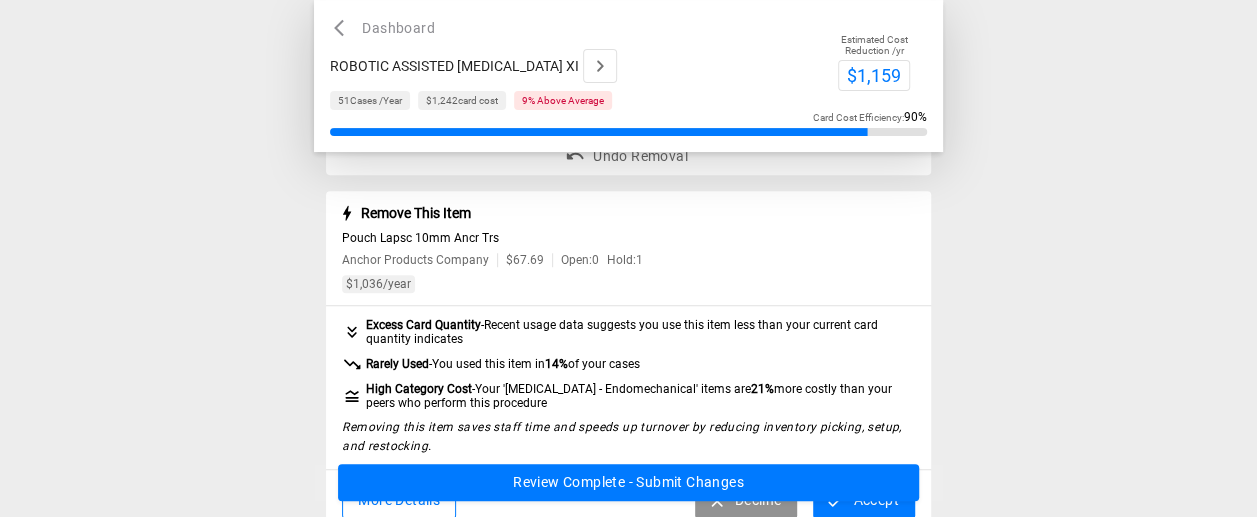 scroll, scrollTop: 400, scrollLeft: 0, axis: vertical 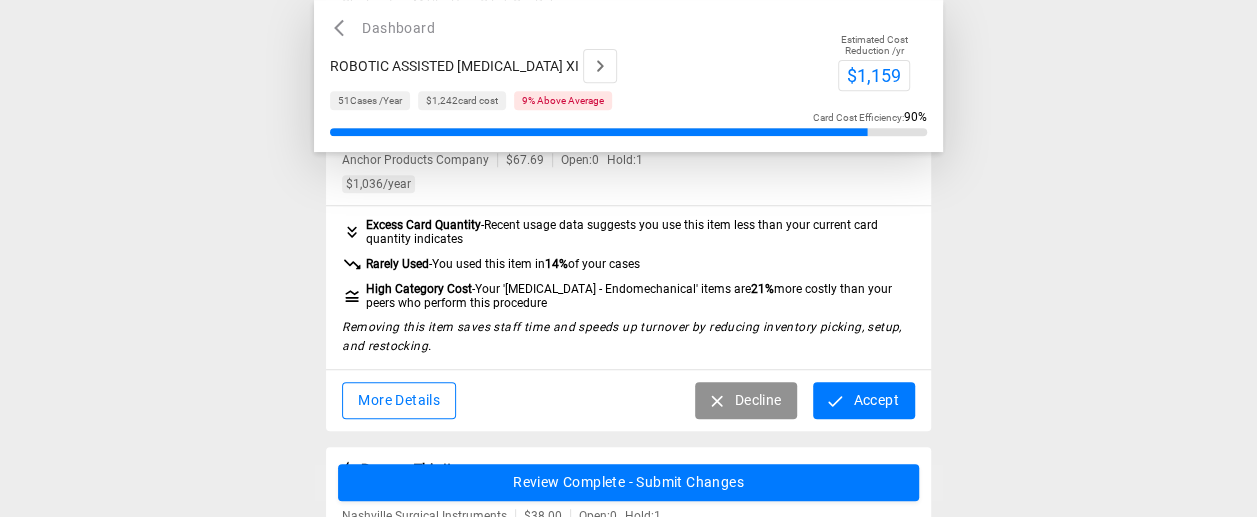 click on "Accept" at bounding box center [863, 400] 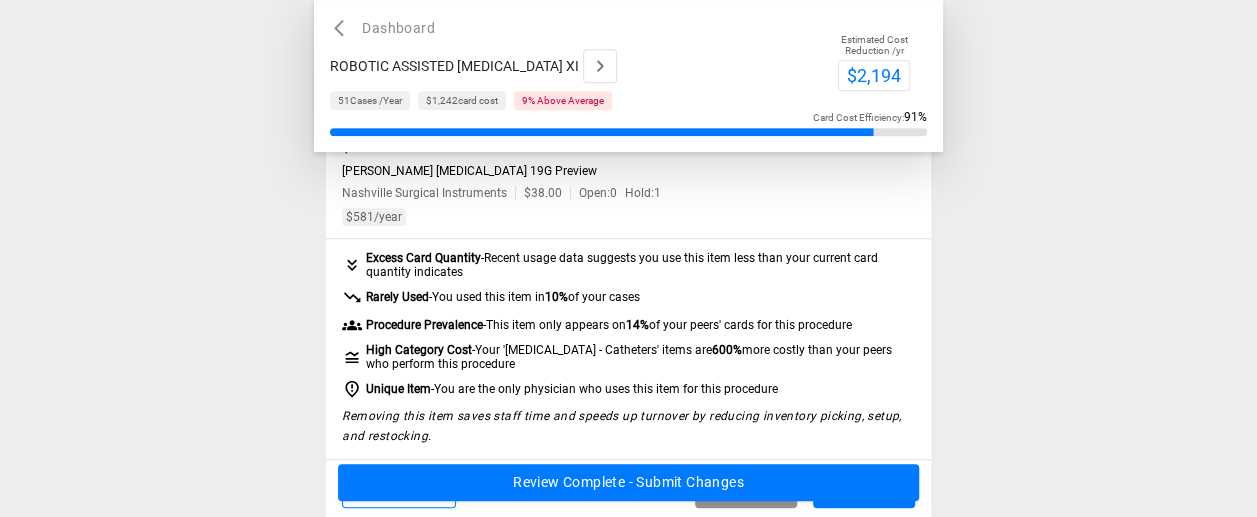 scroll, scrollTop: 600, scrollLeft: 0, axis: vertical 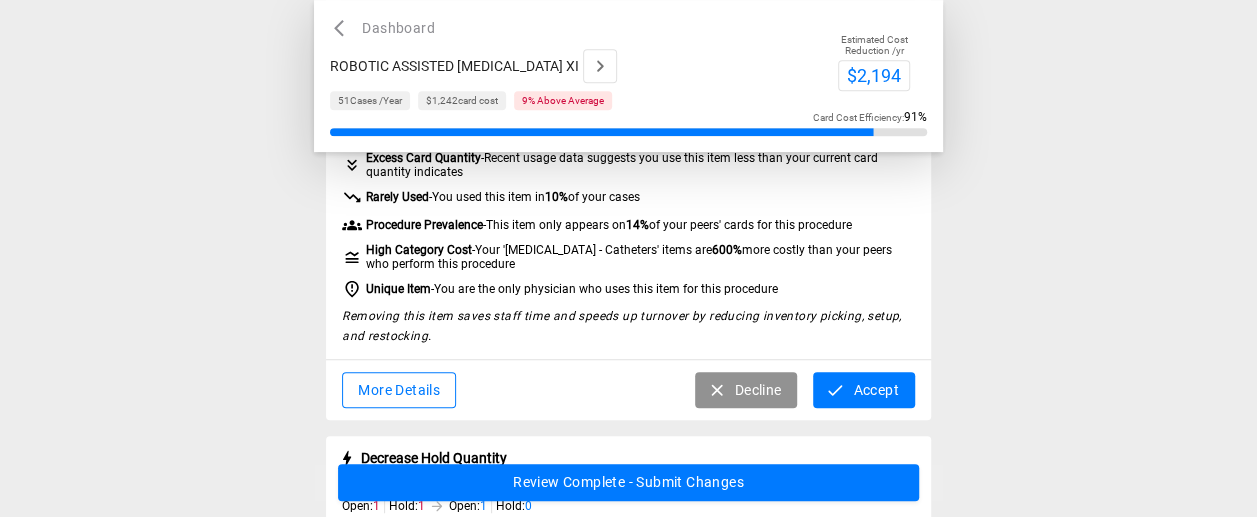 click on "Accept" at bounding box center (863, 390) 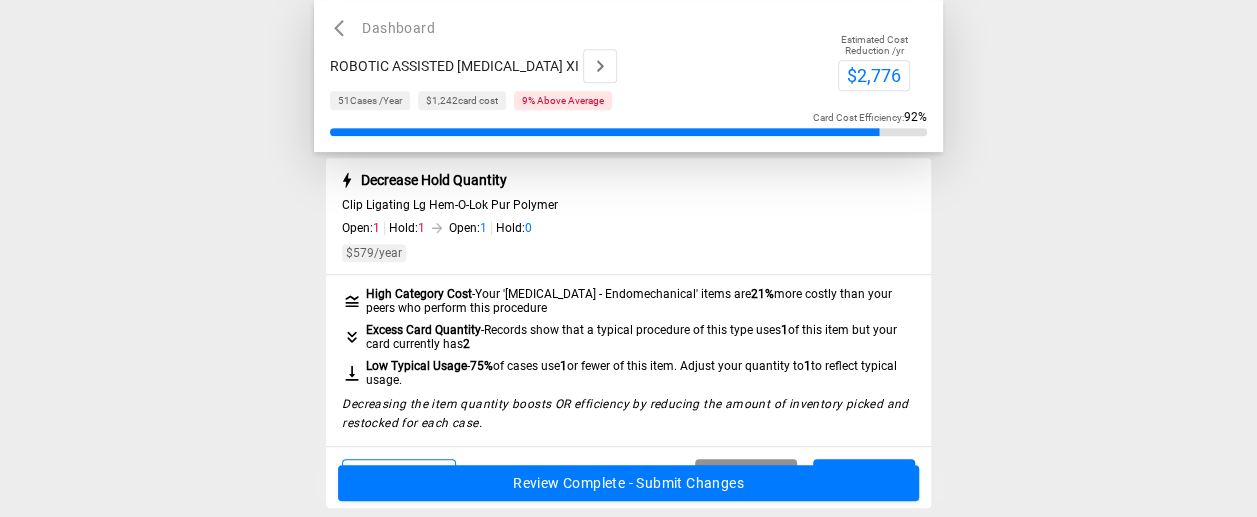 scroll, scrollTop: 700, scrollLeft: 0, axis: vertical 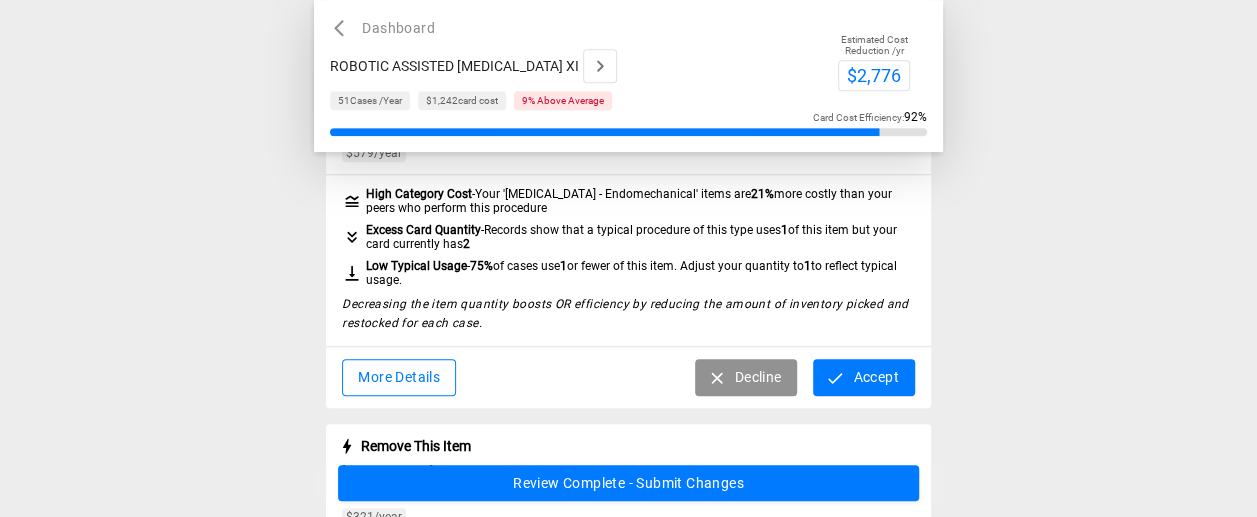 click 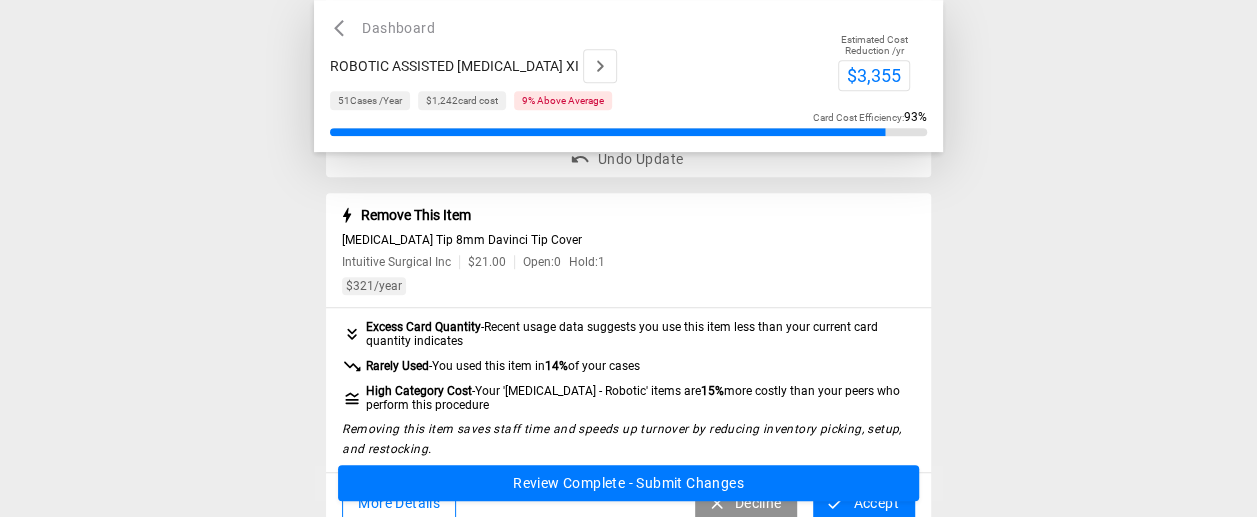 scroll, scrollTop: 800, scrollLeft: 0, axis: vertical 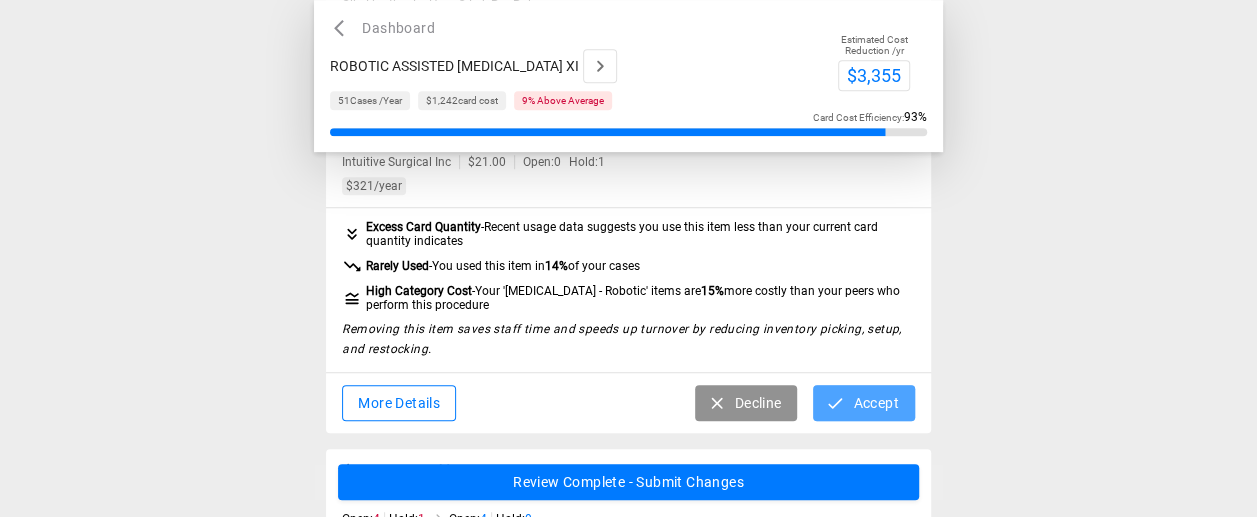 click on "Accept" at bounding box center [863, 403] 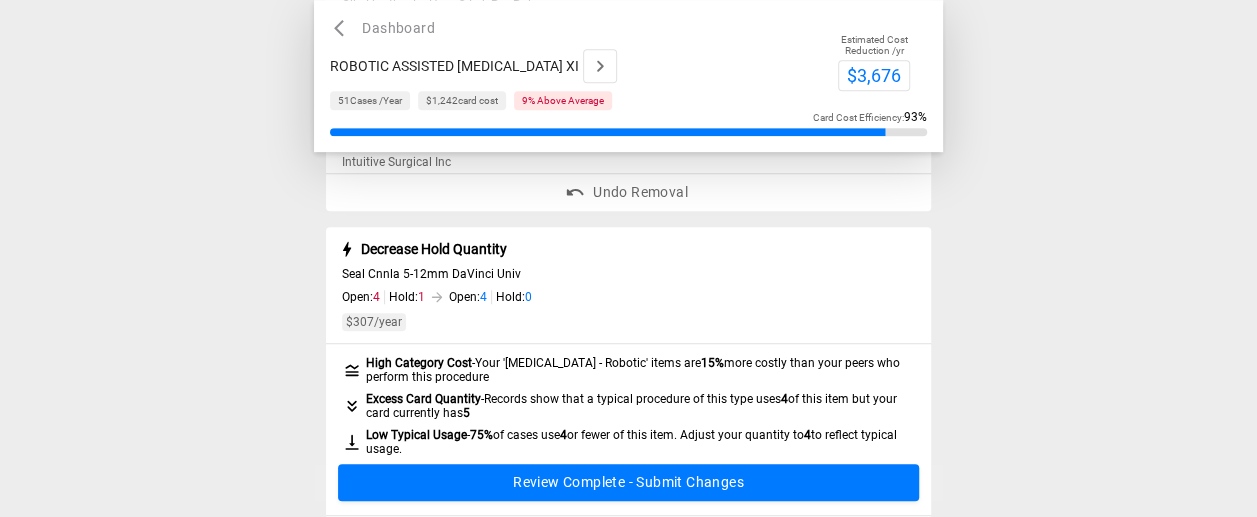 scroll, scrollTop: 900, scrollLeft: 0, axis: vertical 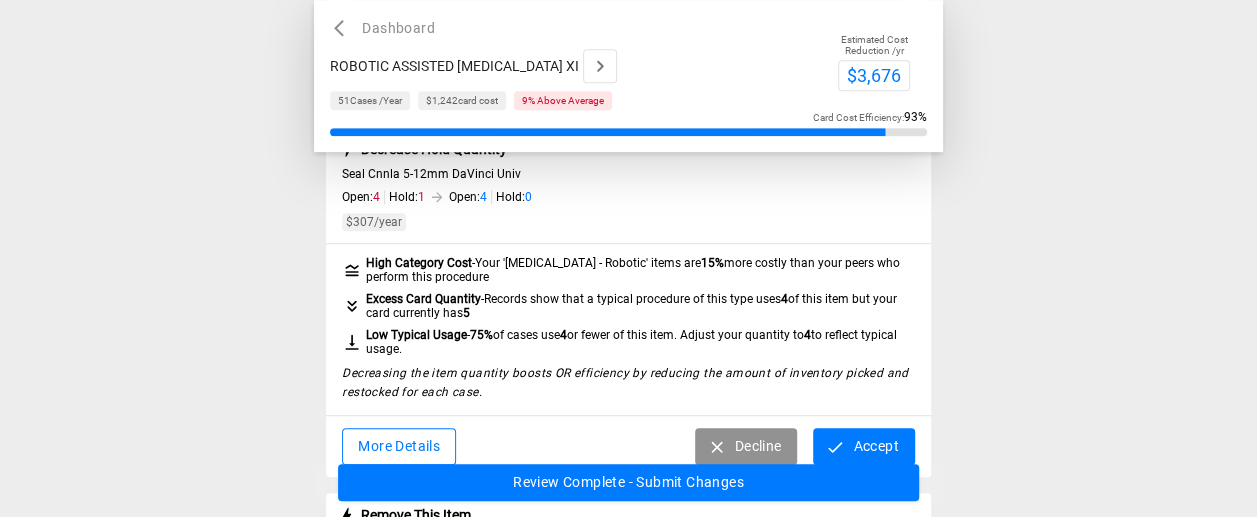 click on "Accept" at bounding box center [863, 446] 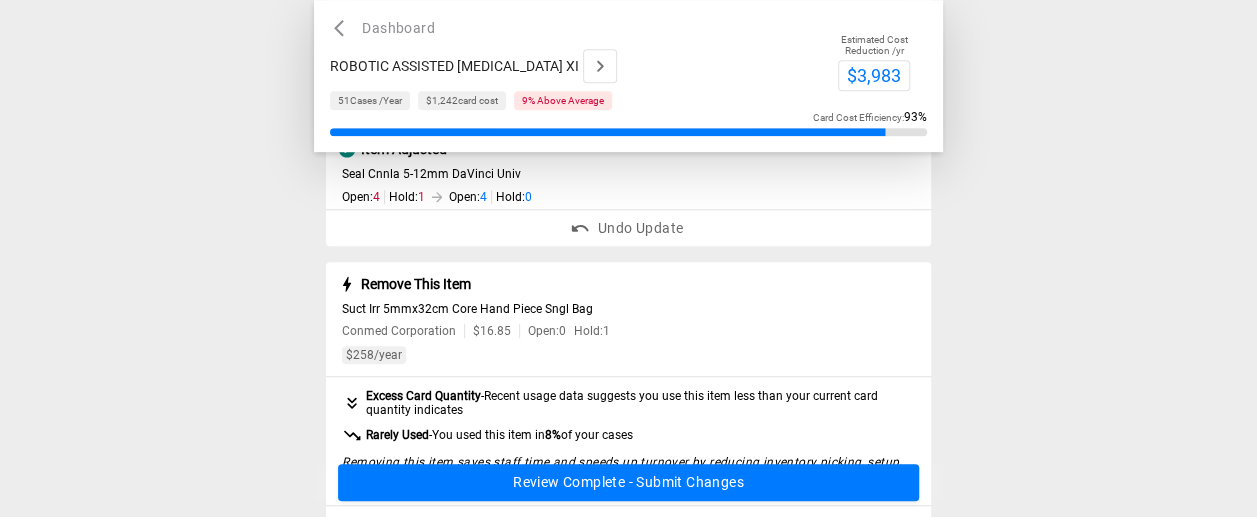 scroll, scrollTop: 1000, scrollLeft: 0, axis: vertical 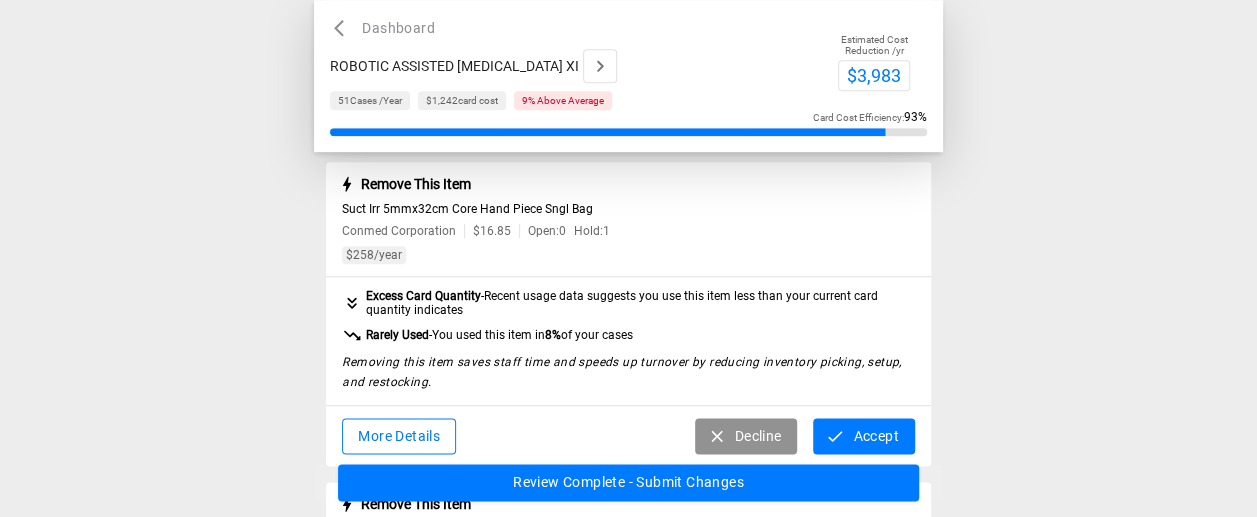 click on "Decline" at bounding box center (746, 436) 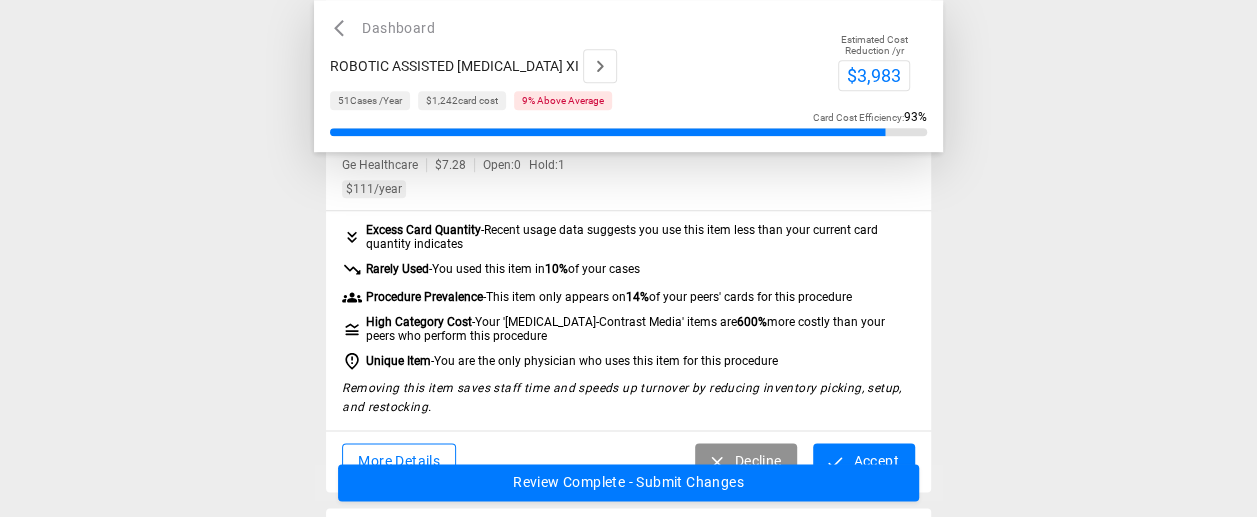 scroll, scrollTop: 1300, scrollLeft: 0, axis: vertical 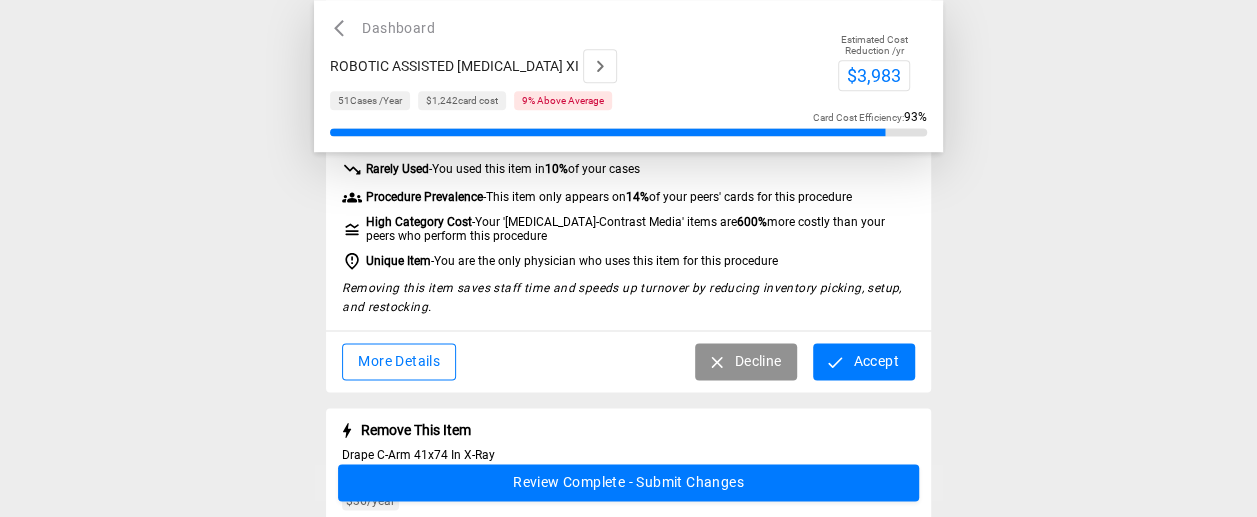 click on "Accept" at bounding box center [863, 361] 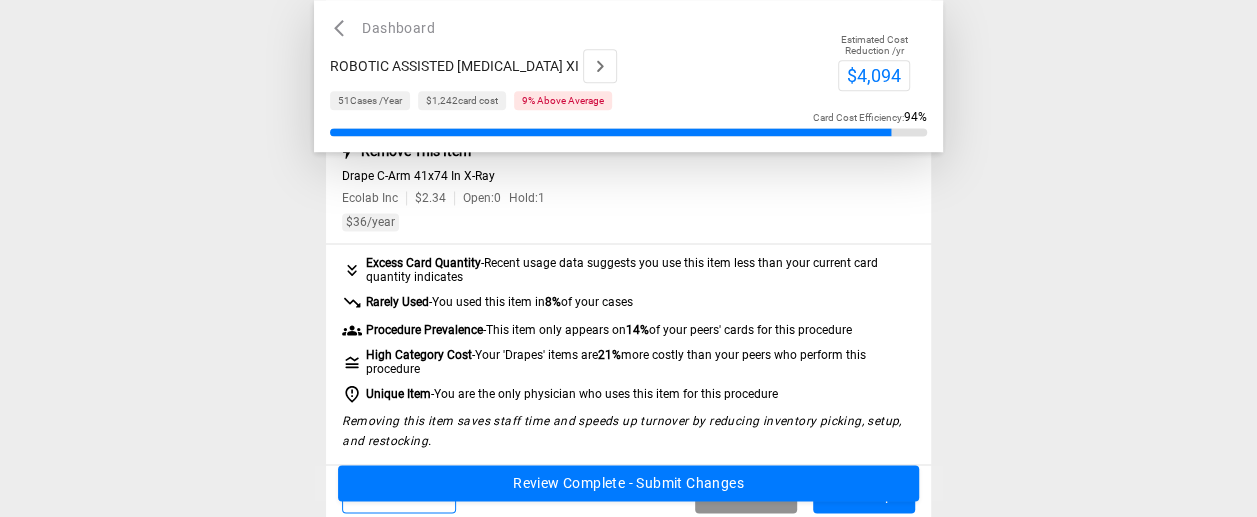 scroll, scrollTop: 1400, scrollLeft: 0, axis: vertical 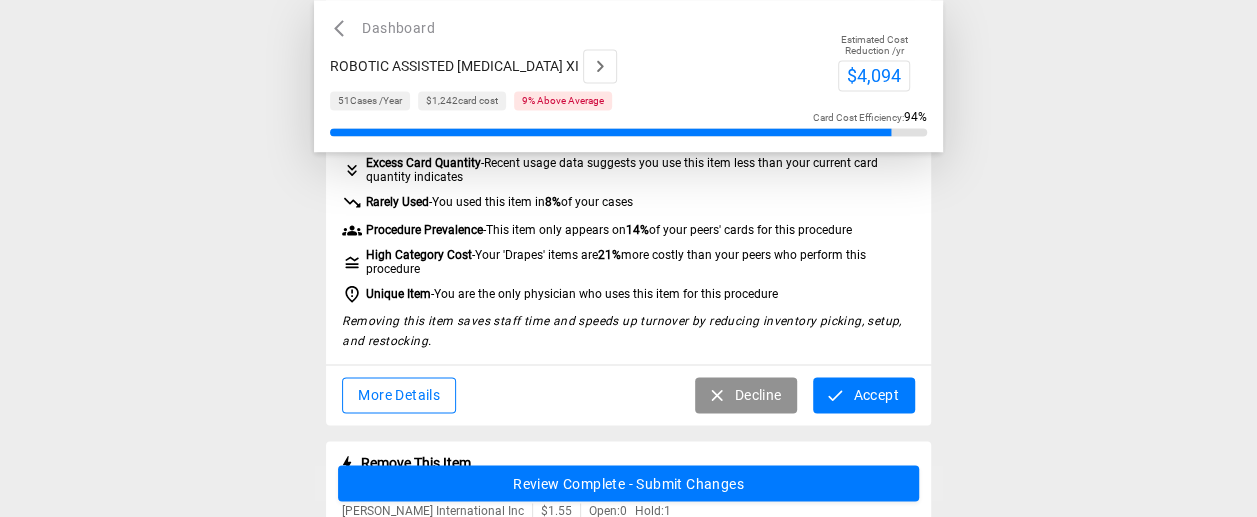 click on "Accept" at bounding box center (863, 395) 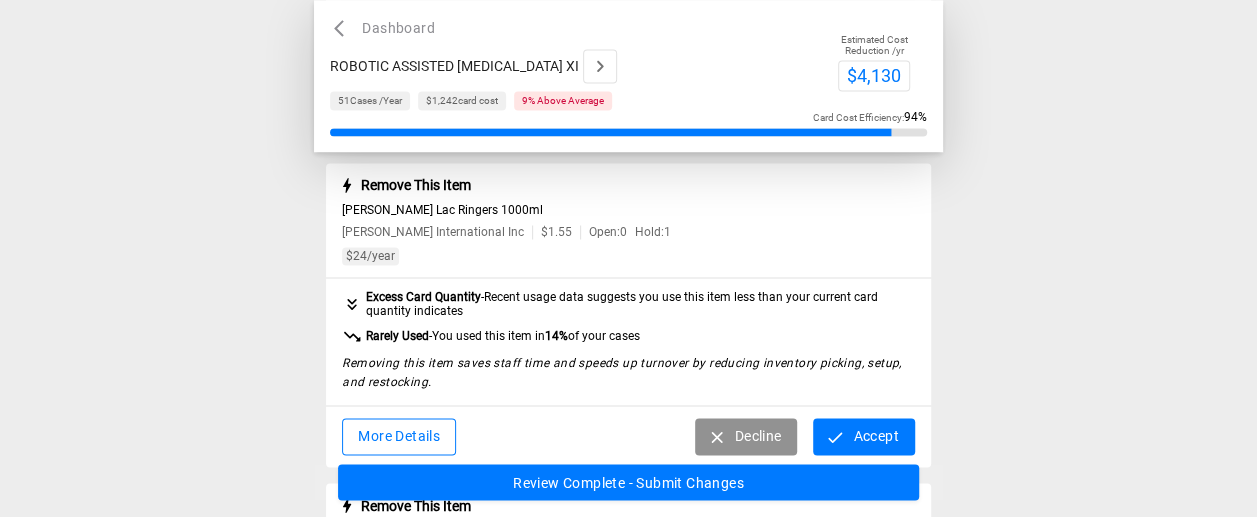 scroll, scrollTop: 1500, scrollLeft: 0, axis: vertical 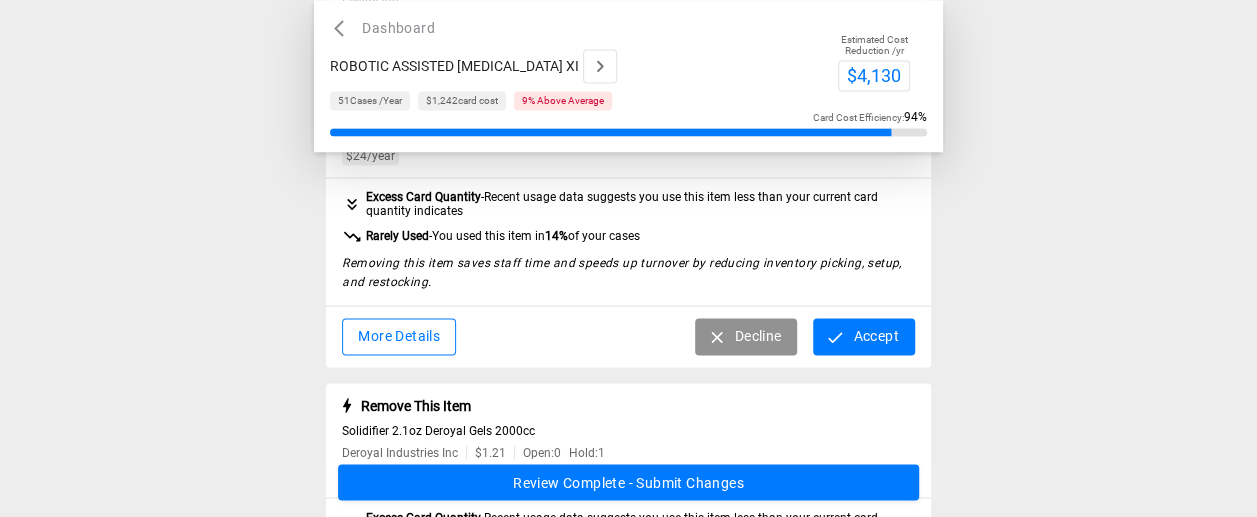 click on "Accept" at bounding box center [863, 336] 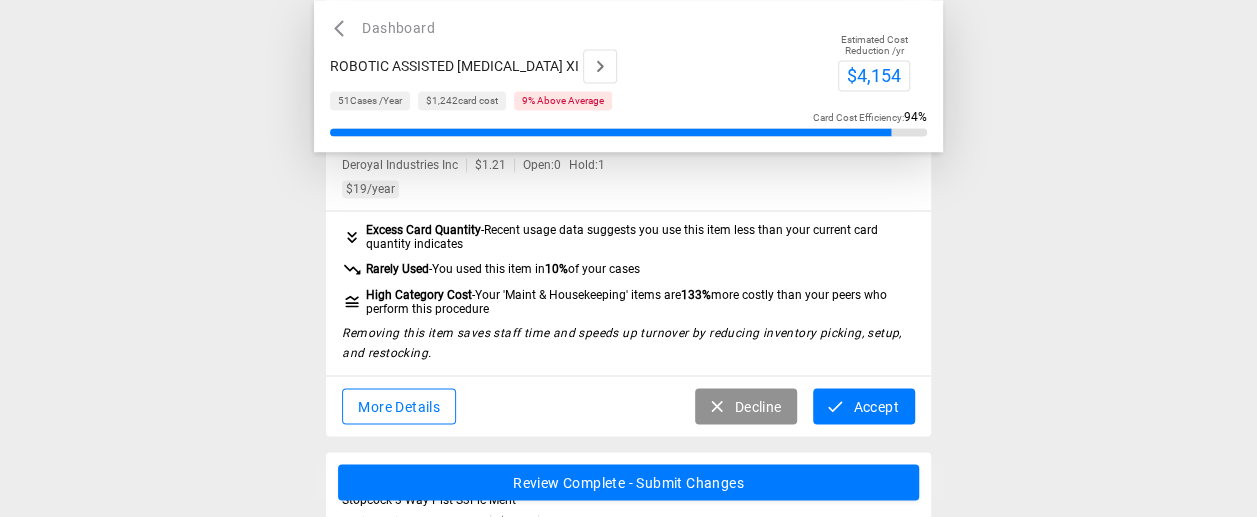 scroll, scrollTop: 1700, scrollLeft: 0, axis: vertical 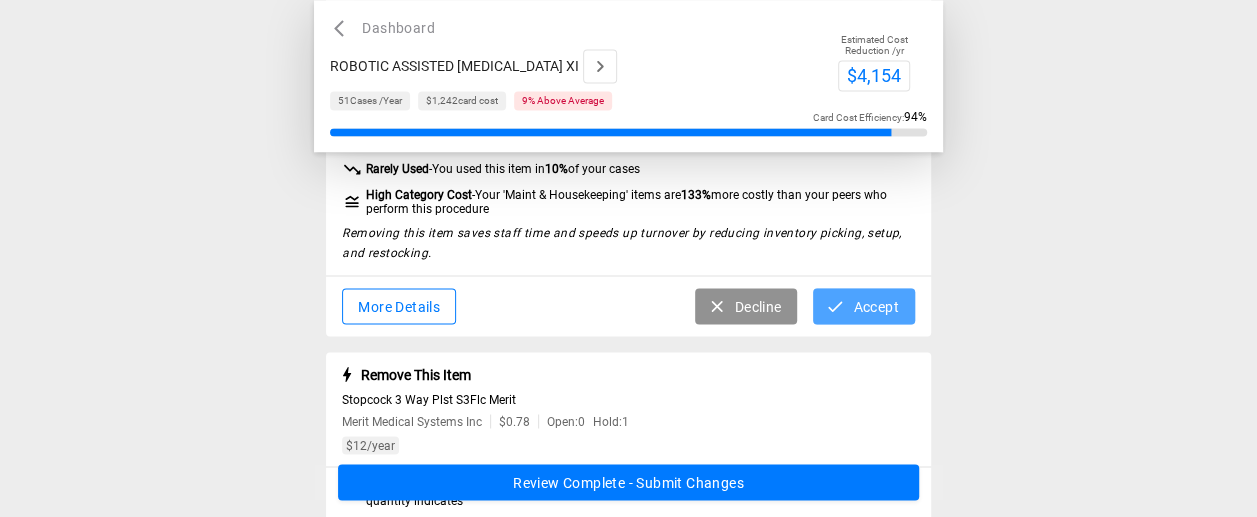 click on "Accept" at bounding box center [863, 306] 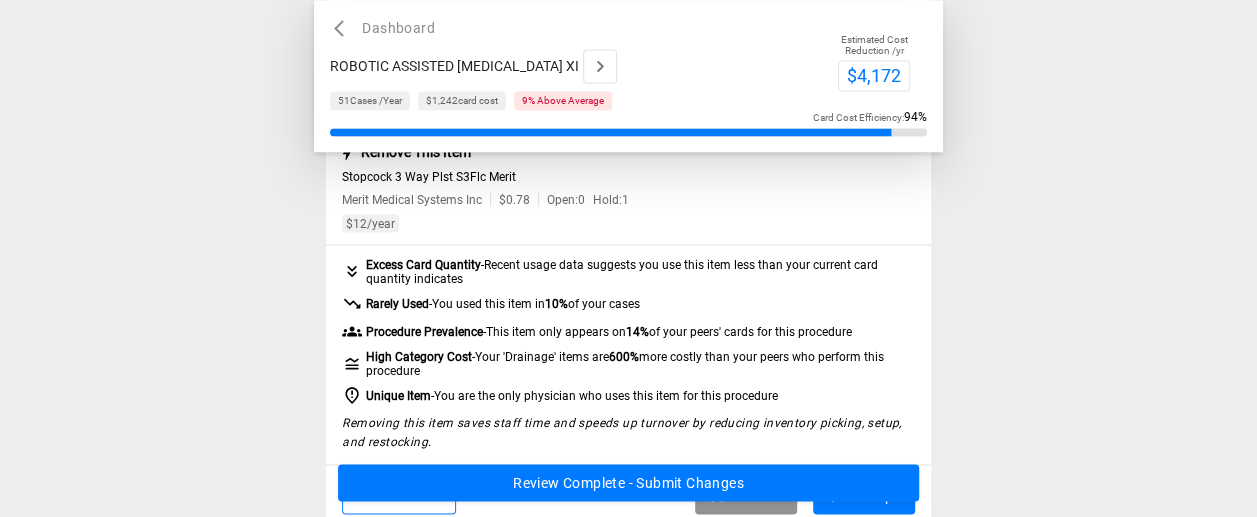 scroll, scrollTop: 1800, scrollLeft: 0, axis: vertical 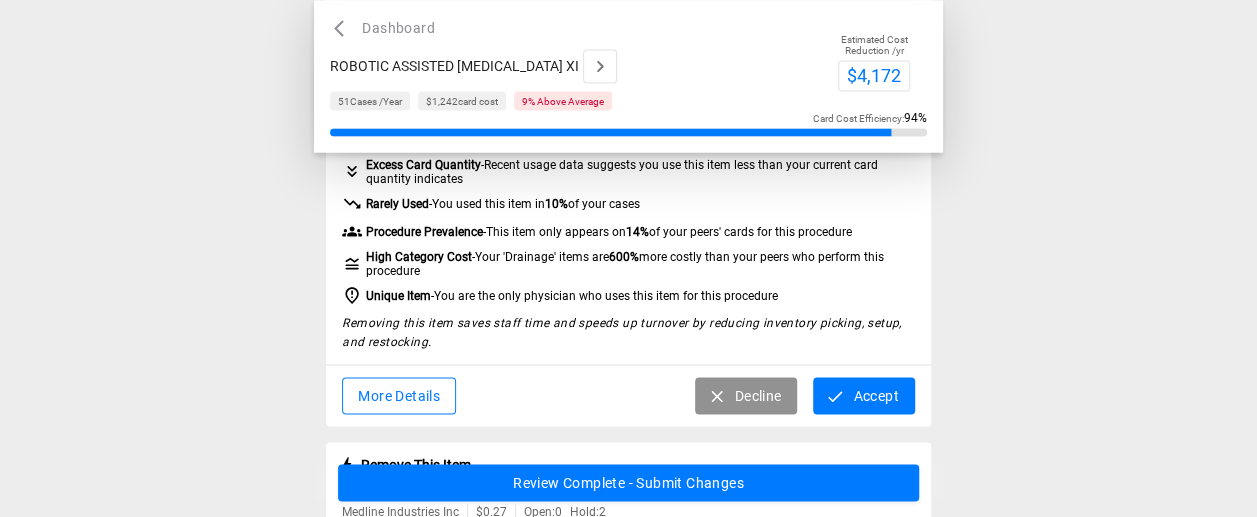 click on "Accept" at bounding box center (863, 395) 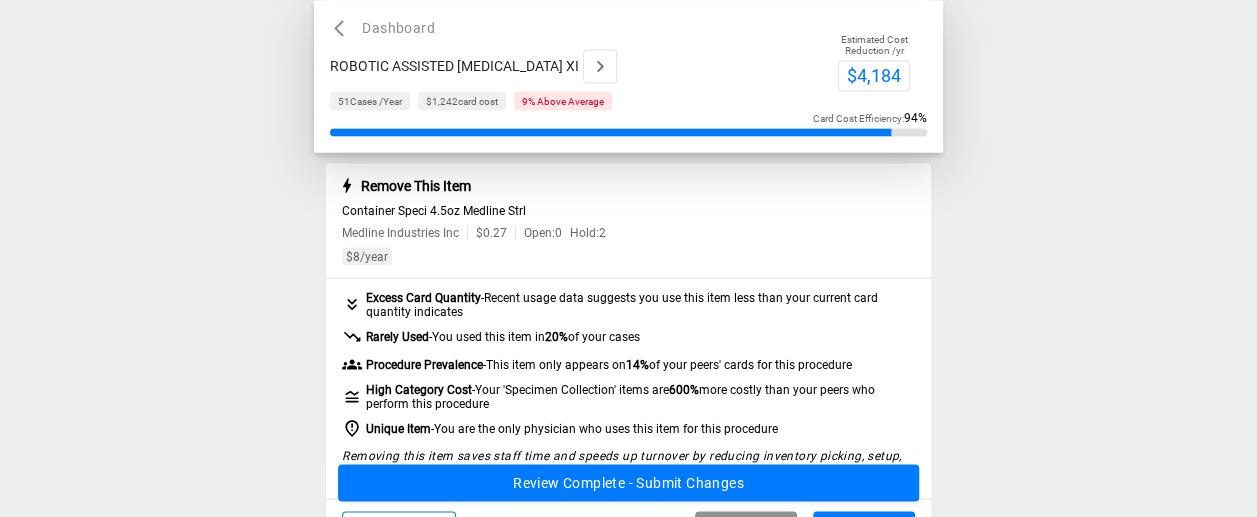 scroll, scrollTop: 1900, scrollLeft: 0, axis: vertical 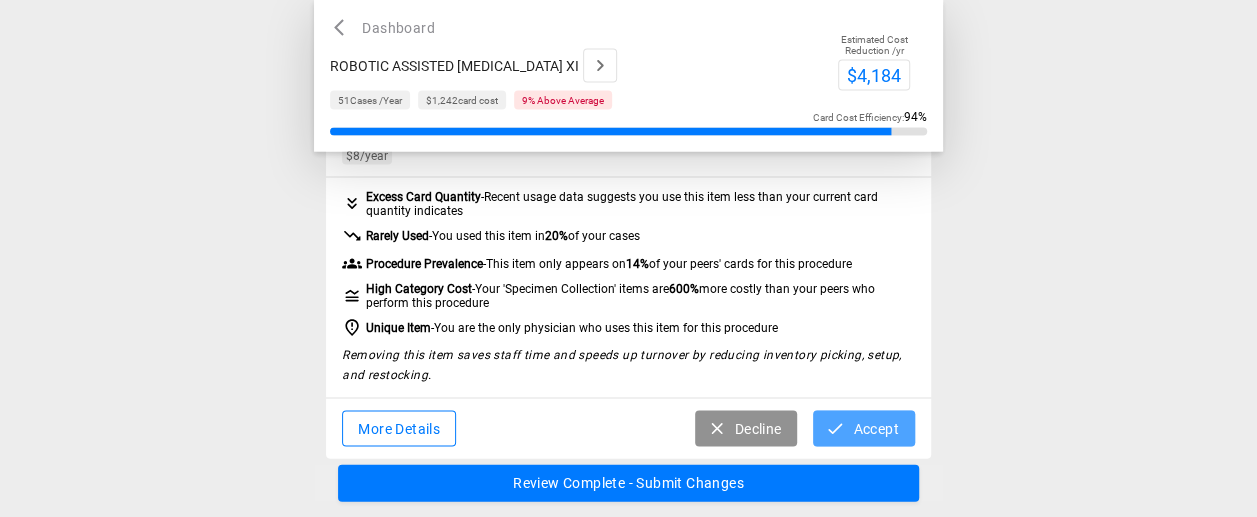 click on "Accept" at bounding box center (863, 429) 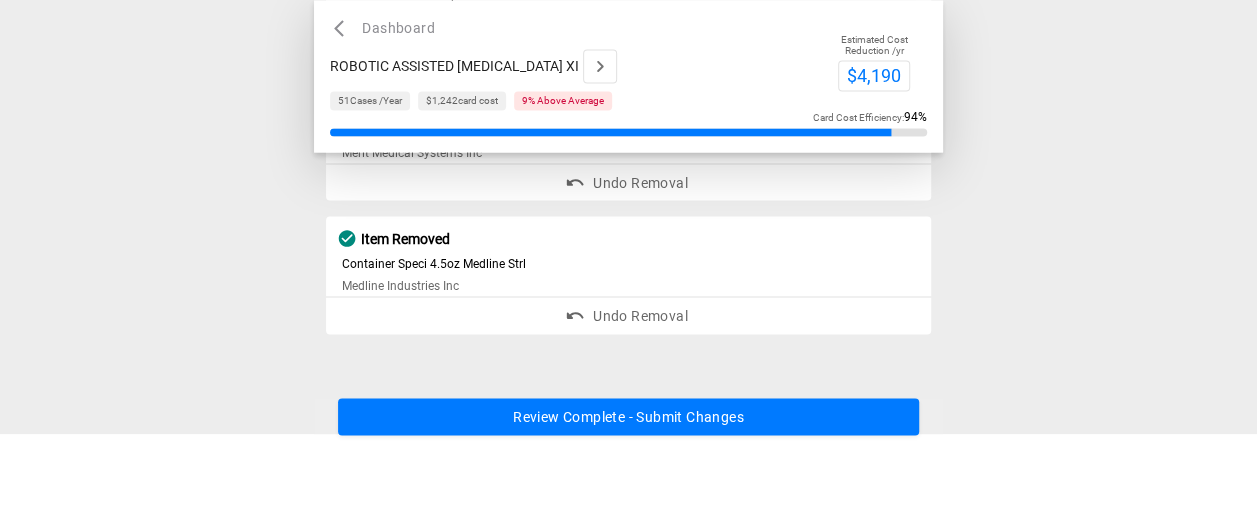 scroll, scrollTop: 1762, scrollLeft: 0, axis: vertical 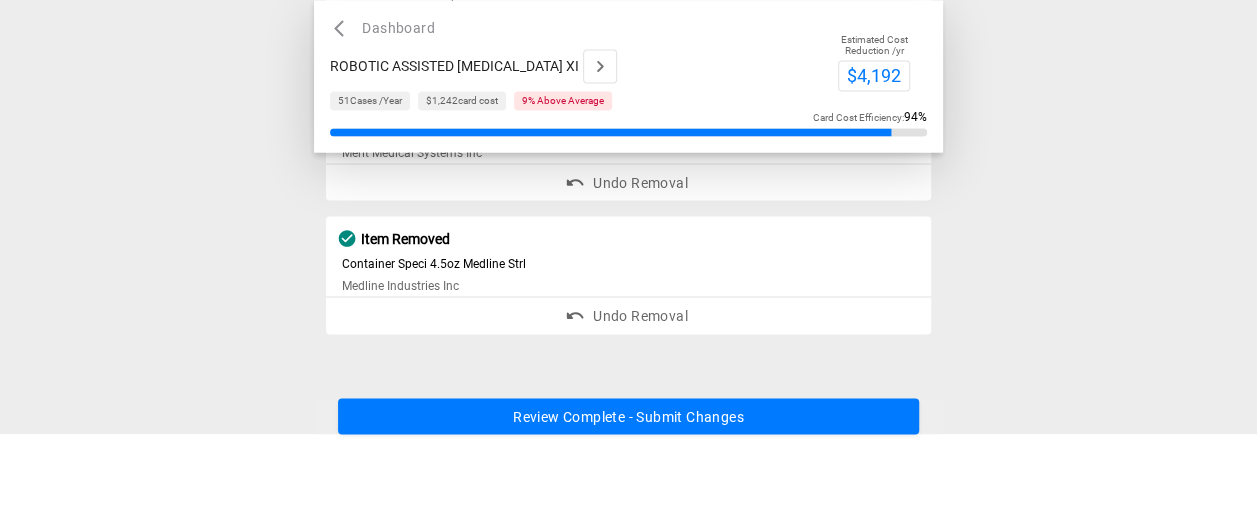 click on "Review Complete - Submit Changes" at bounding box center [628, 416] 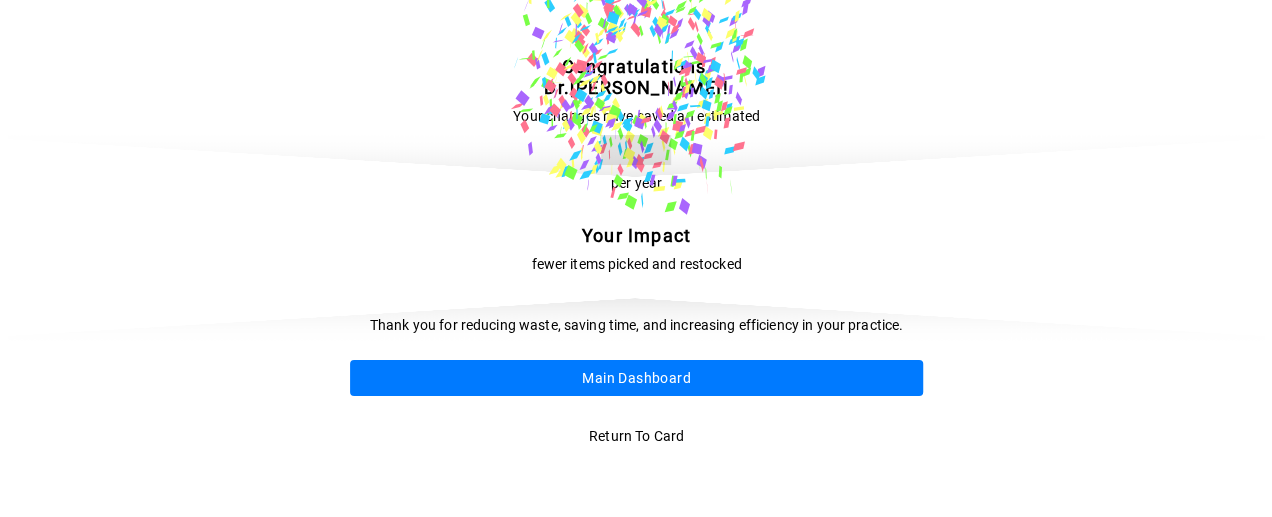 scroll, scrollTop: 0, scrollLeft: 0, axis: both 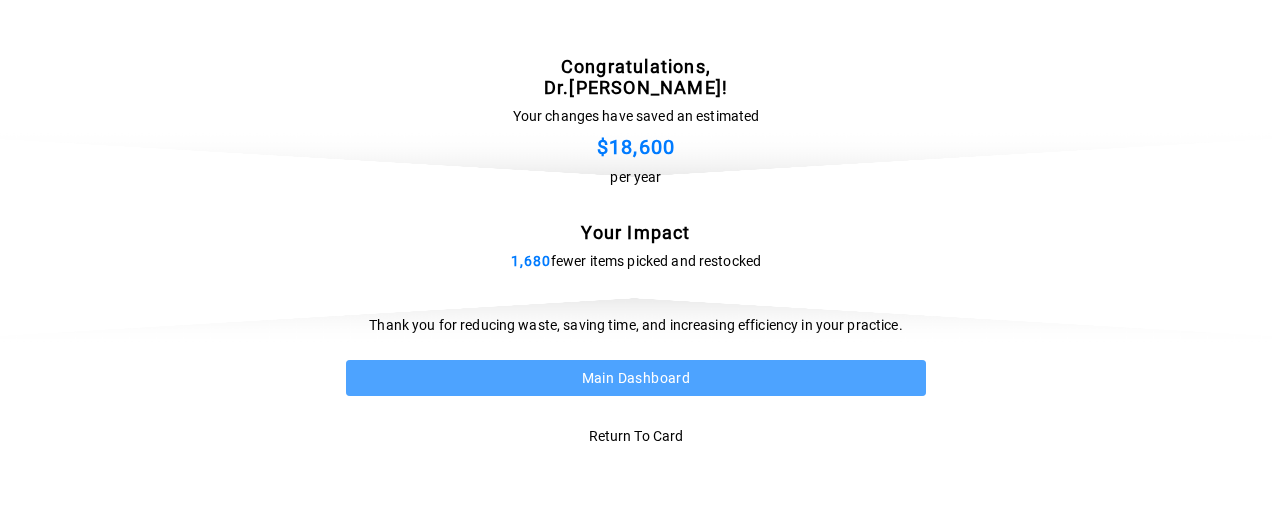 click on "Main Dashboard" at bounding box center (636, 378) 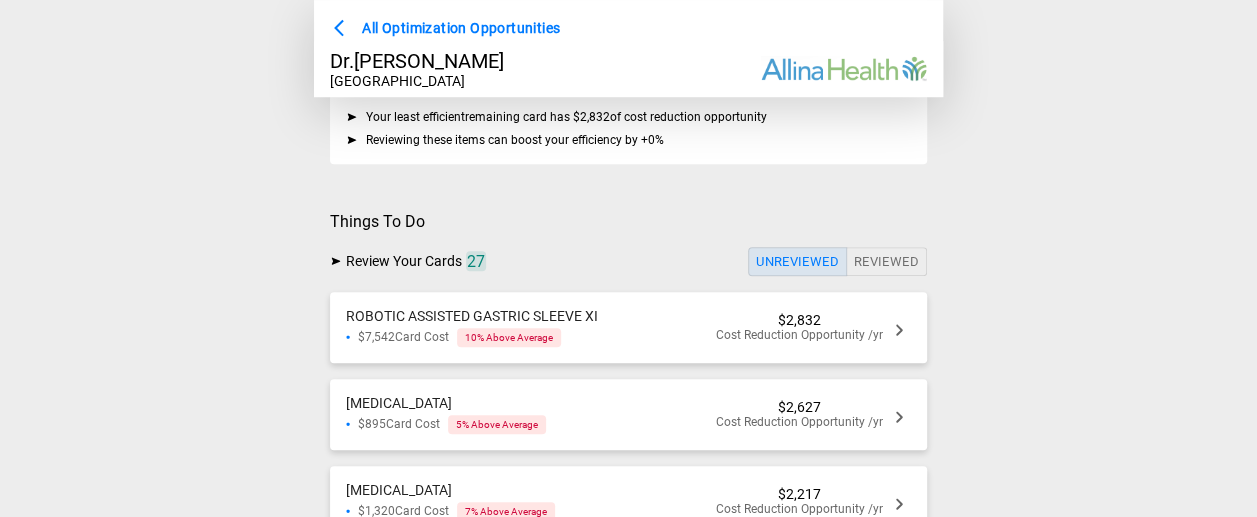 scroll, scrollTop: 500, scrollLeft: 0, axis: vertical 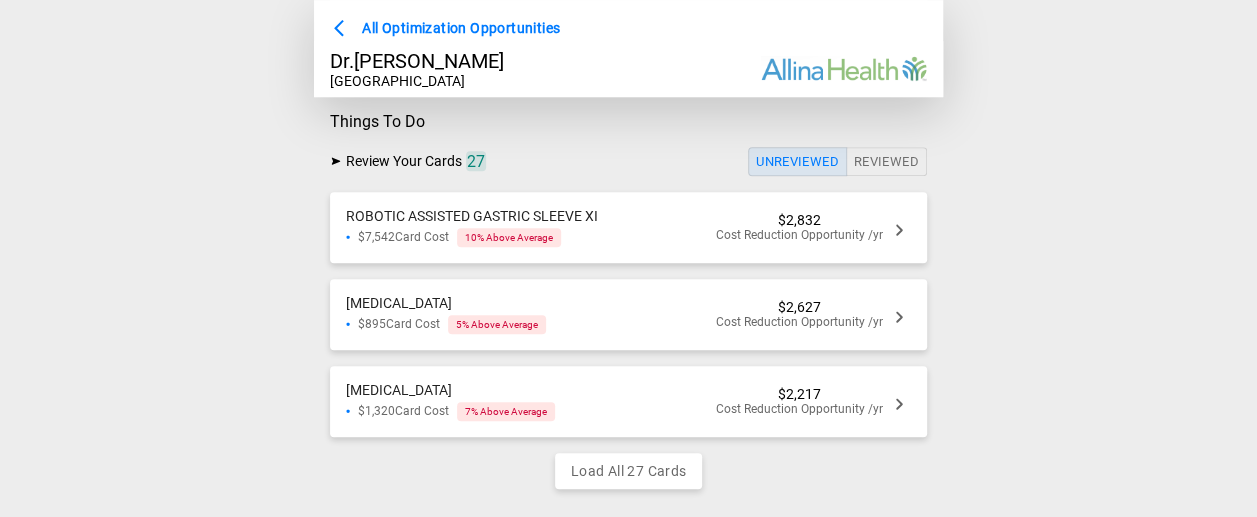 click on "$7,542  Card Cost 10 % Above Average" at bounding box center (472, 237) 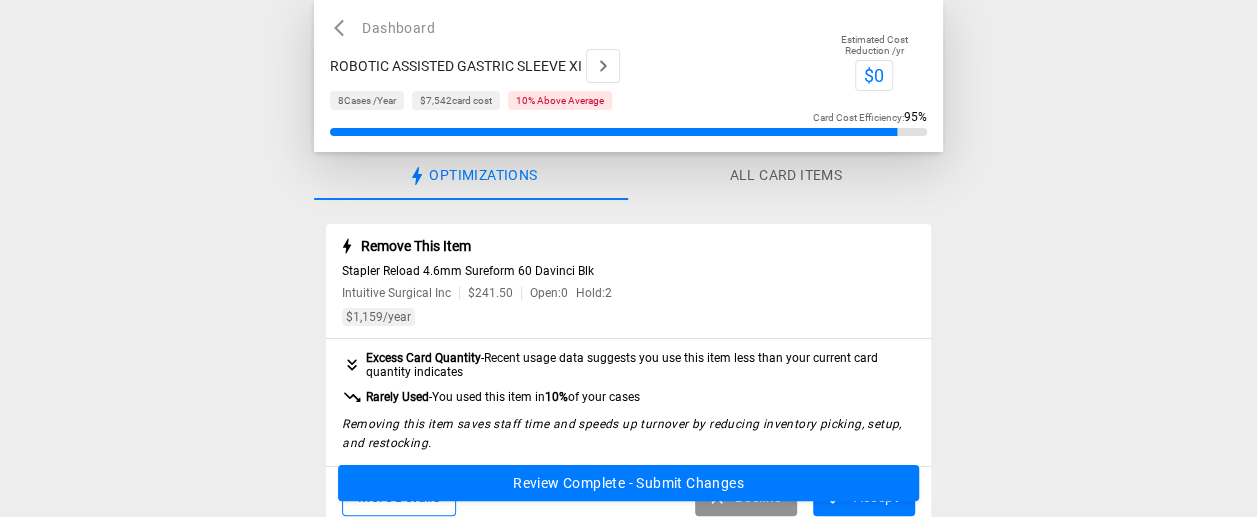 scroll, scrollTop: 100, scrollLeft: 0, axis: vertical 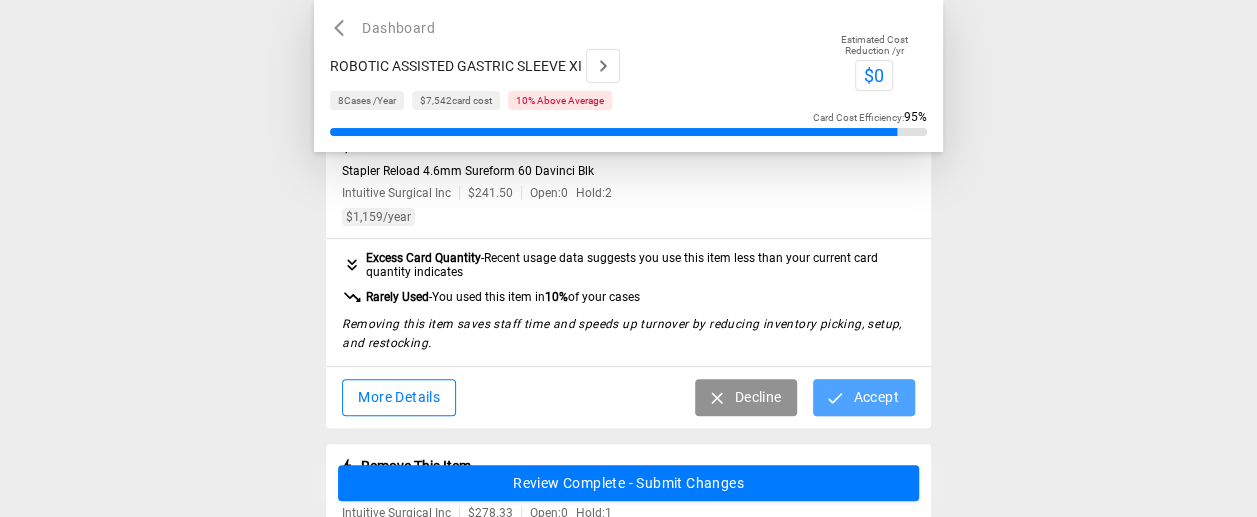 click on "Accept" at bounding box center [863, 397] 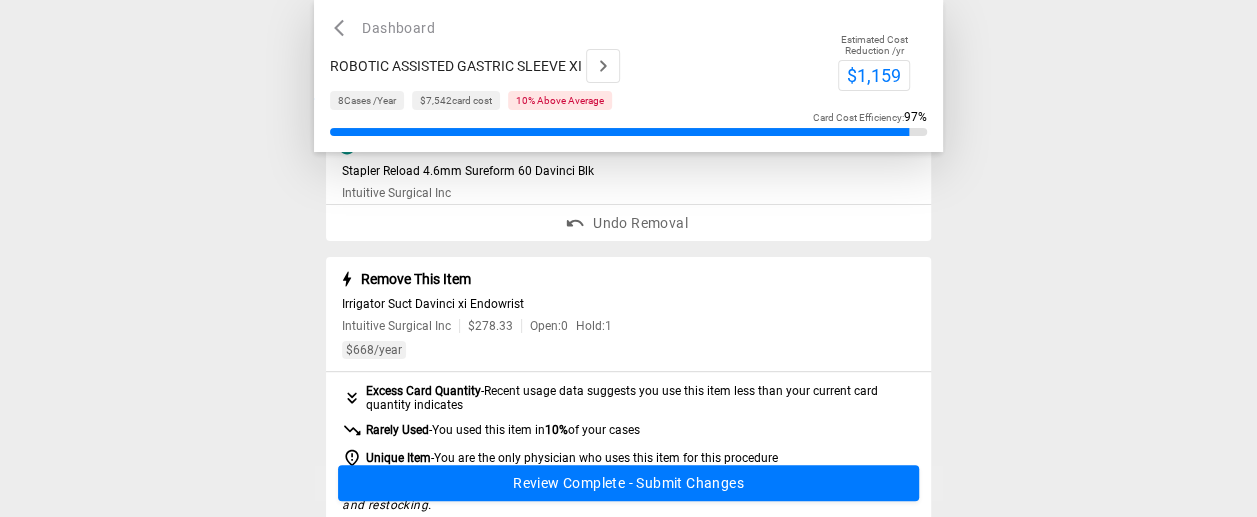 scroll, scrollTop: 200, scrollLeft: 0, axis: vertical 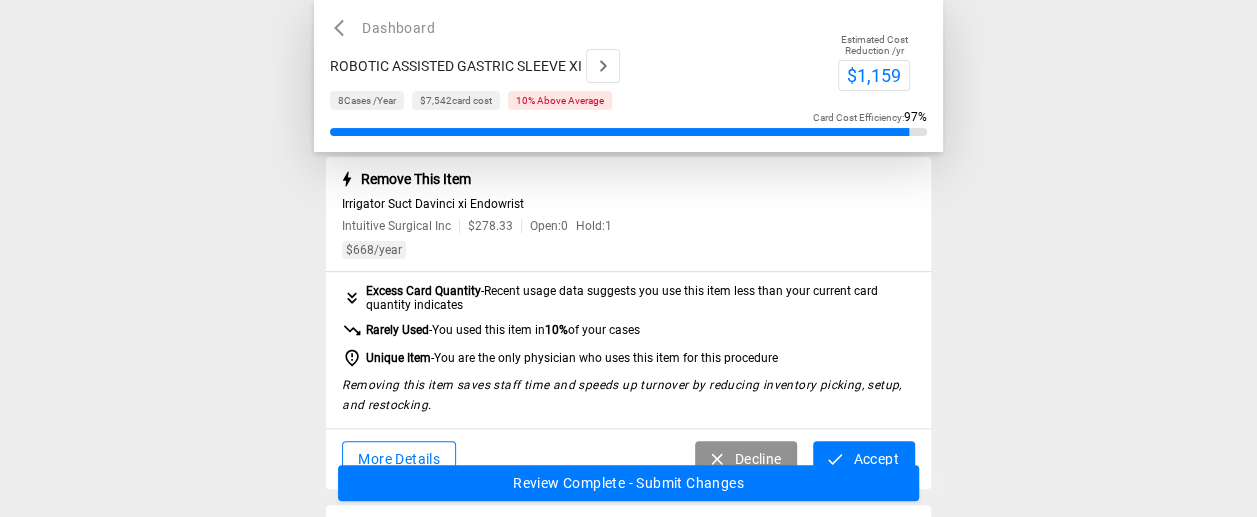 click 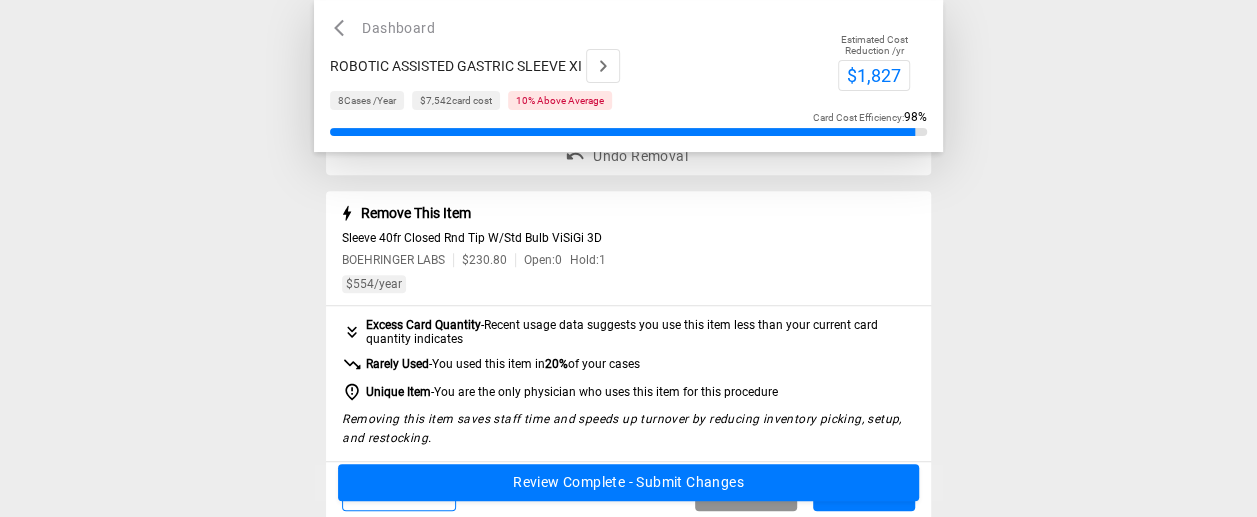 scroll, scrollTop: 400, scrollLeft: 0, axis: vertical 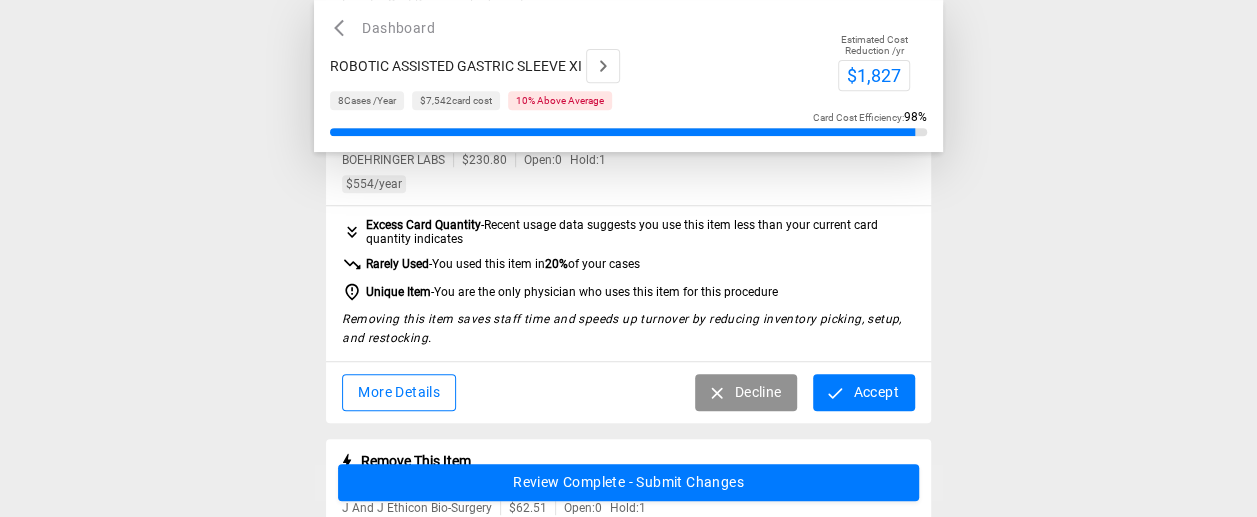 click on "Accept" at bounding box center [863, 392] 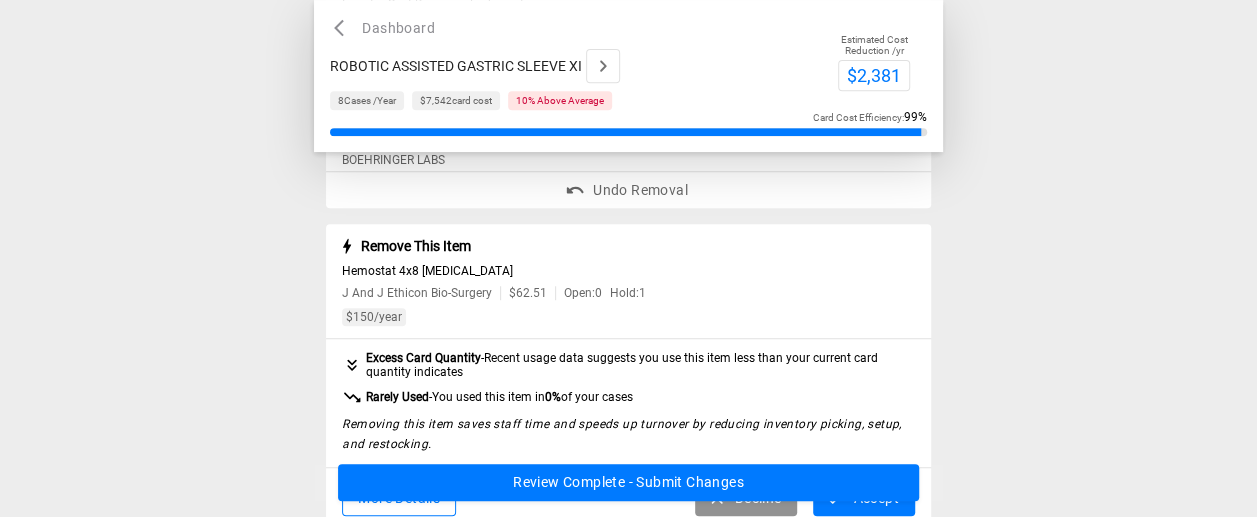scroll, scrollTop: 500, scrollLeft: 0, axis: vertical 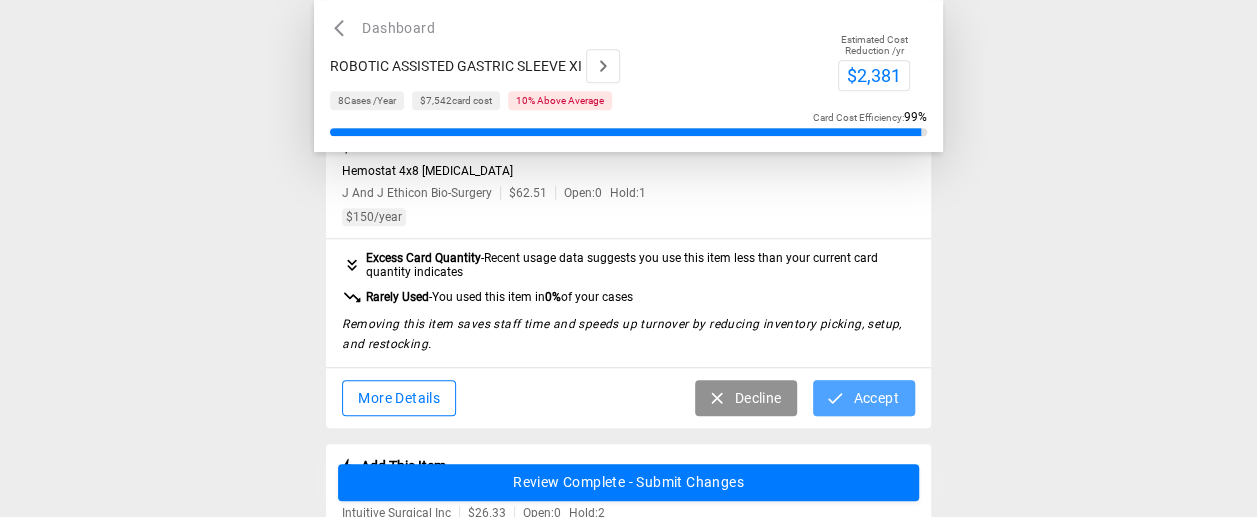 click 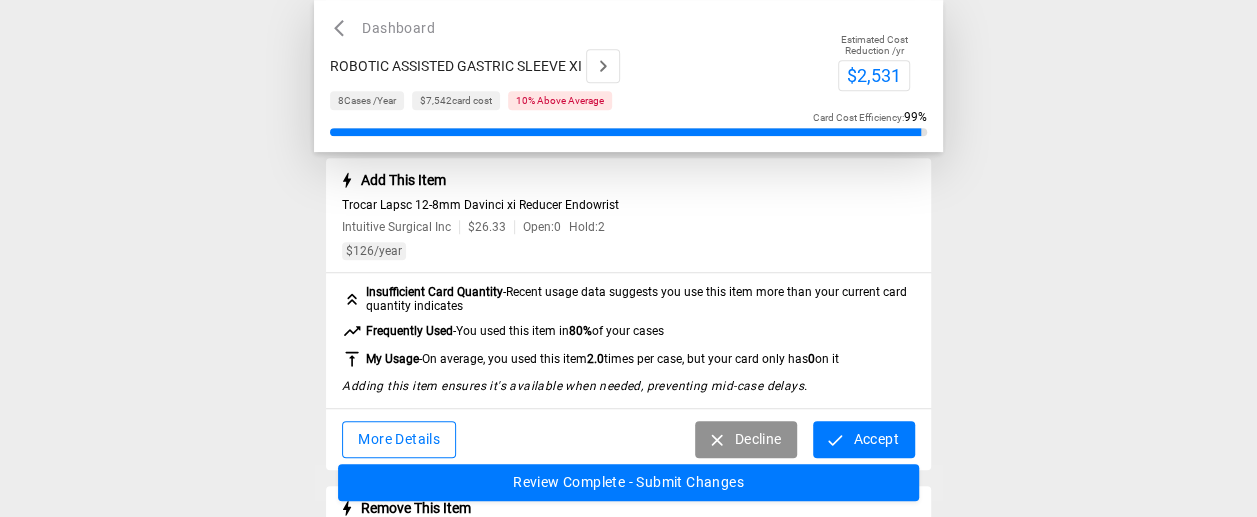scroll, scrollTop: 700, scrollLeft: 0, axis: vertical 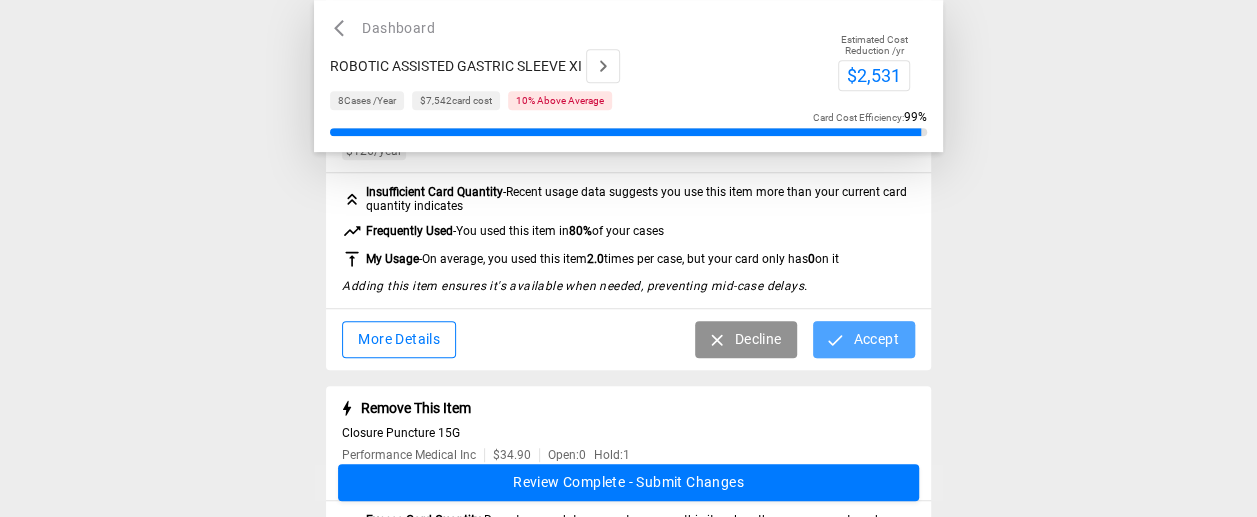 click on "Accept" at bounding box center [863, 339] 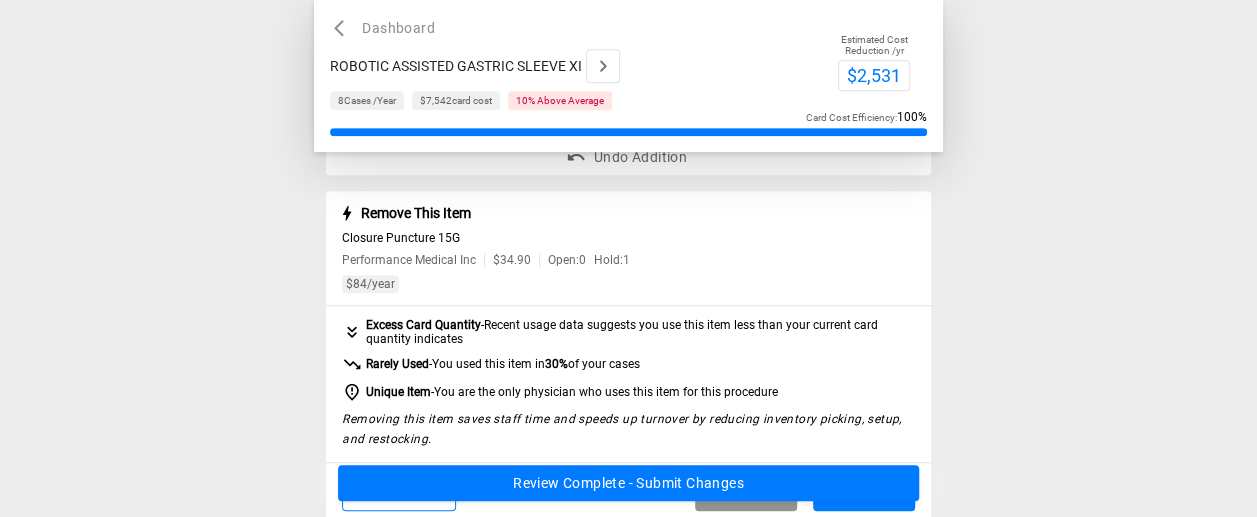 scroll, scrollTop: 800, scrollLeft: 0, axis: vertical 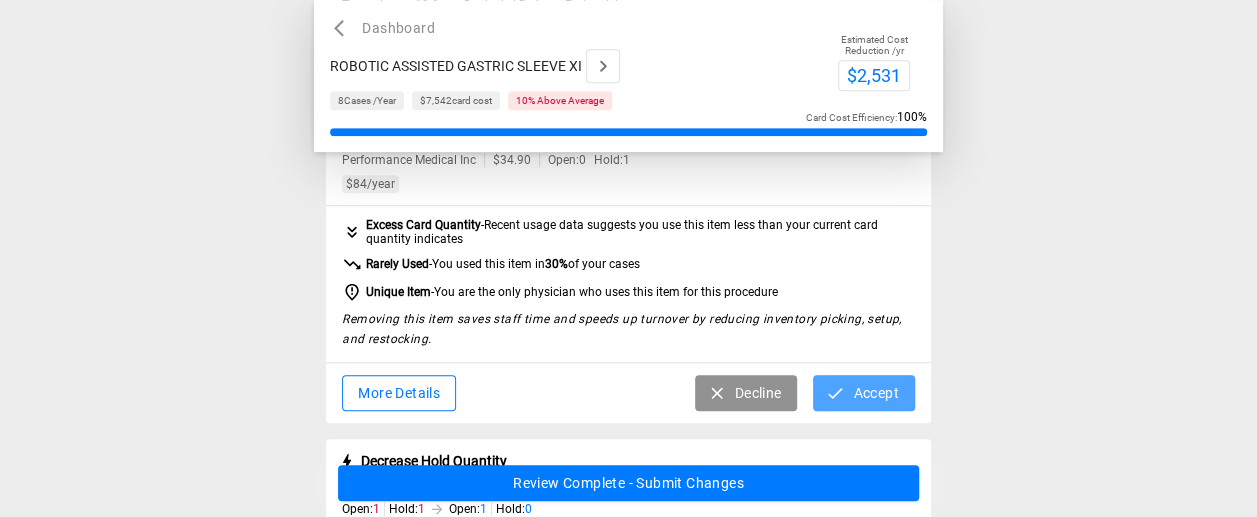 click on "Accept" at bounding box center (863, 393) 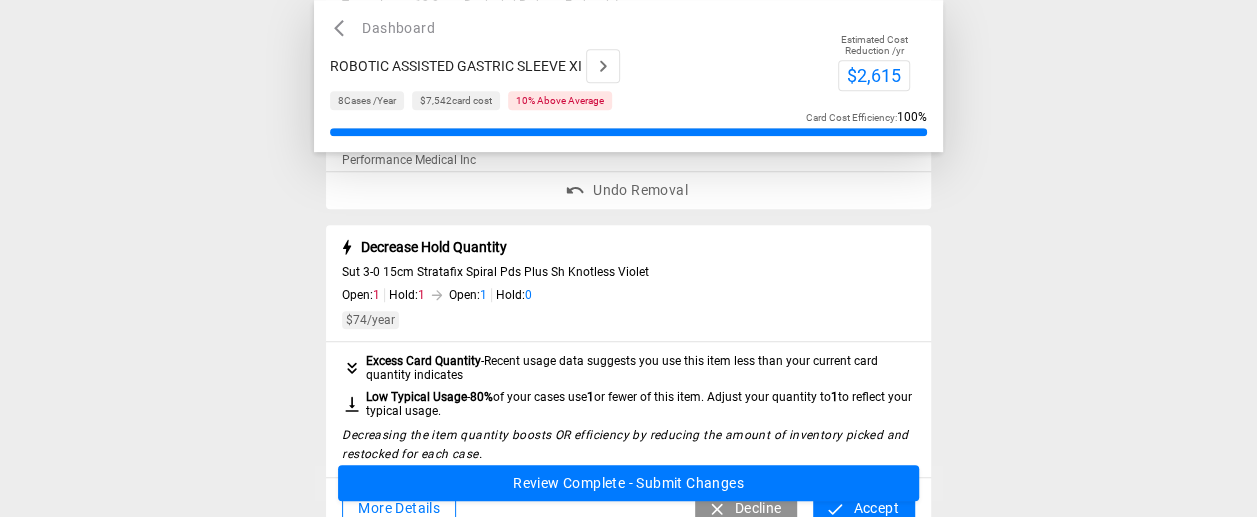 scroll, scrollTop: 900, scrollLeft: 0, axis: vertical 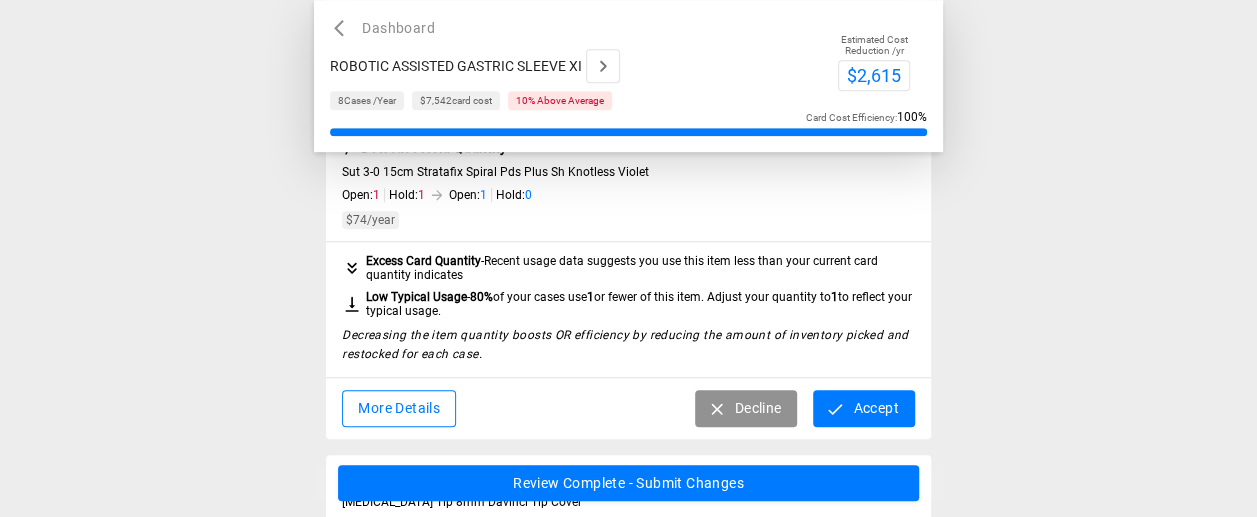 click on "Accept" at bounding box center [863, 408] 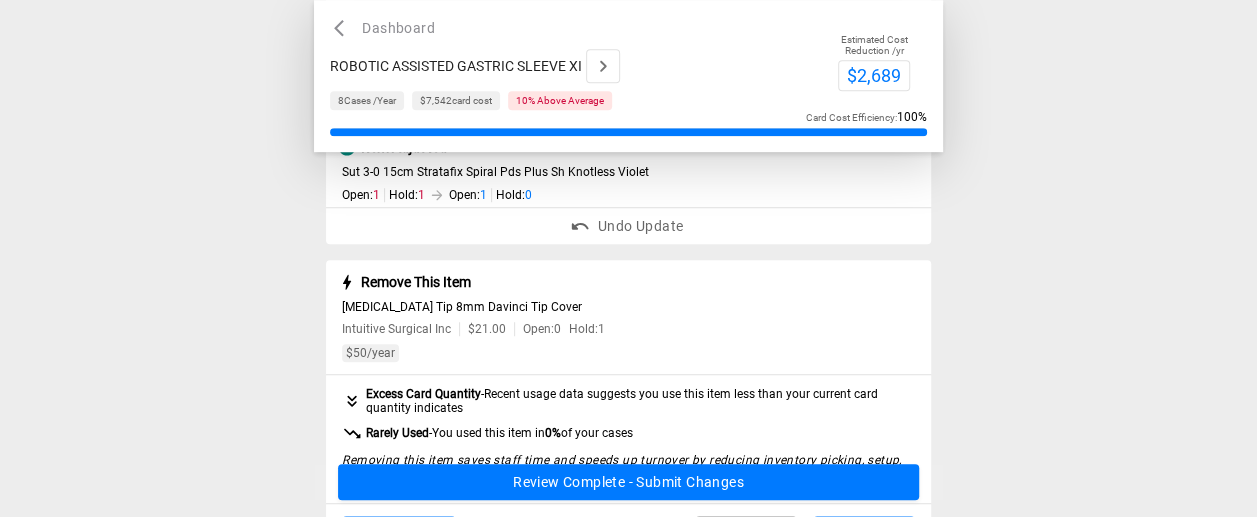 scroll, scrollTop: 1000, scrollLeft: 0, axis: vertical 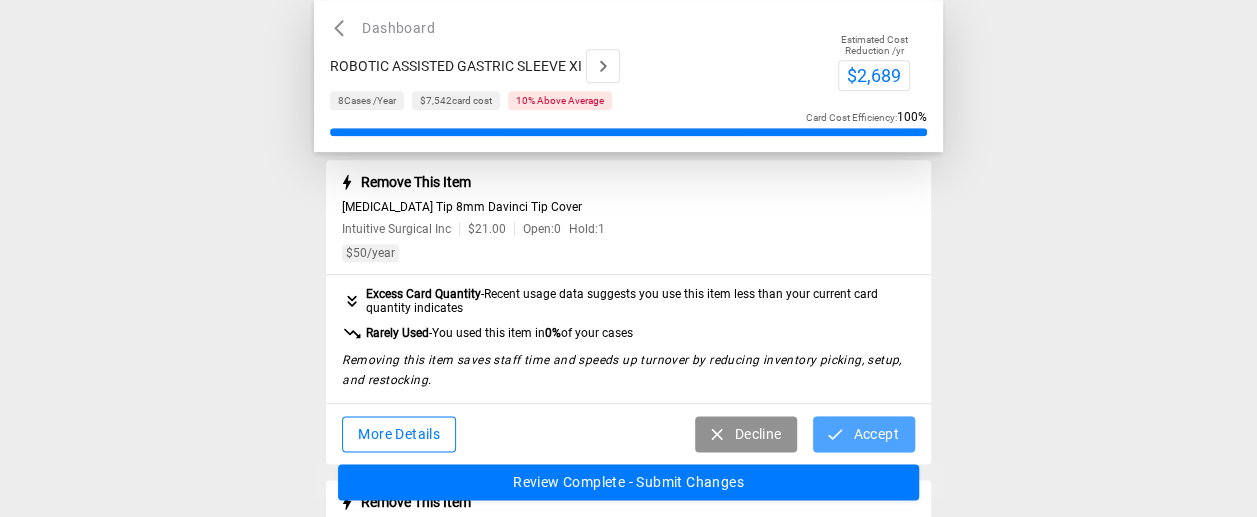 click on "Accept" at bounding box center (863, 434) 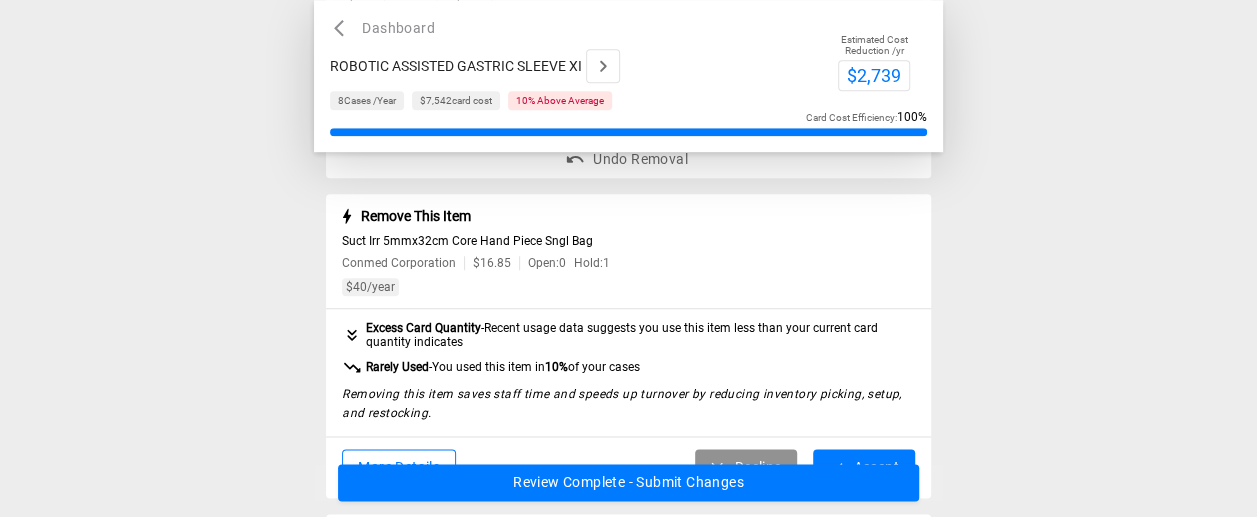 scroll, scrollTop: 1200, scrollLeft: 0, axis: vertical 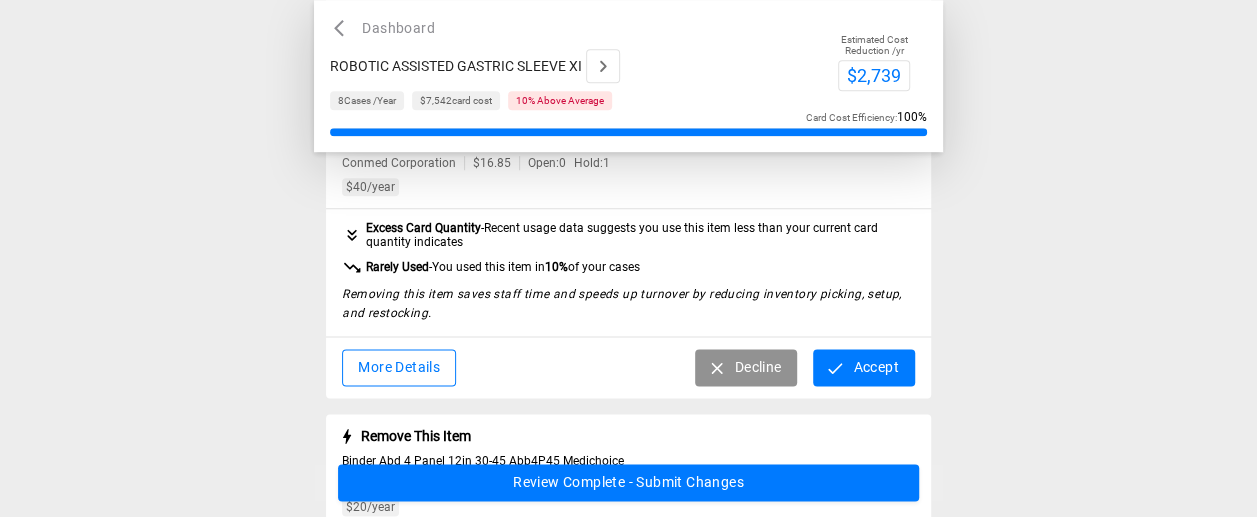 click on "Accept" at bounding box center (863, 367) 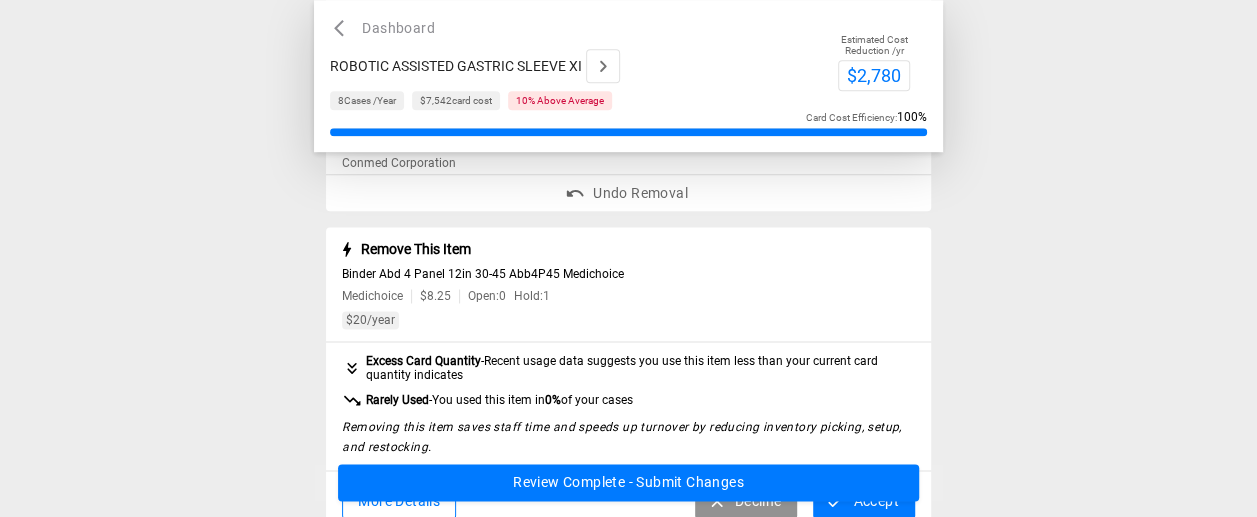 scroll, scrollTop: 1300, scrollLeft: 0, axis: vertical 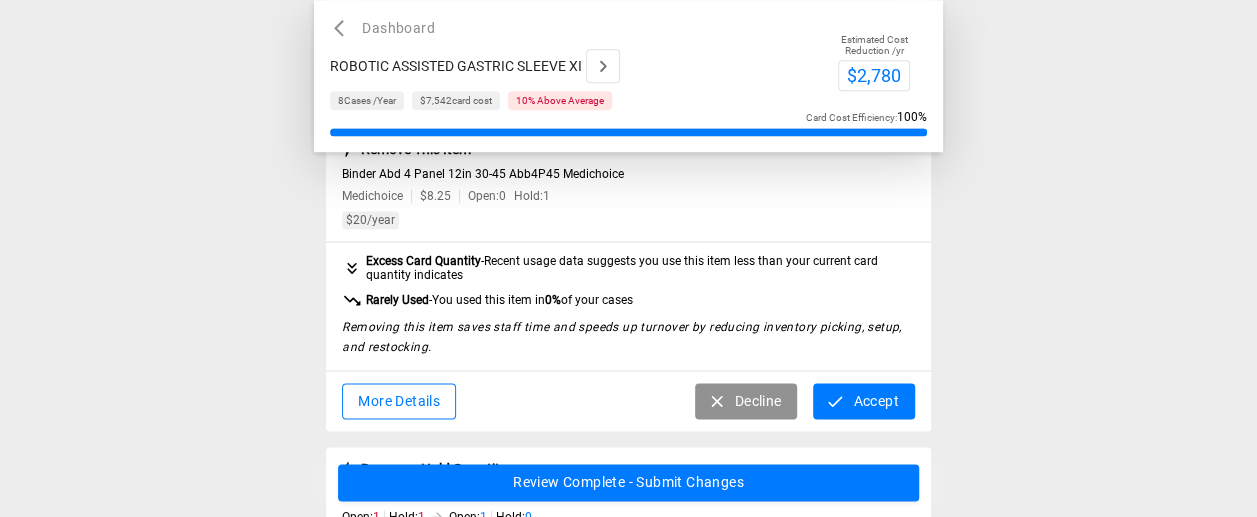 click on "Accept" at bounding box center [863, 401] 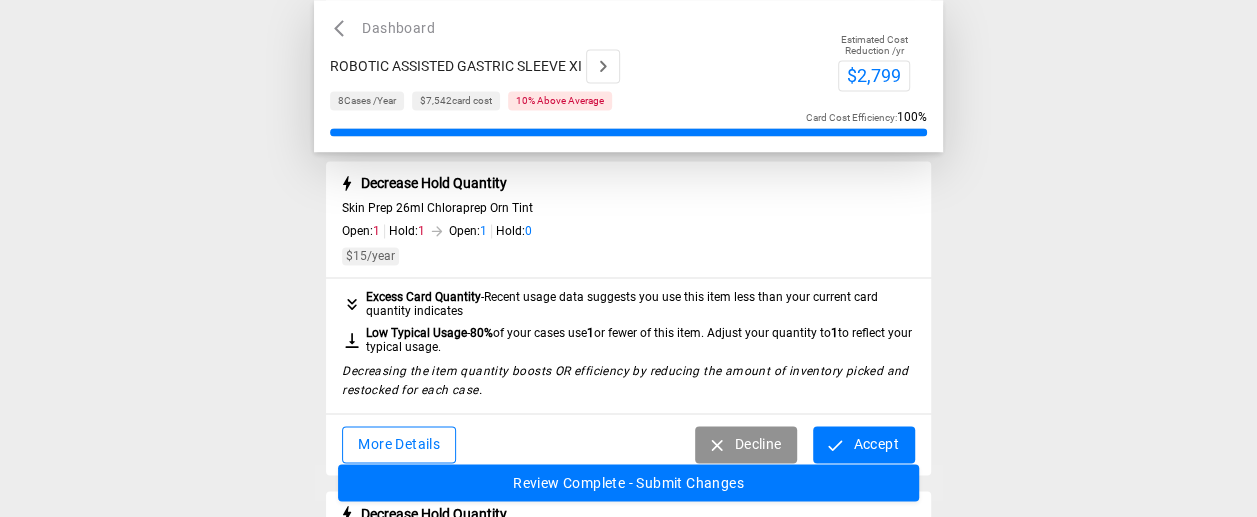 scroll, scrollTop: 1500, scrollLeft: 0, axis: vertical 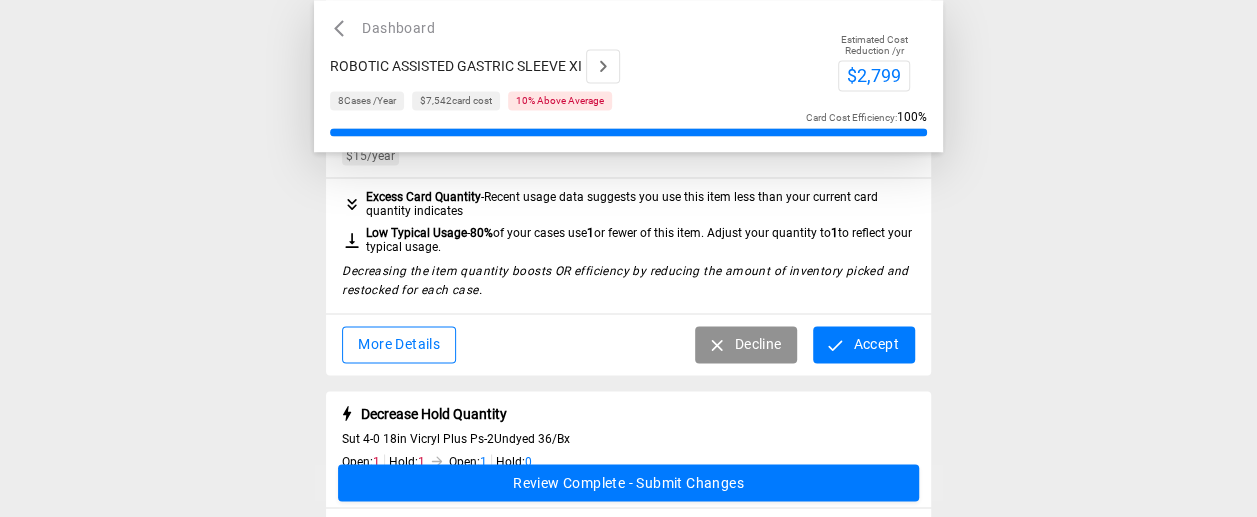 click on "Accept" at bounding box center (863, 344) 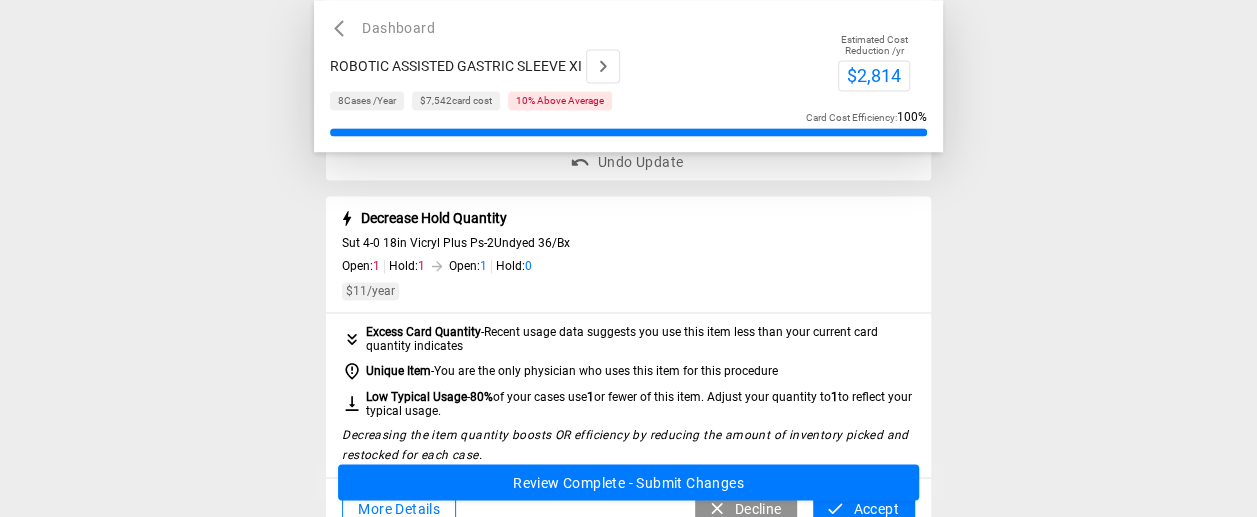 scroll, scrollTop: 1600, scrollLeft: 0, axis: vertical 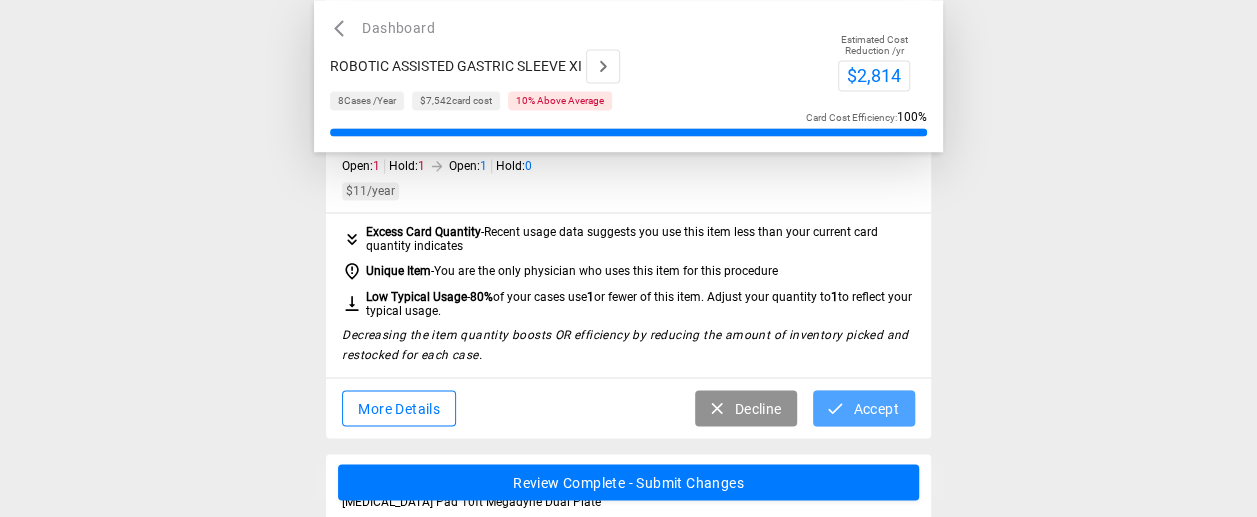 click on "Accept" at bounding box center [863, 408] 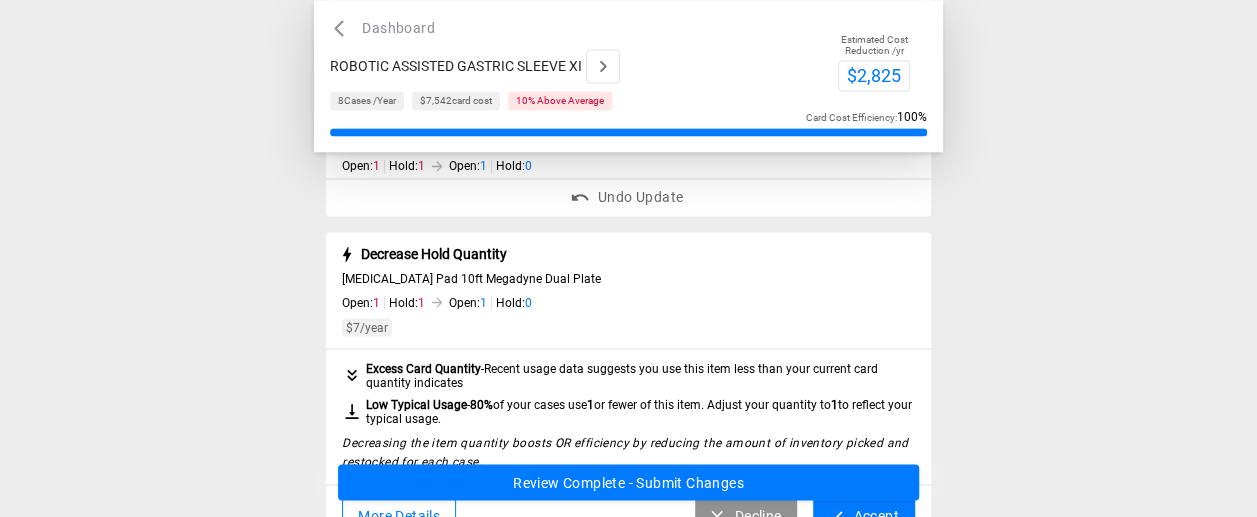 scroll, scrollTop: 1700, scrollLeft: 0, axis: vertical 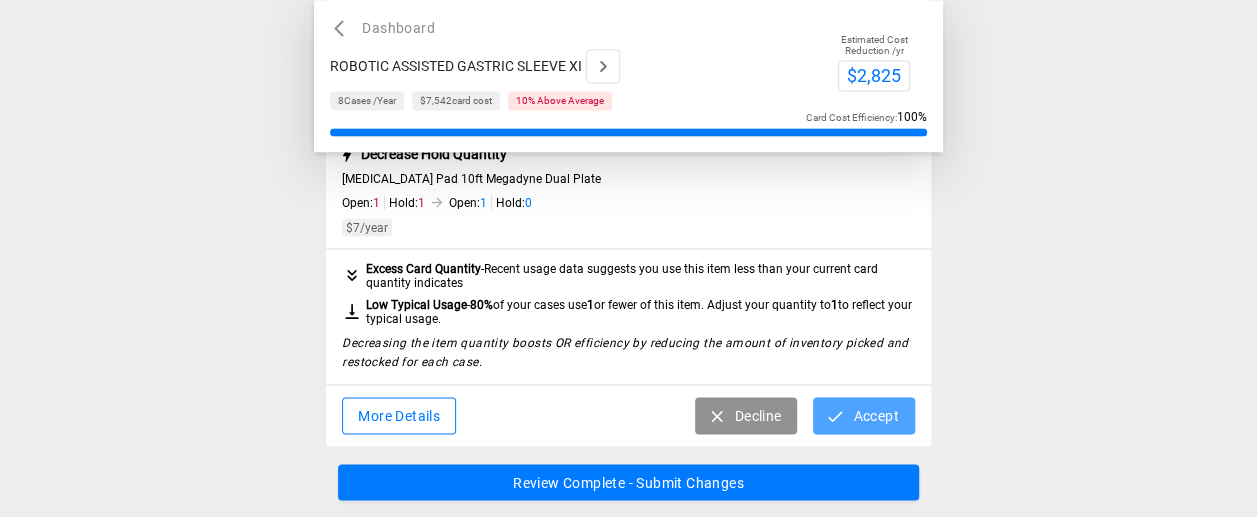 click on "Accept" at bounding box center (863, 415) 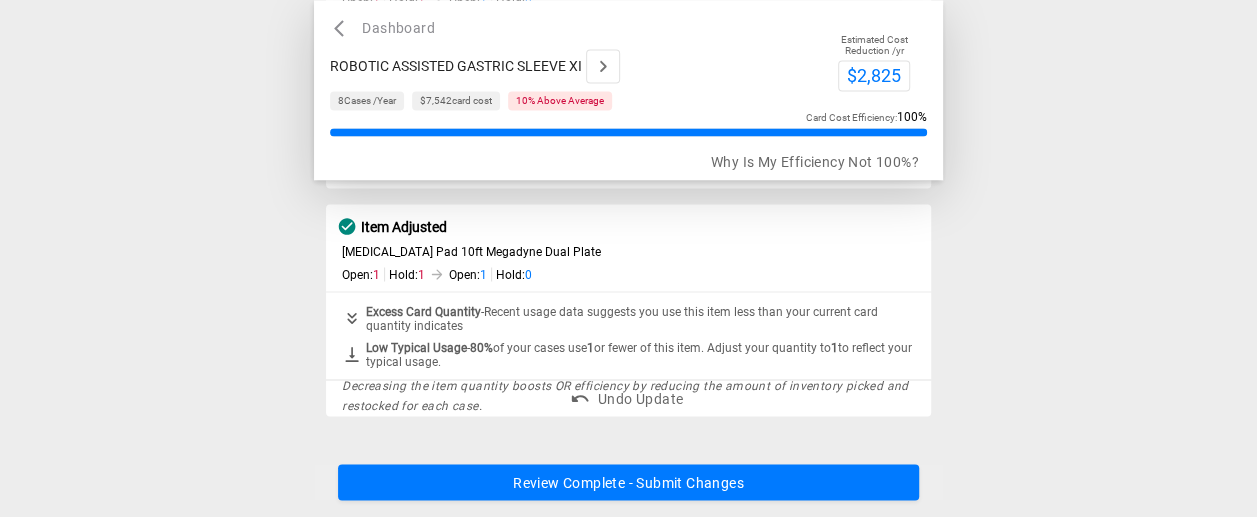 scroll, scrollTop: 1547, scrollLeft: 0, axis: vertical 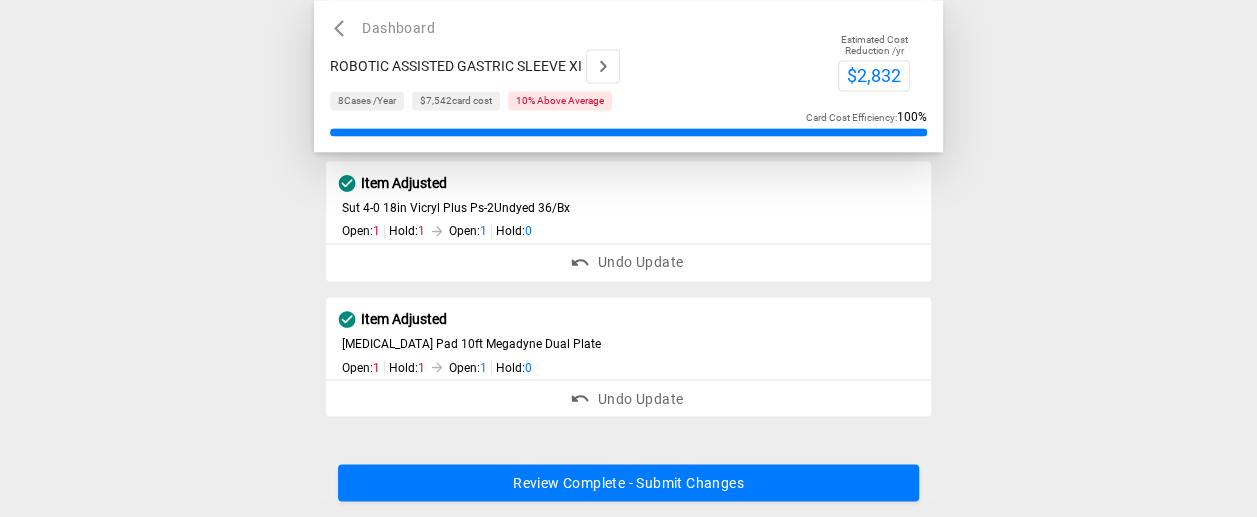 click on "Review Complete - Submit Changes" at bounding box center (628, 483) 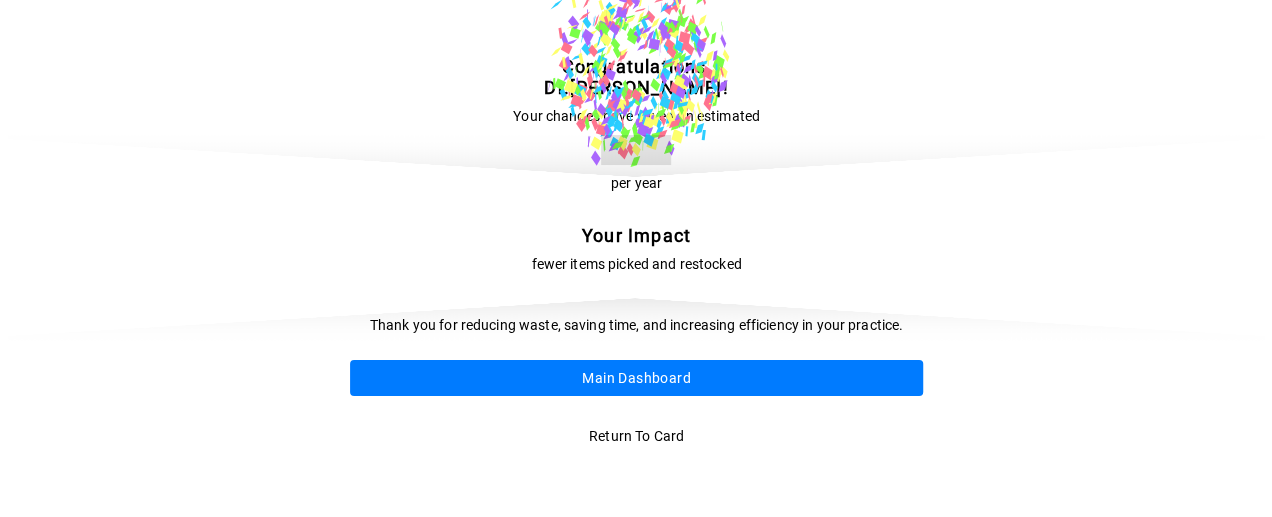scroll, scrollTop: 0, scrollLeft: 0, axis: both 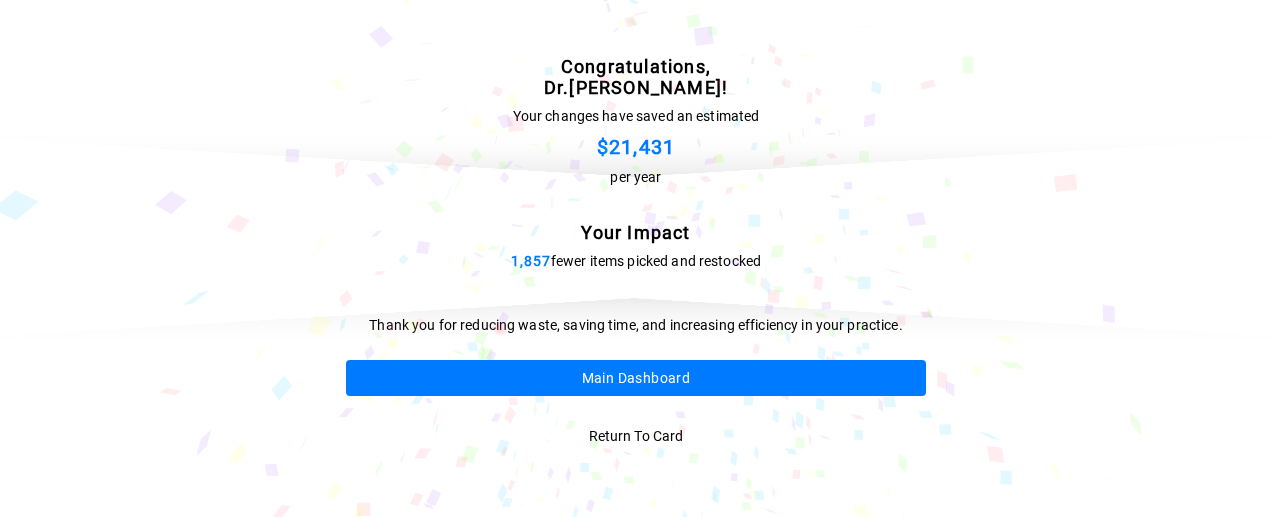 click on "Main Dashboard" at bounding box center [636, 378] 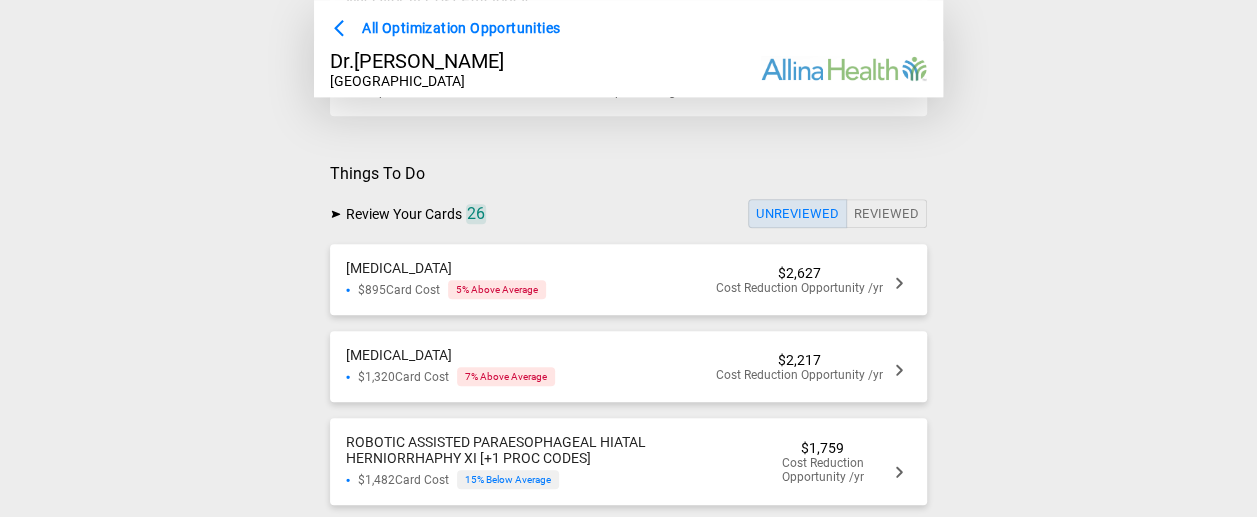 scroll, scrollTop: 800, scrollLeft: 0, axis: vertical 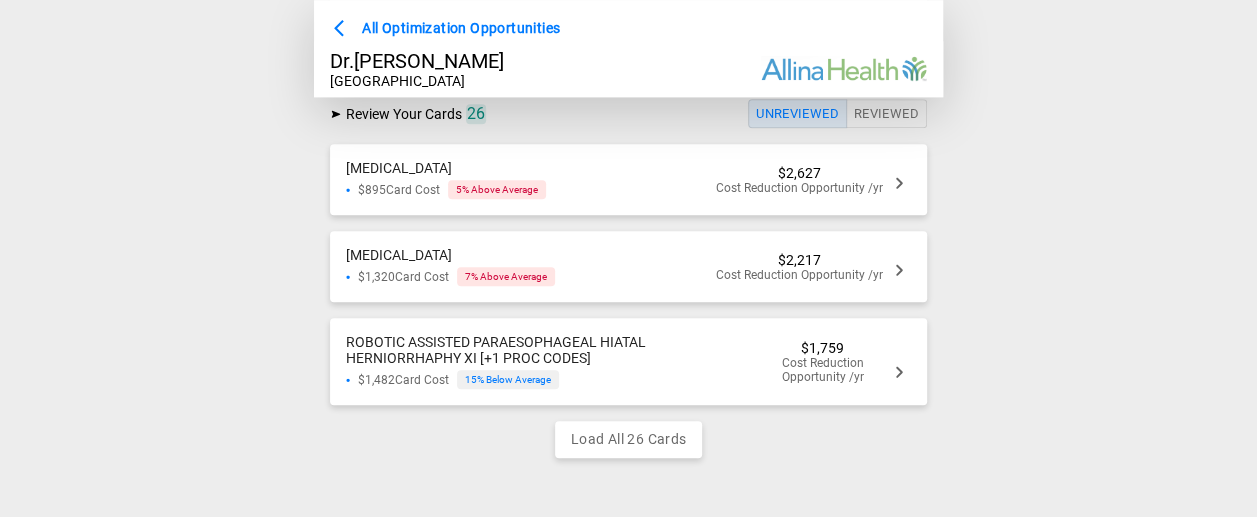click on "Cost Reduction Opportunity /yr" at bounding box center (823, 370) 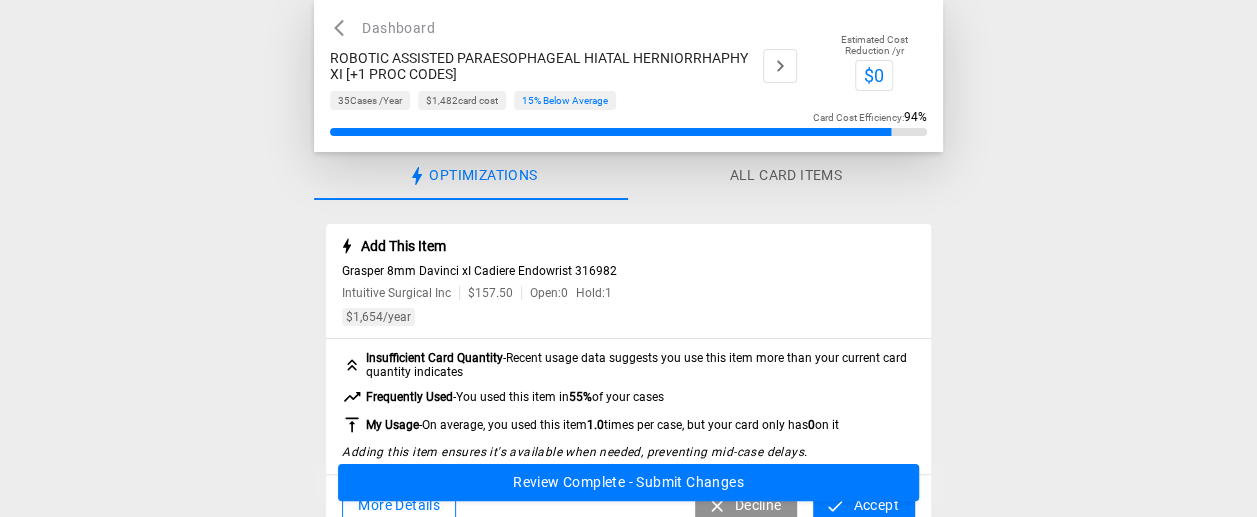 scroll, scrollTop: 100, scrollLeft: 0, axis: vertical 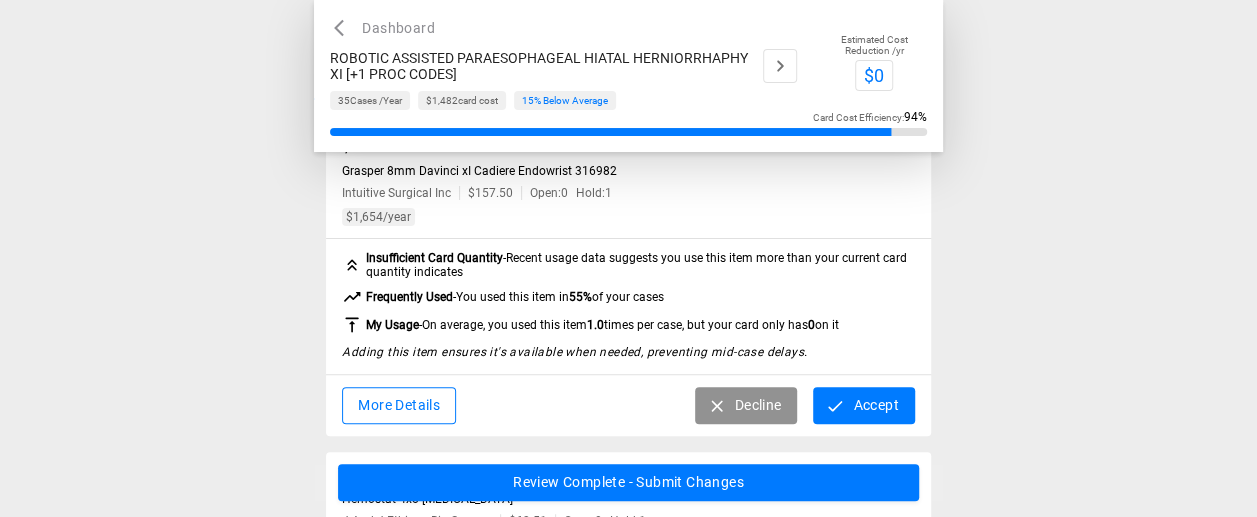 click on "Accept" at bounding box center (863, 405) 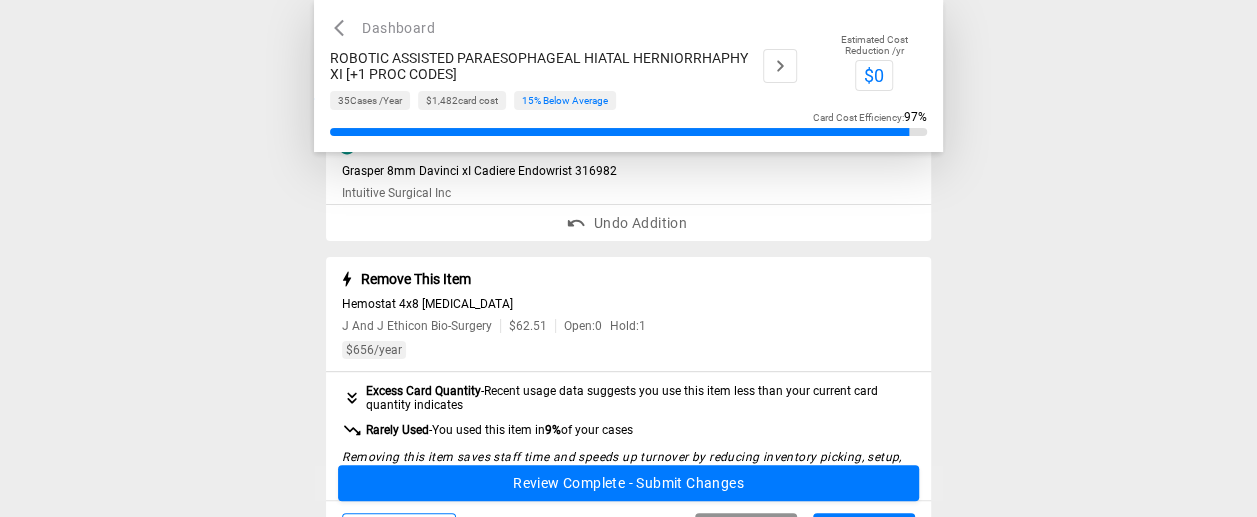 scroll, scrollTop: 200, scrollLeft: 0, axis: vertical 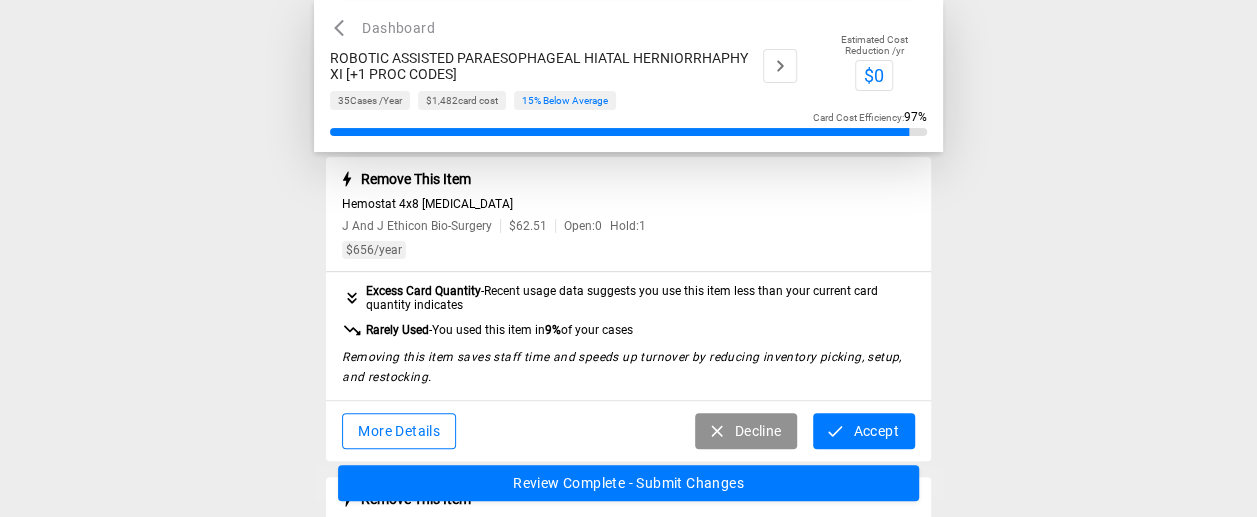 click on "Accept" at bounding box center [863, 431] 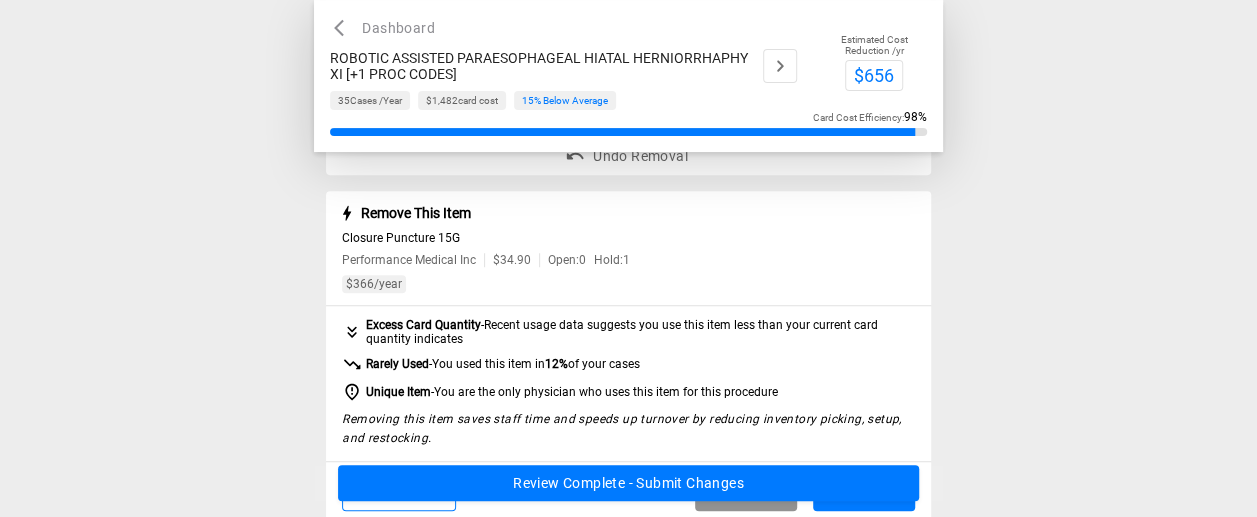 scroll, scrollTop: 400, scrollLeft: 0, axis: vertical 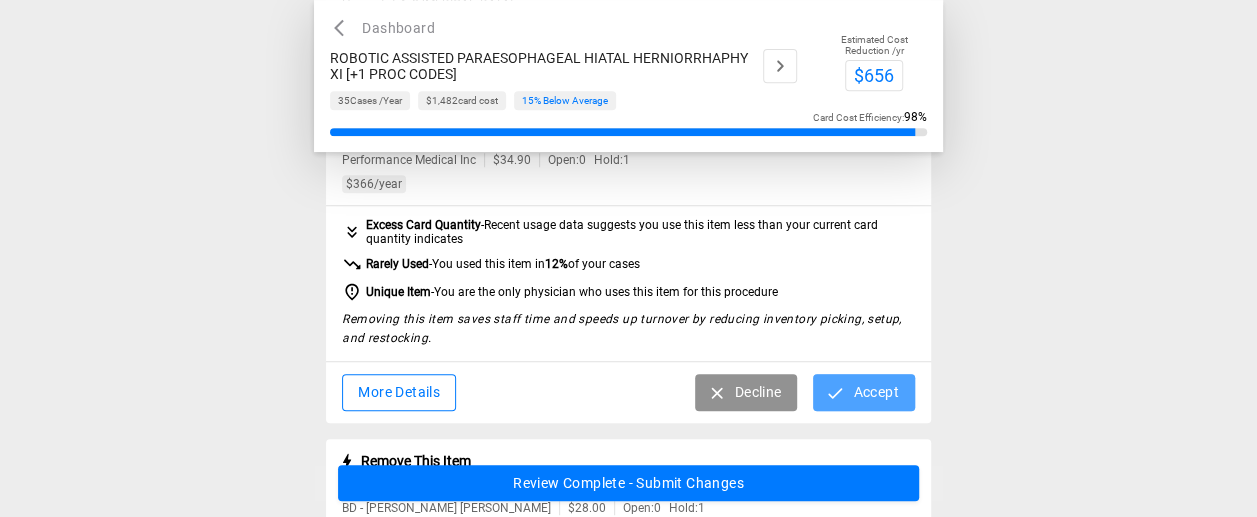 click on "Accept" at bounding box center [863, 392] 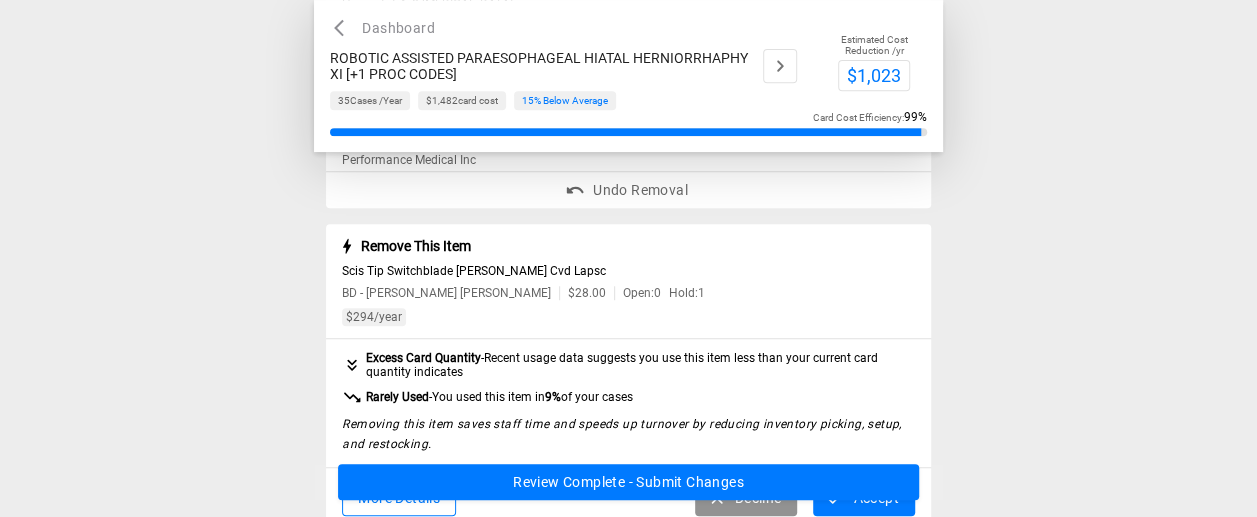 scroll, scrollTop: 500, scrollLeft: 0, axis: vertical 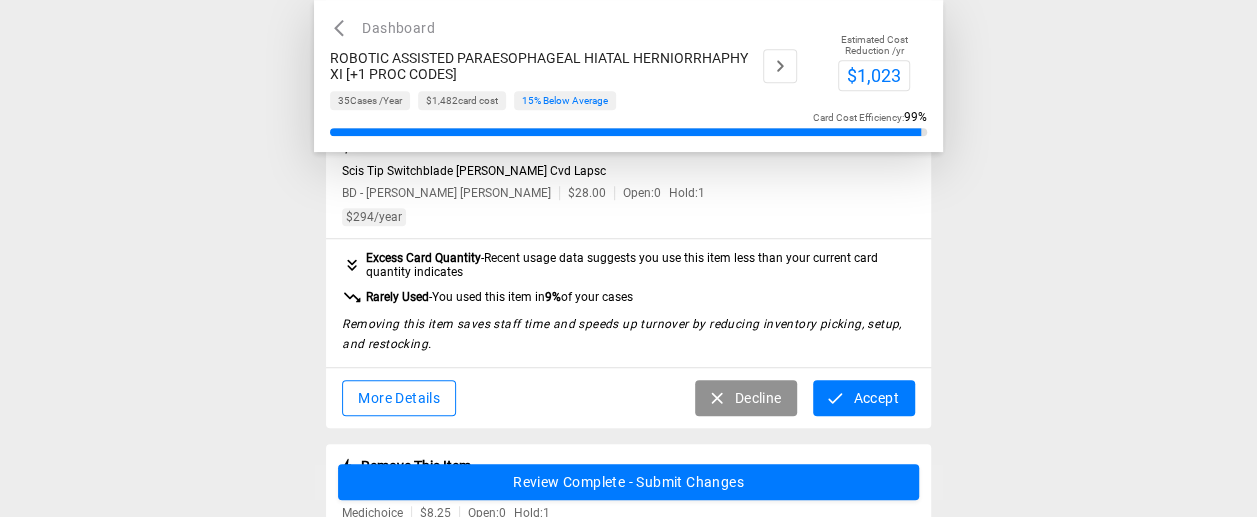 click 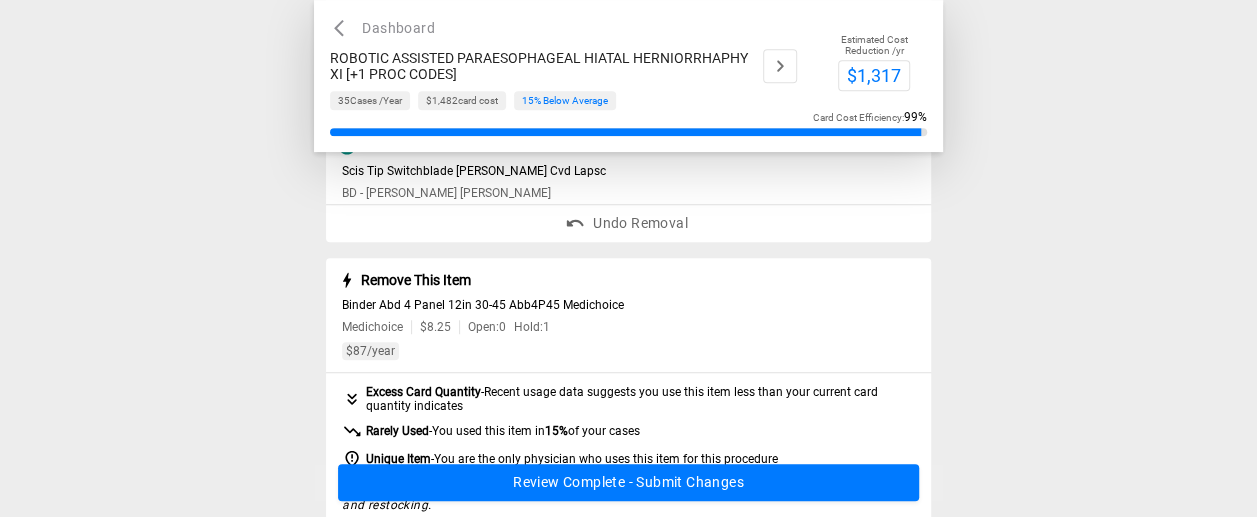 scroll, scrollTop: 600, scrollLeft: 0, axis: vertical 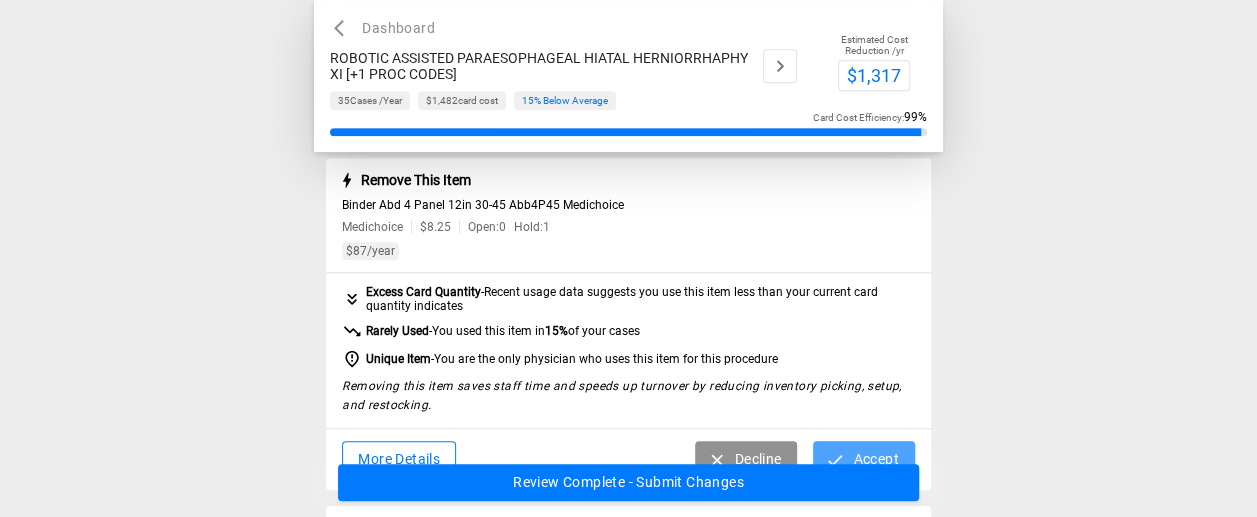 click on "Accept" at bounding box center [863, 459] 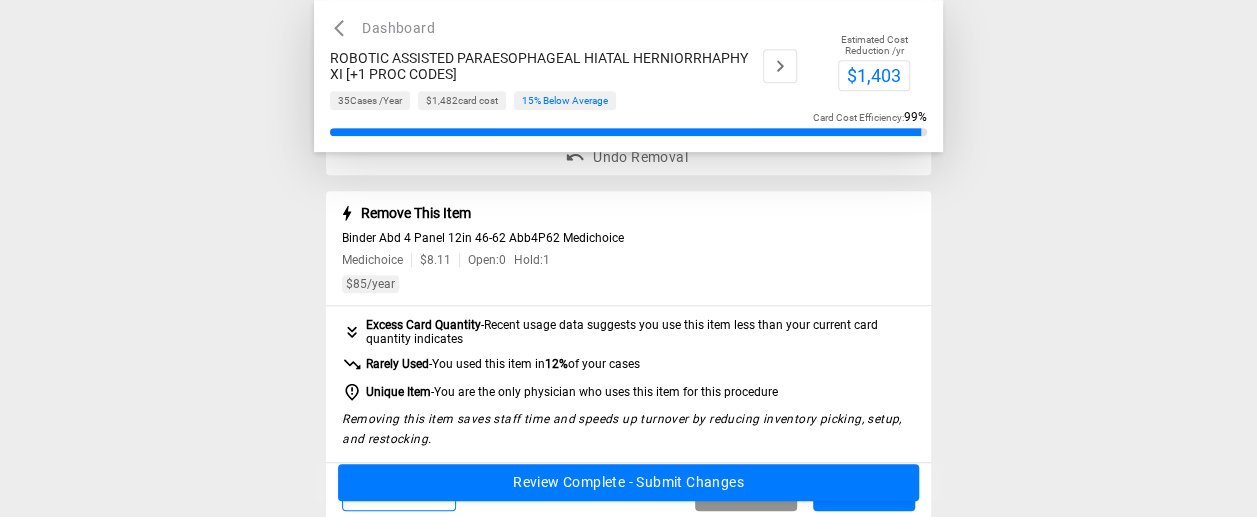 scroll, scrollTop: 800, scrollLeft: 0, axis: vertical 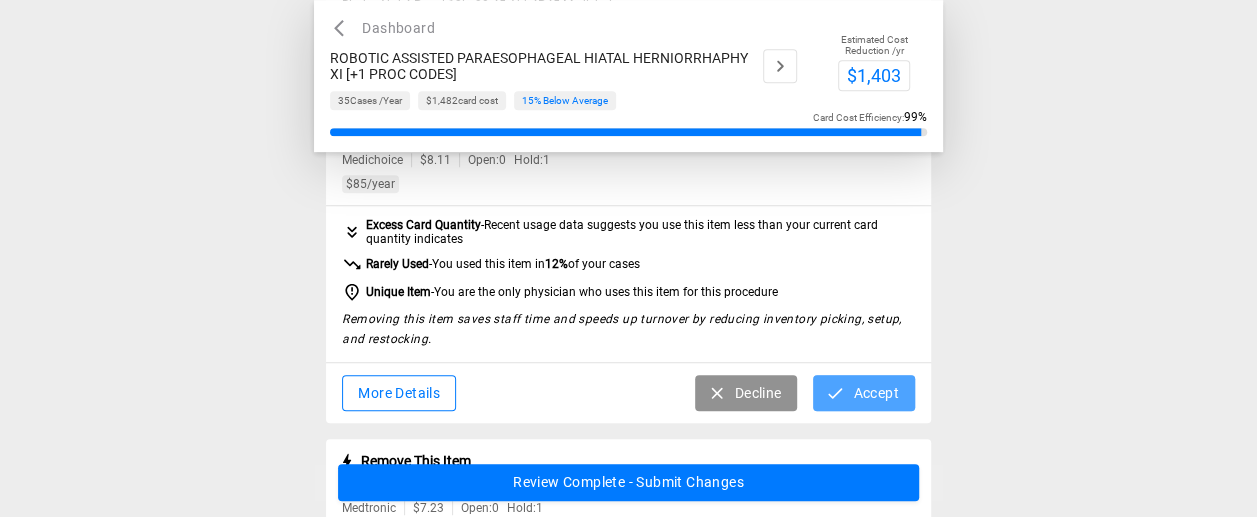 click on "Accept" at bounding box center [863, 393] 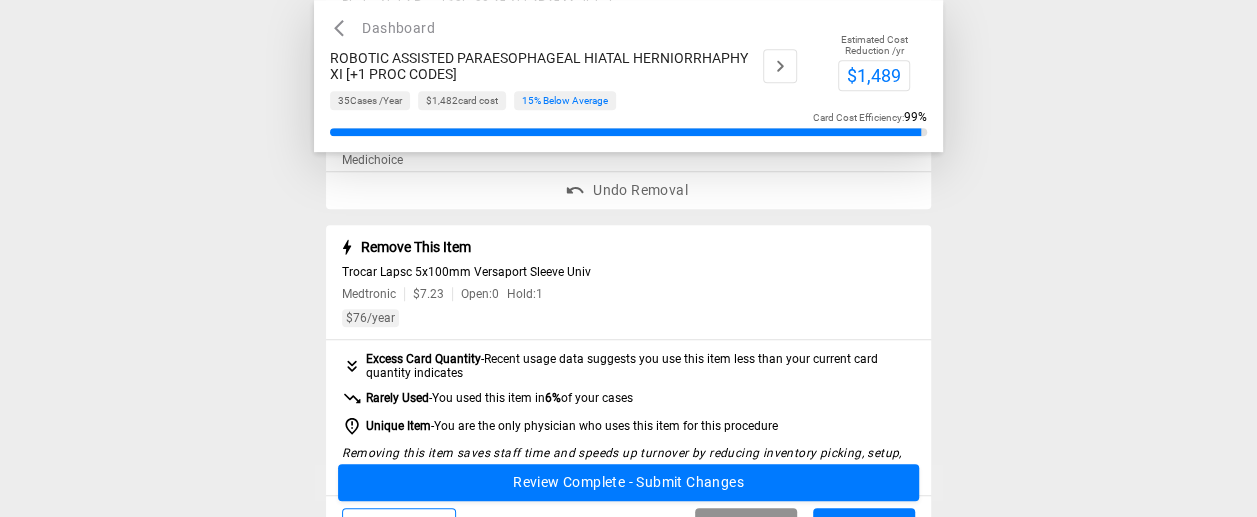 scroll, scrollTop: 900, scrollLeft: 0, axis: vertical 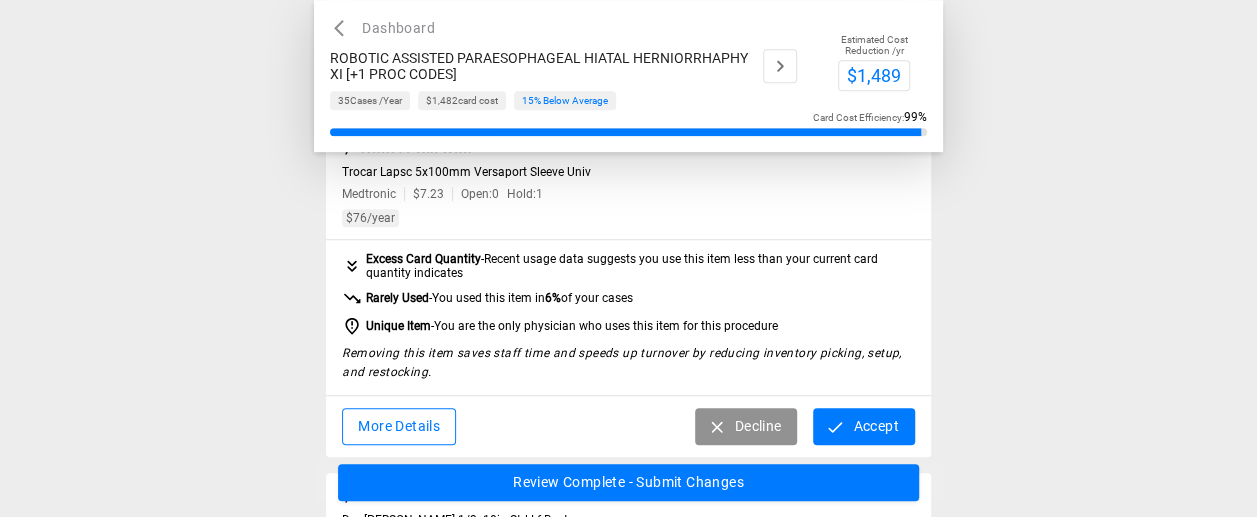 click on "Accept" at bounding box center [863, 426] 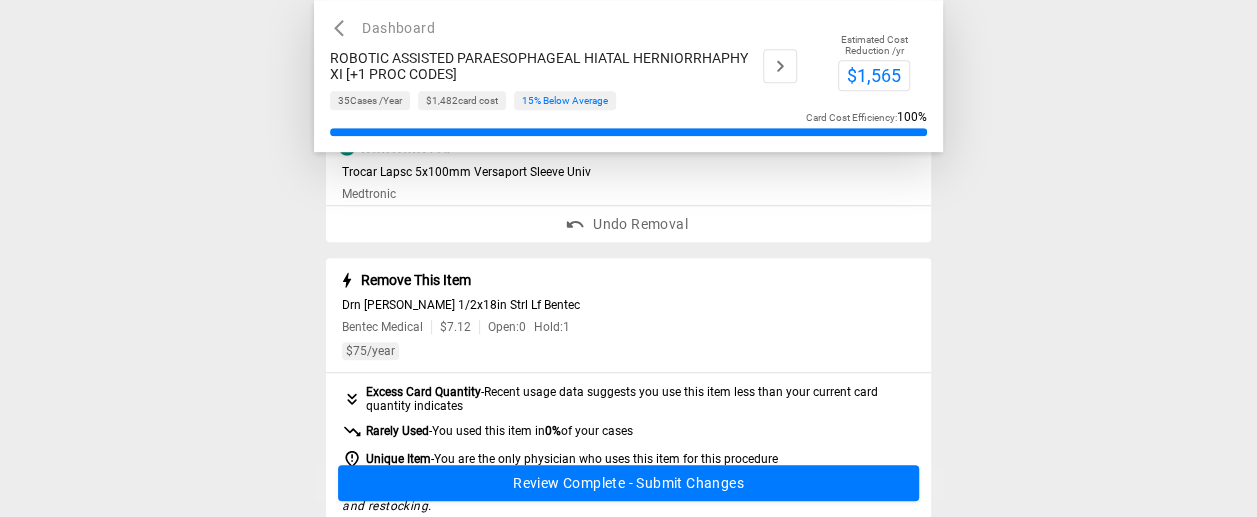 scroll, scrollTop: 1000, scrollLeft: 0, axis: vertical 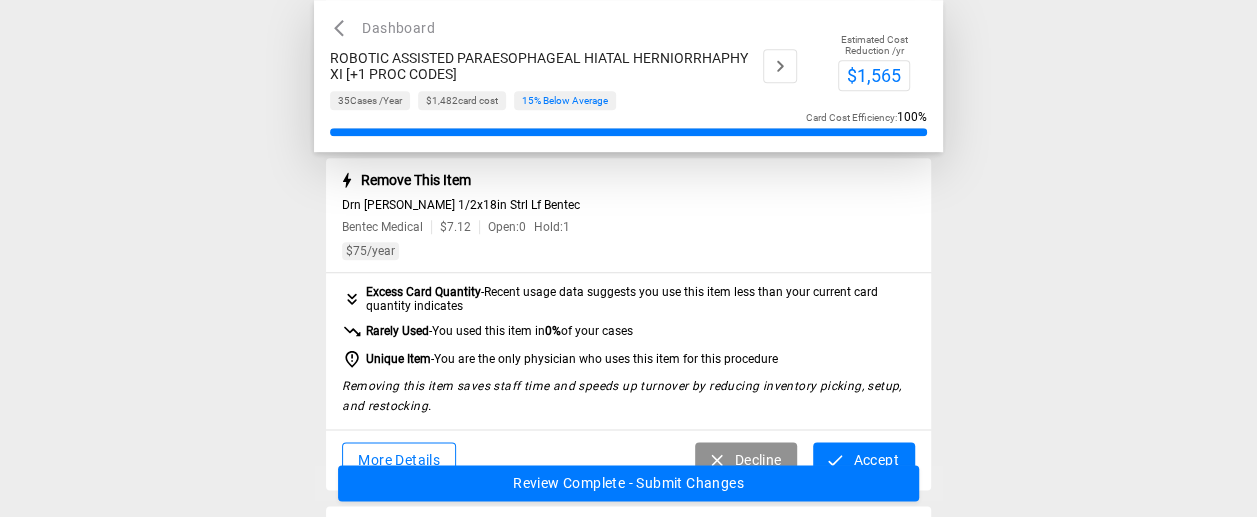 click on "Accept" at bounding box center (863, 460) 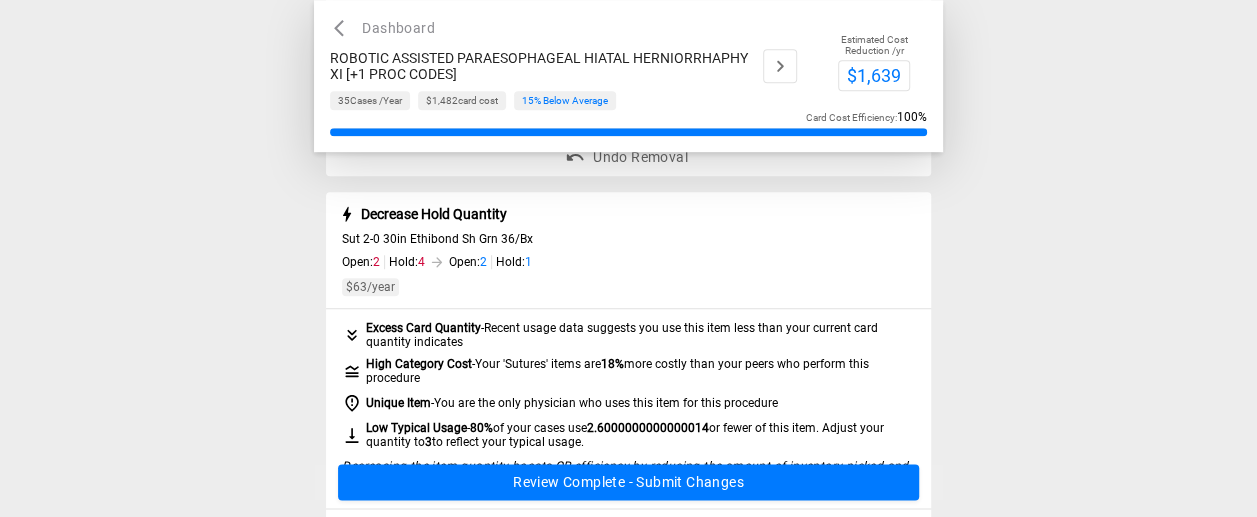 scroll, scrollTop: 1200, scrollLeft: 0, axis: vertical 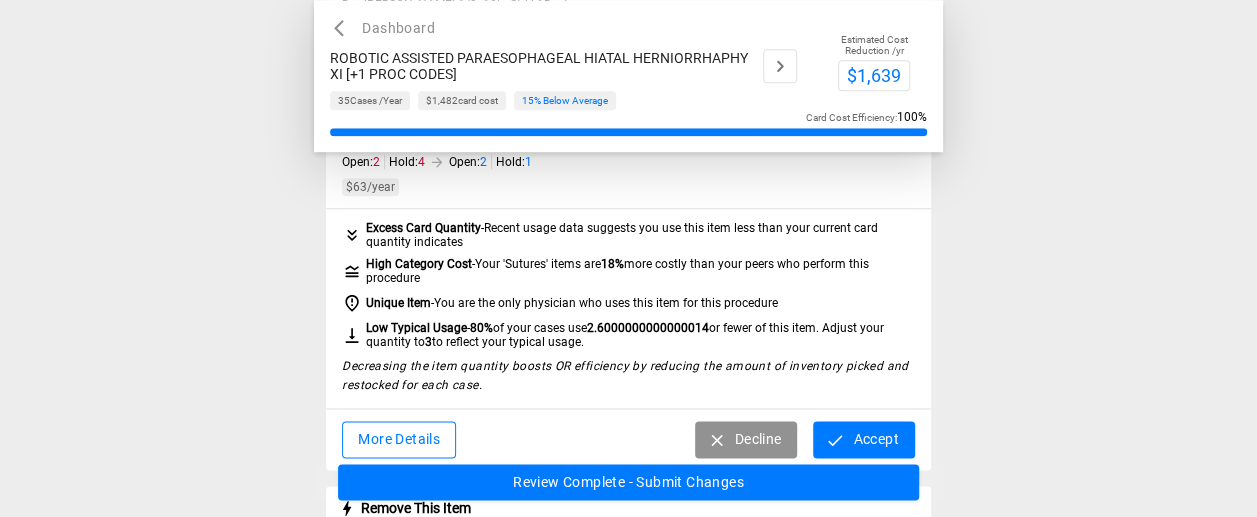 click 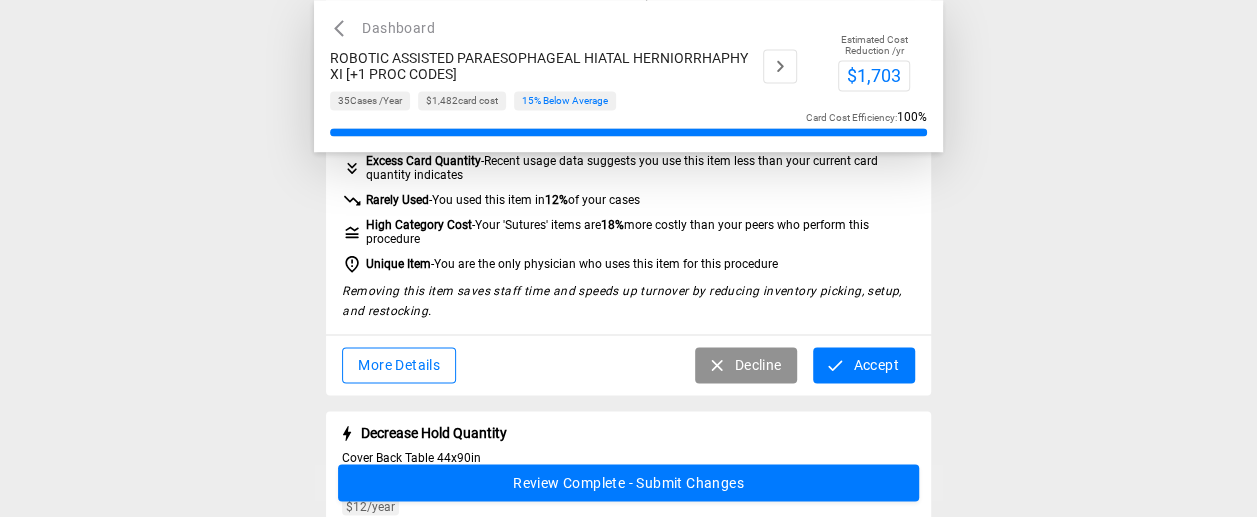 scroll, scrollTop: 1500, scrollLeft: 0, axis: vertical 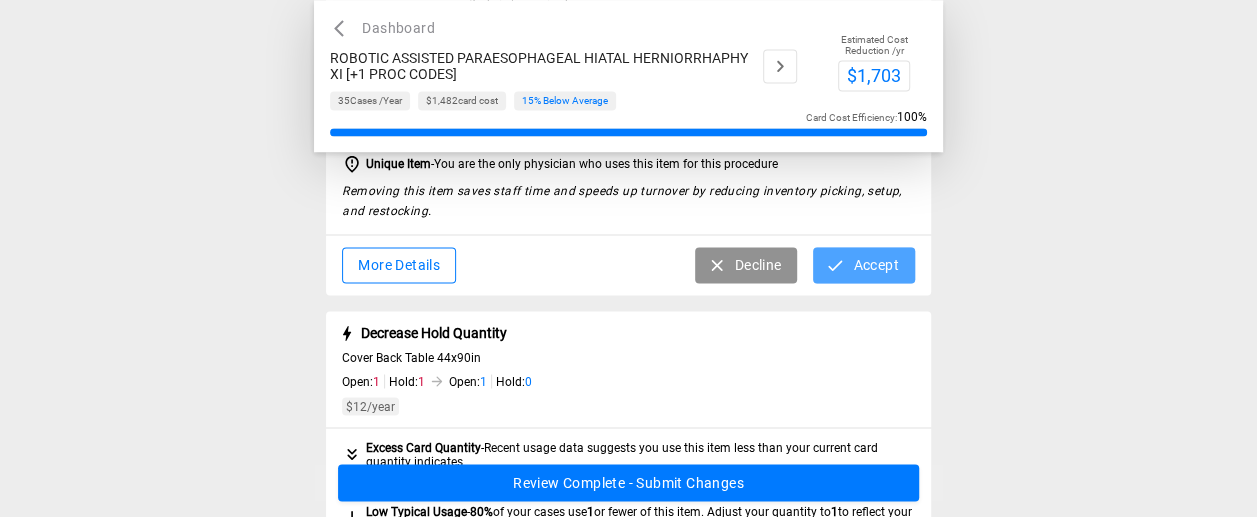 click on "Accept" at bounding box center (863, 265) 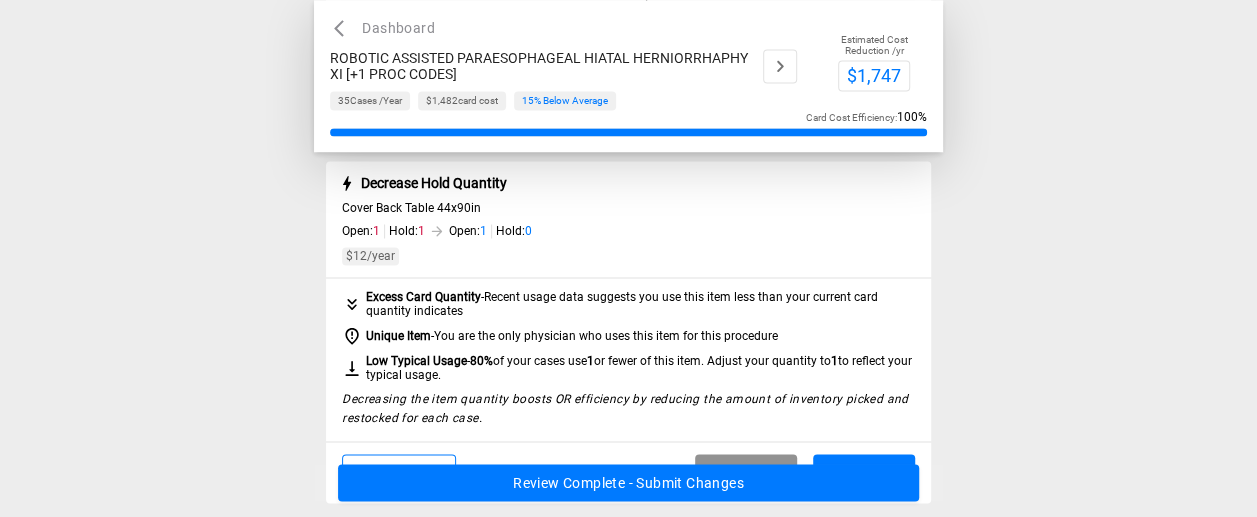 scroll, scrollTop: 1500, scrollLeft: 0, axis: vertical 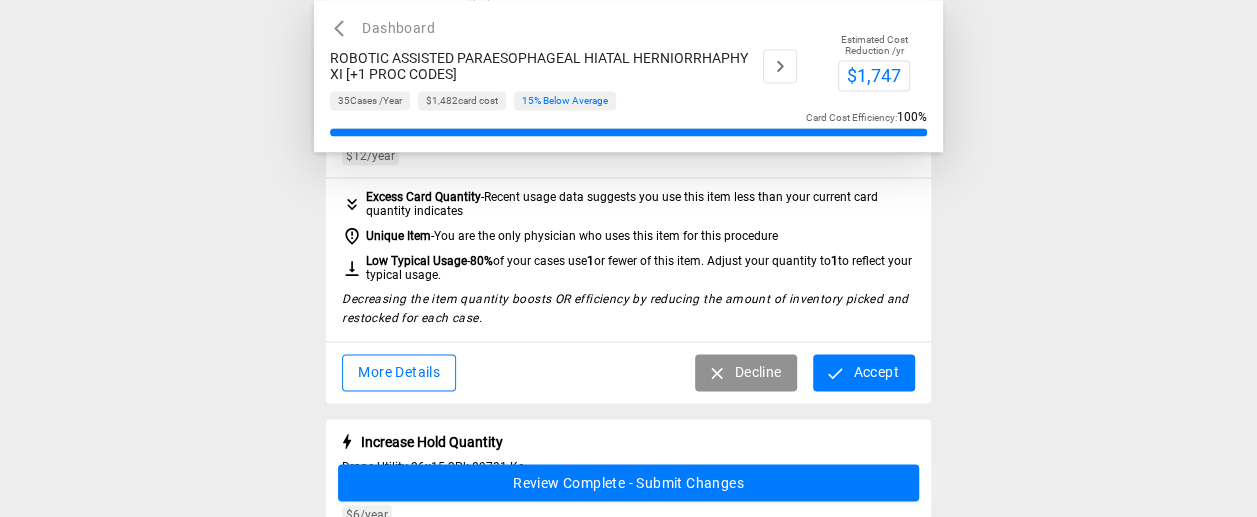 click on "Accept" at bounding box center (863, 372) 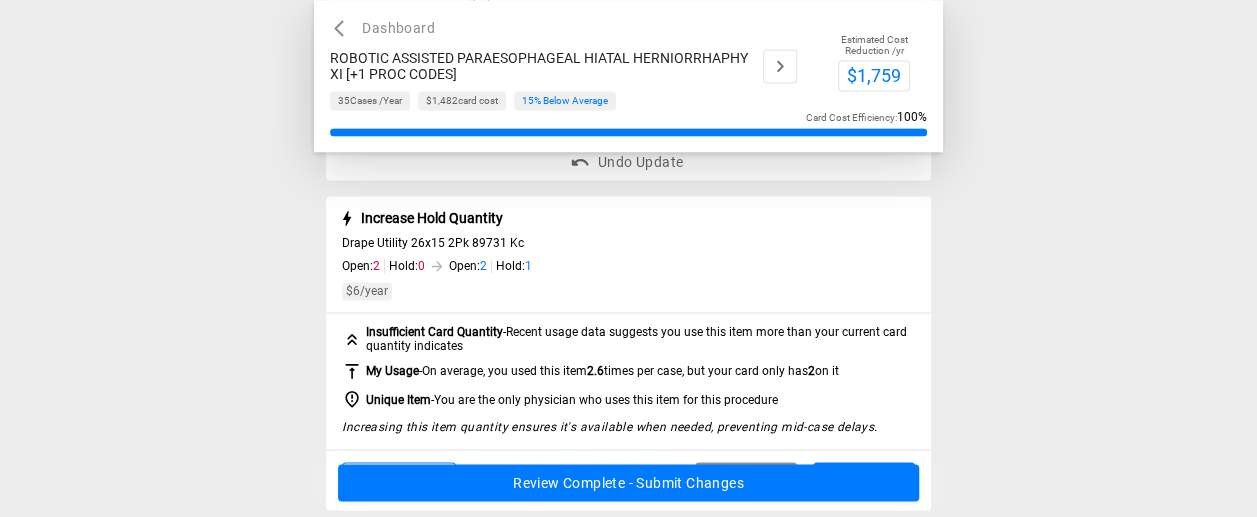 scroll, scrollTop: 1600, scrollLeft: 0, axis: vertical 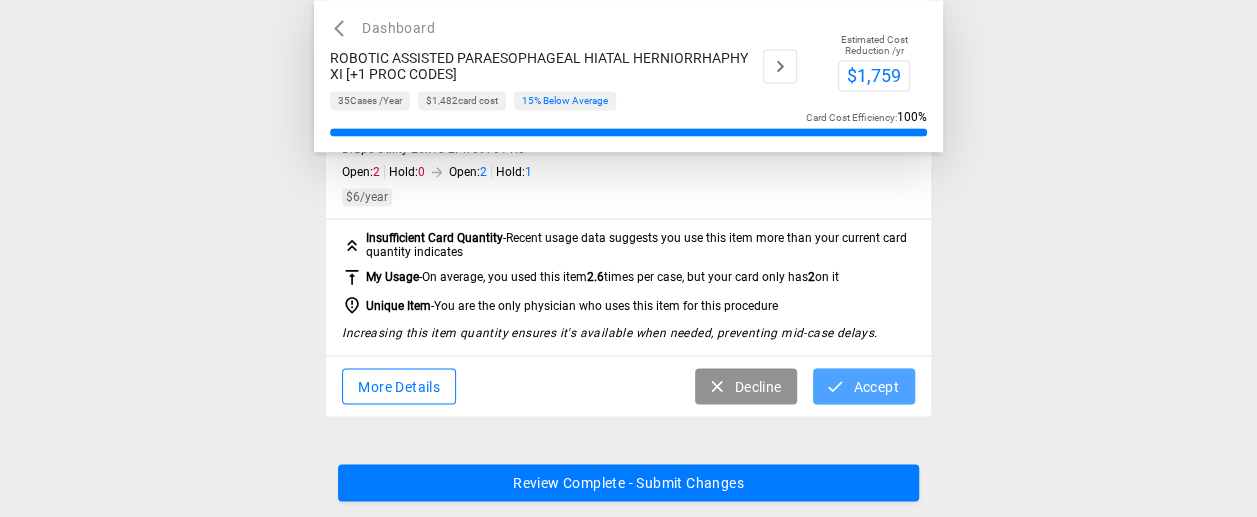 click on "Accept" at bounding box center [863, 386] 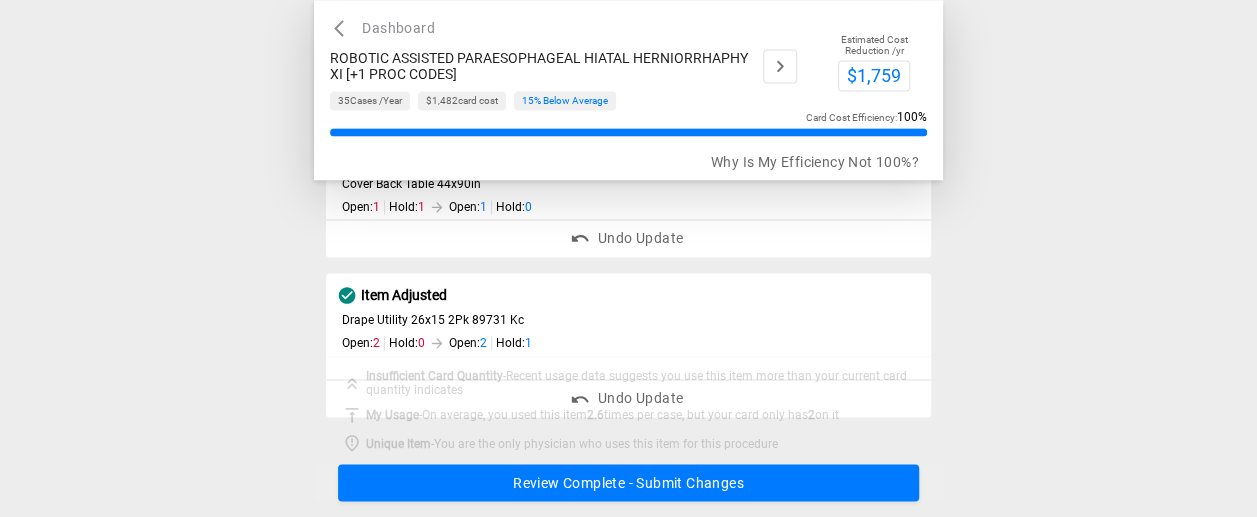 scroll, scrollTop: 1410, scrollLeft: 0, axis: vertical 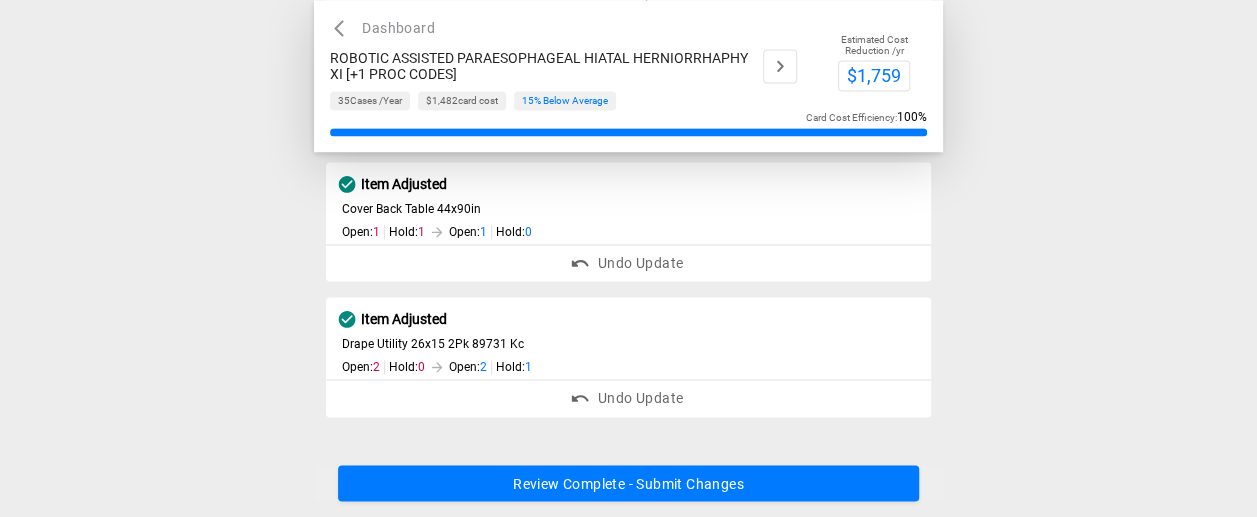 click on "Review Complete - Submit Changes" at bounding box center (628, 483) 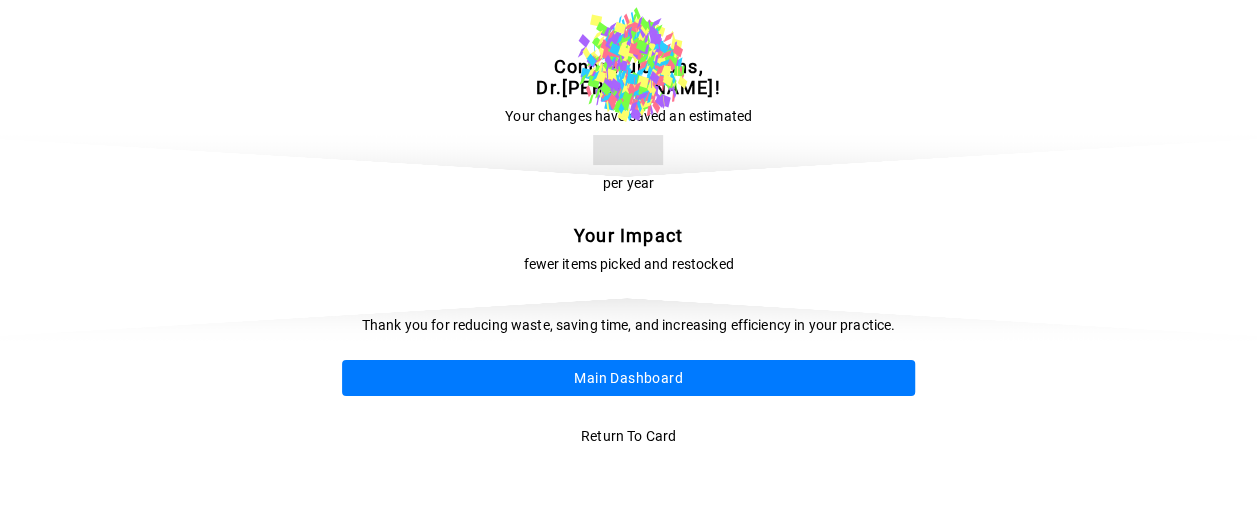 scroll, scrollTop: 0, scrollLeft: 0, axis: both 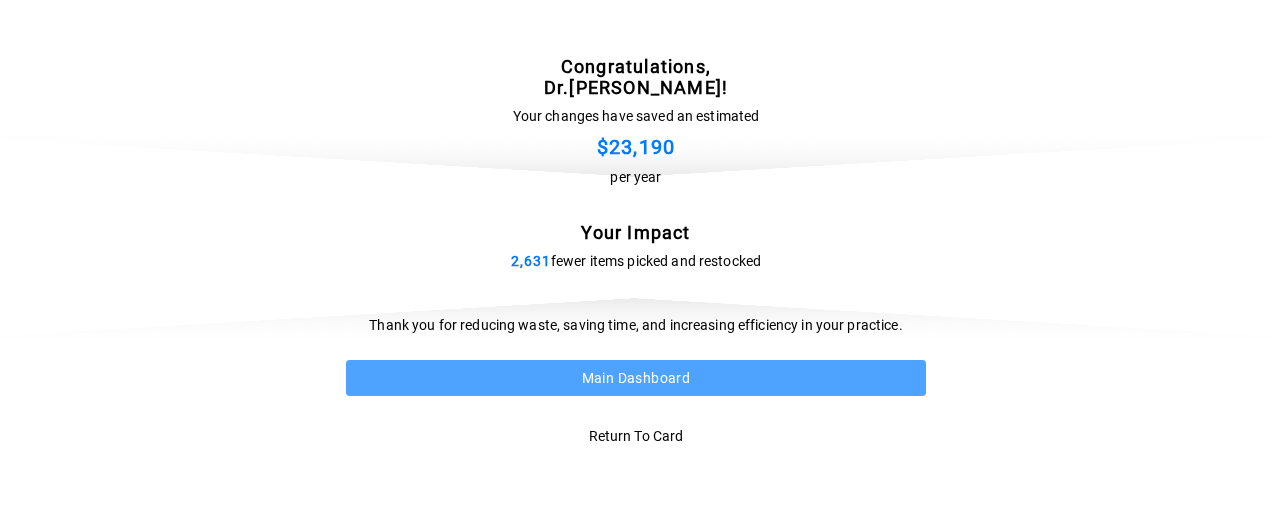 click on "Main Dashboard" at bounding box center (636, 378) 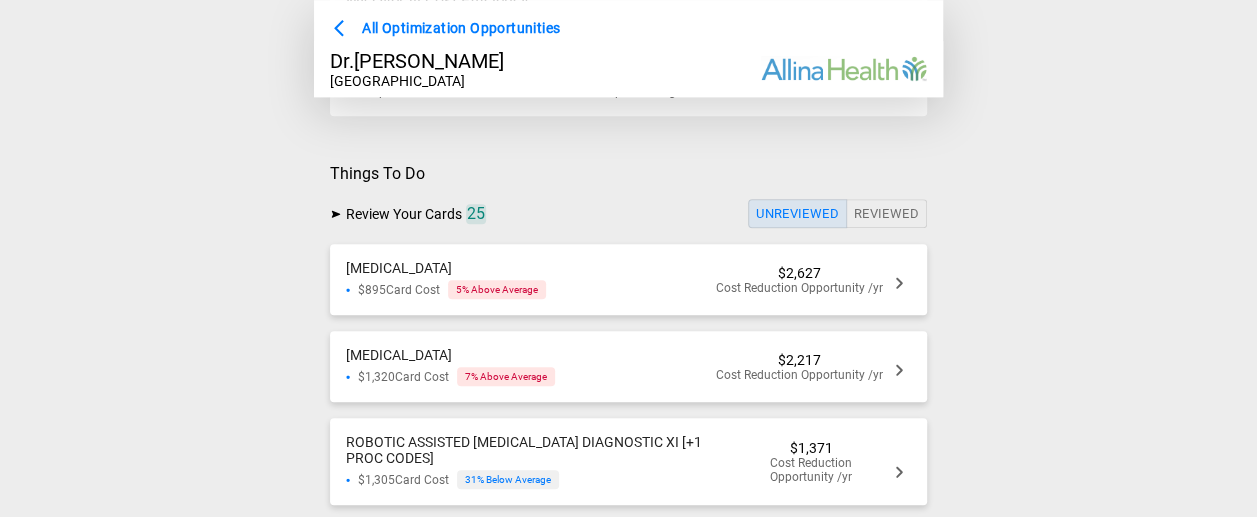 scroll, scrollTop: 800, scrollLeft: 0, axis: vertical 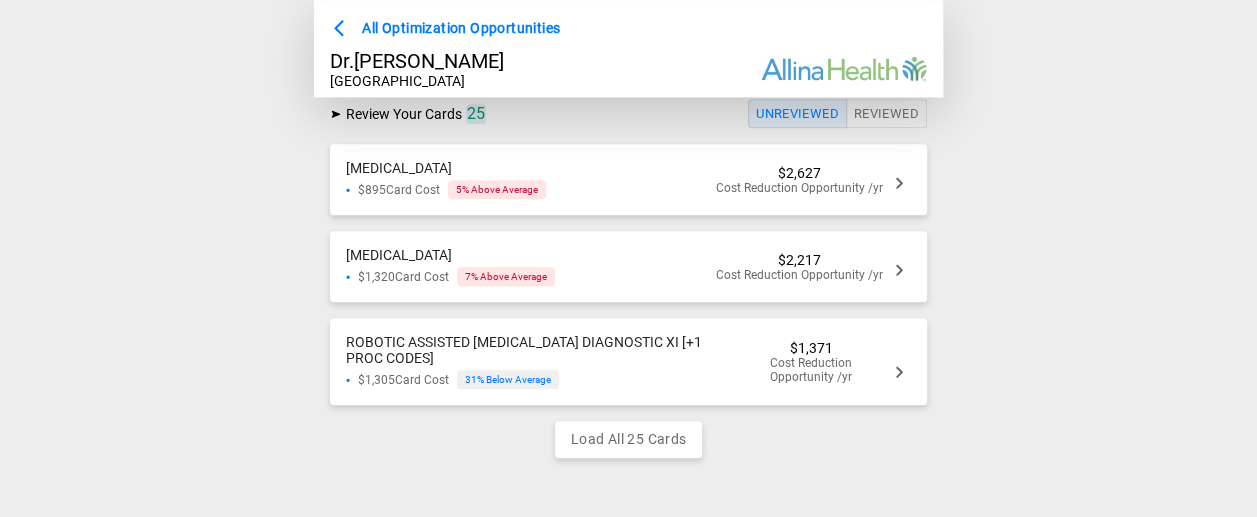 click on "[MEDICAL_DATA] $895  Card Cost 5 % Above Average $2,627 Cost Reduction Opportunity /yr" at bounding box center [628, 179] 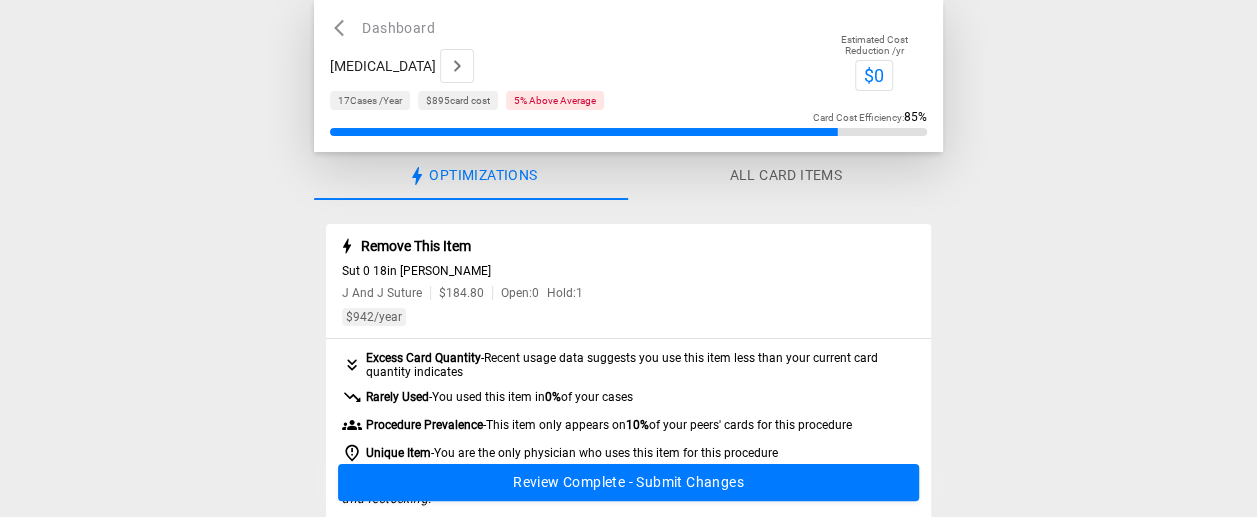 scroll, scrollTop: 100, scrollLeft: 0, axis: vertical 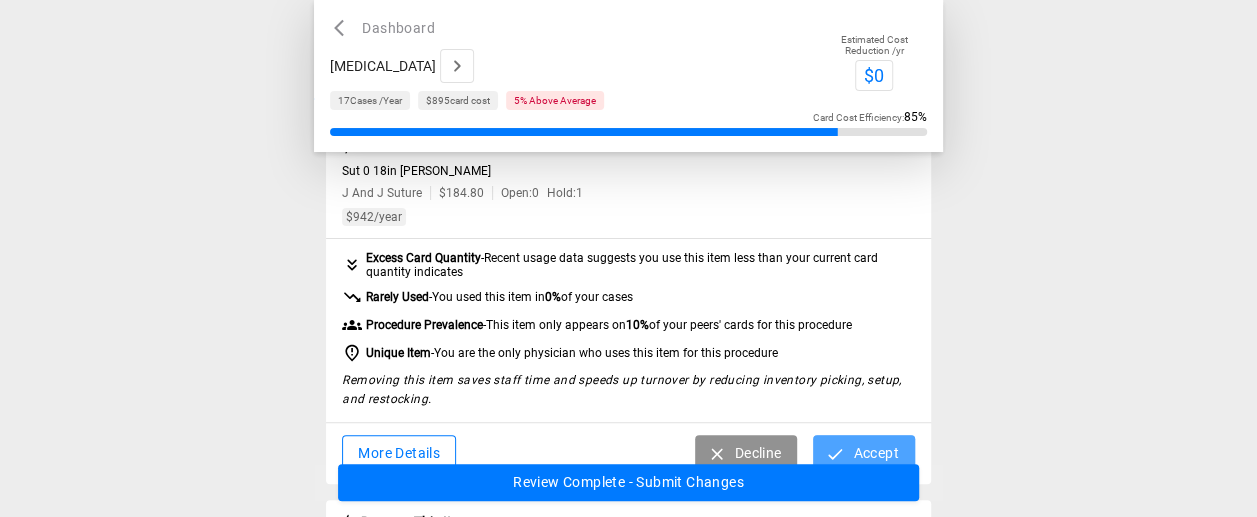 click 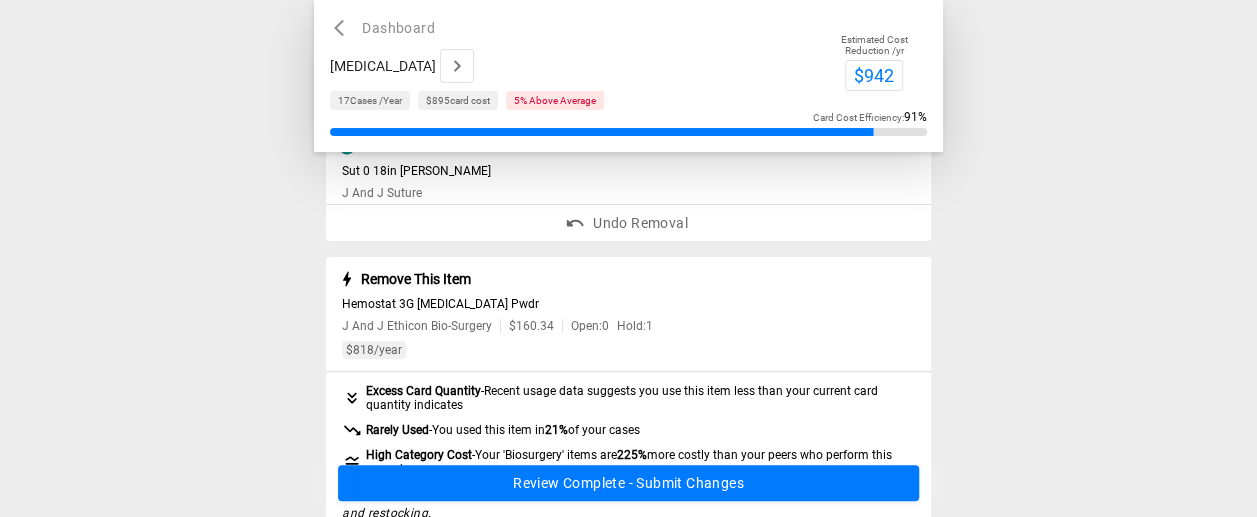 scroll, scrollTop: 200, scrollLeft: 0, axis: vertical 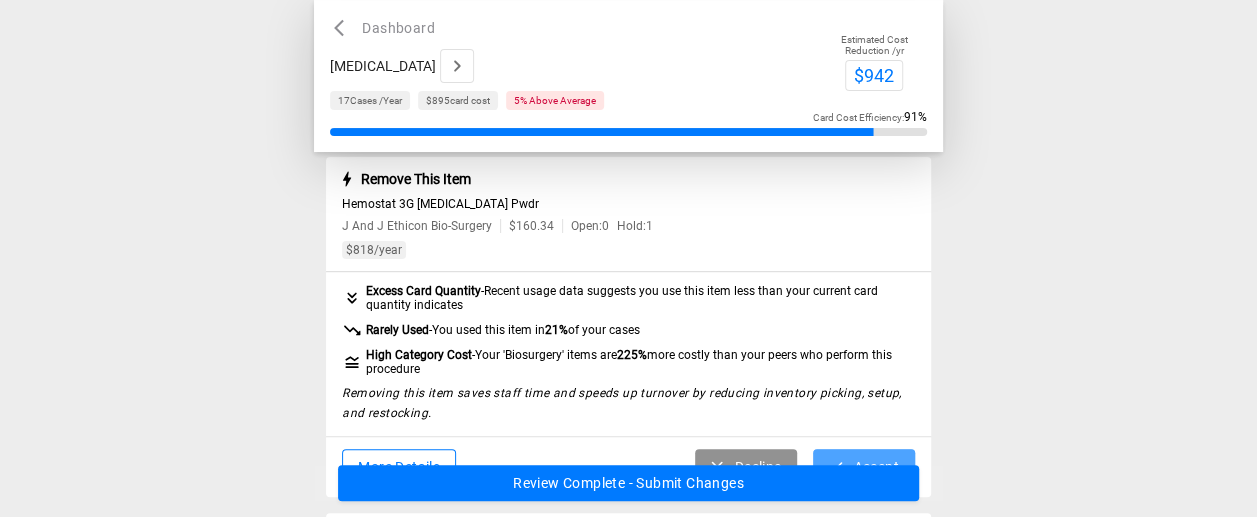 click on "Accept" at bounding box center (863, 467) 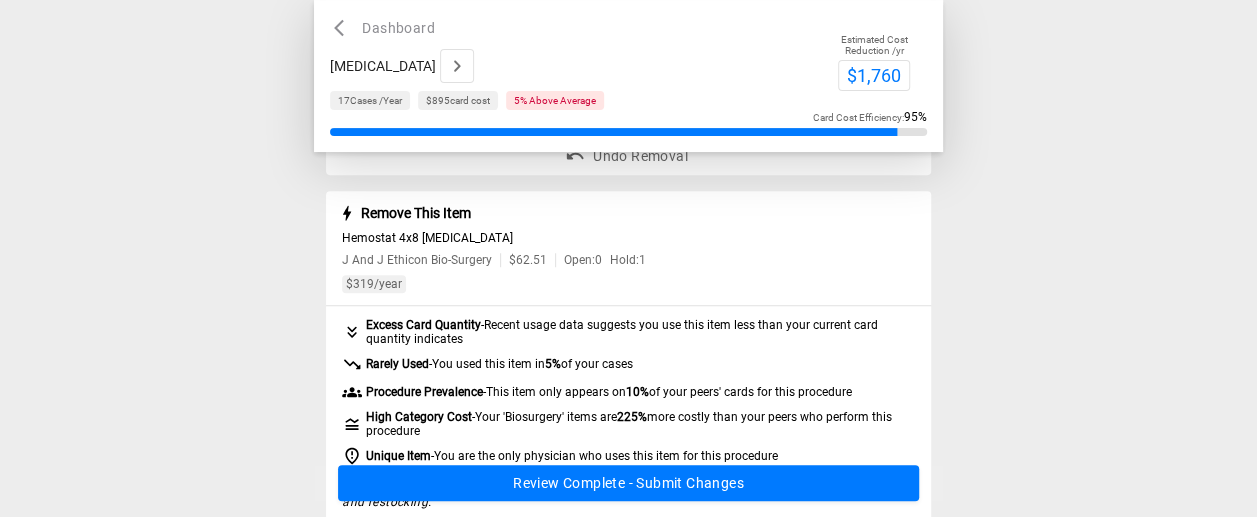 scroll, scrollTop: 400, scrollLeft: 0, axis: vertical 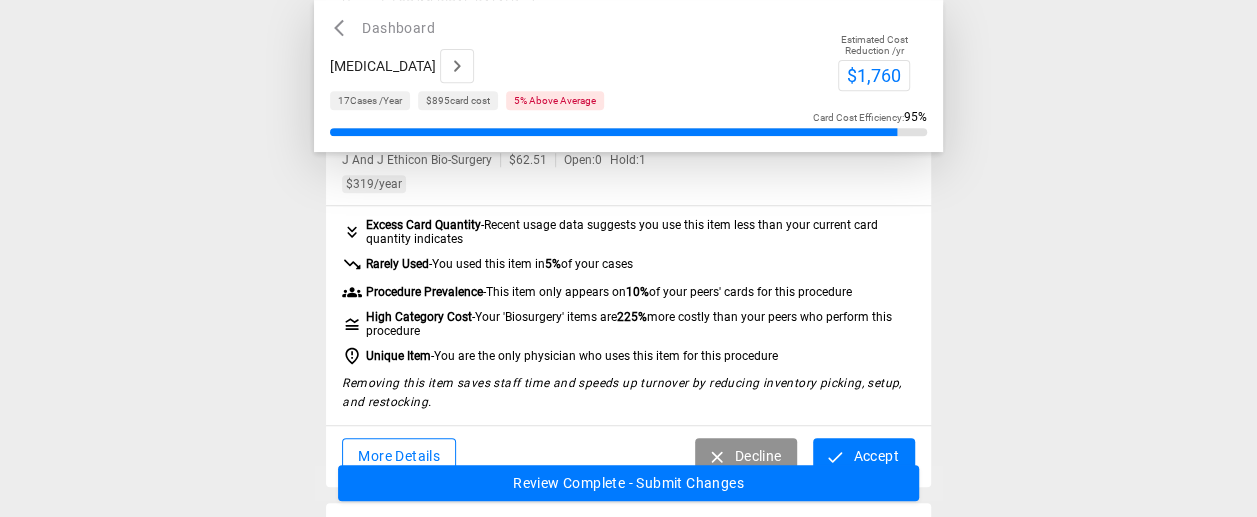 click on "Accept" at bounding box center [863, 456] 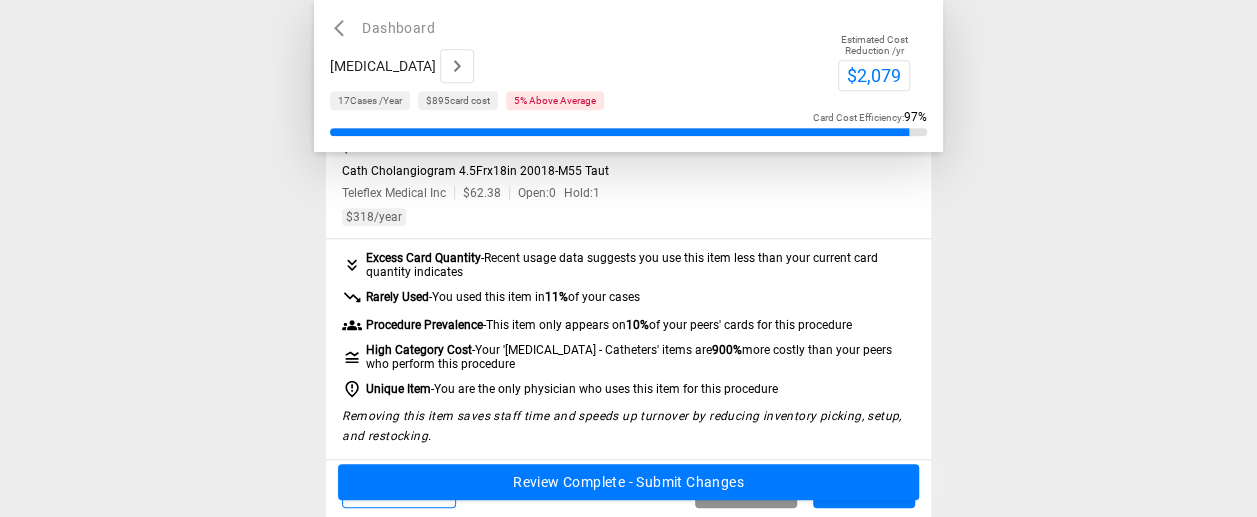 scroll, scrollTop: 600, scrollLeft: 0, axis: vertical 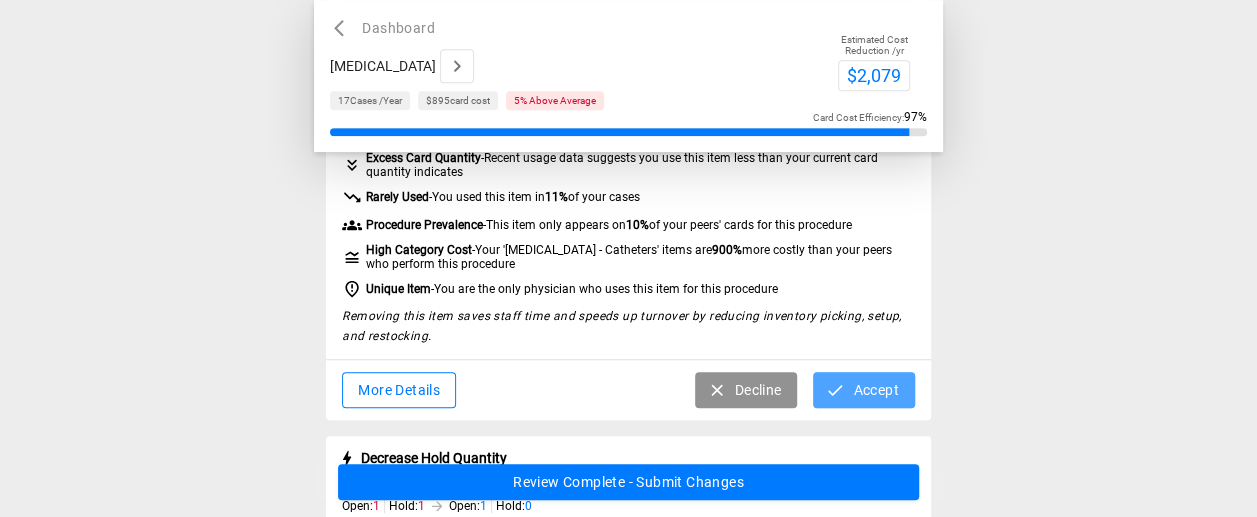 click on "Accept" at bounding box center (863, 390) 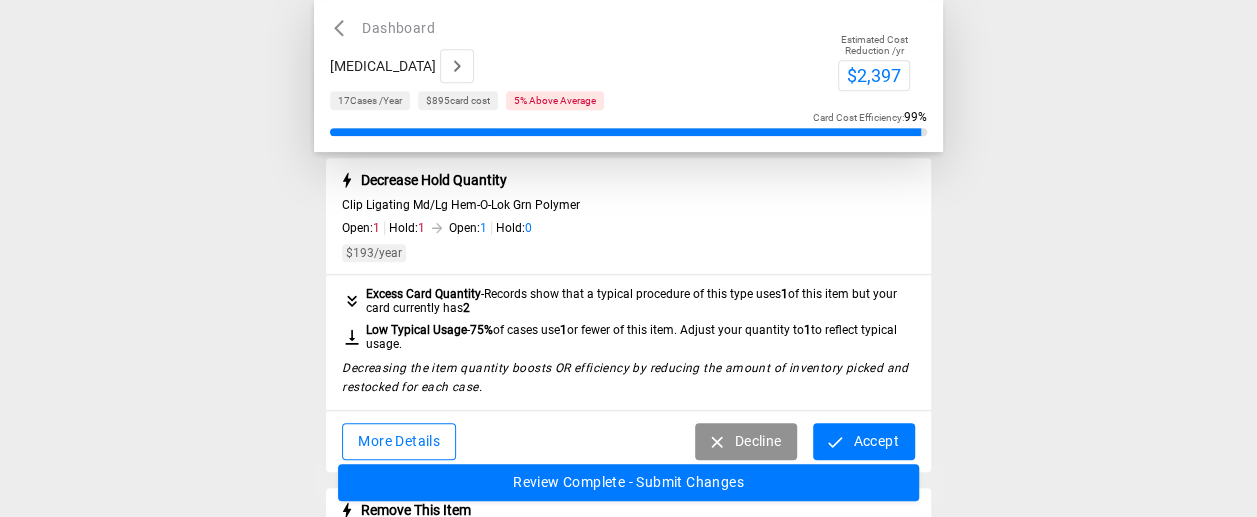 click 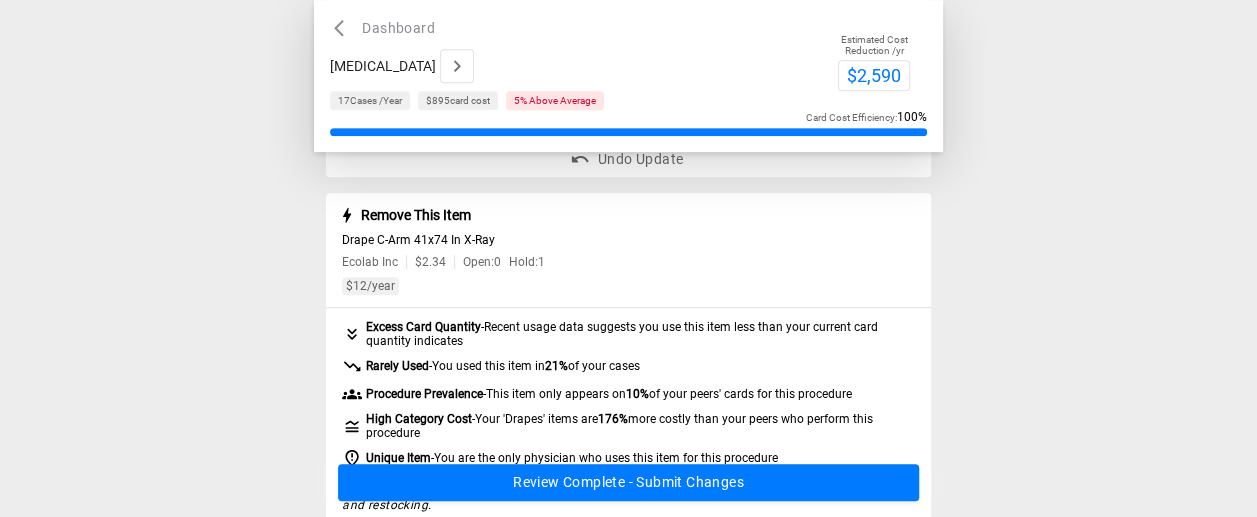 scroll, scrollTop: 800, scrollLeft: 0, axis: vertical 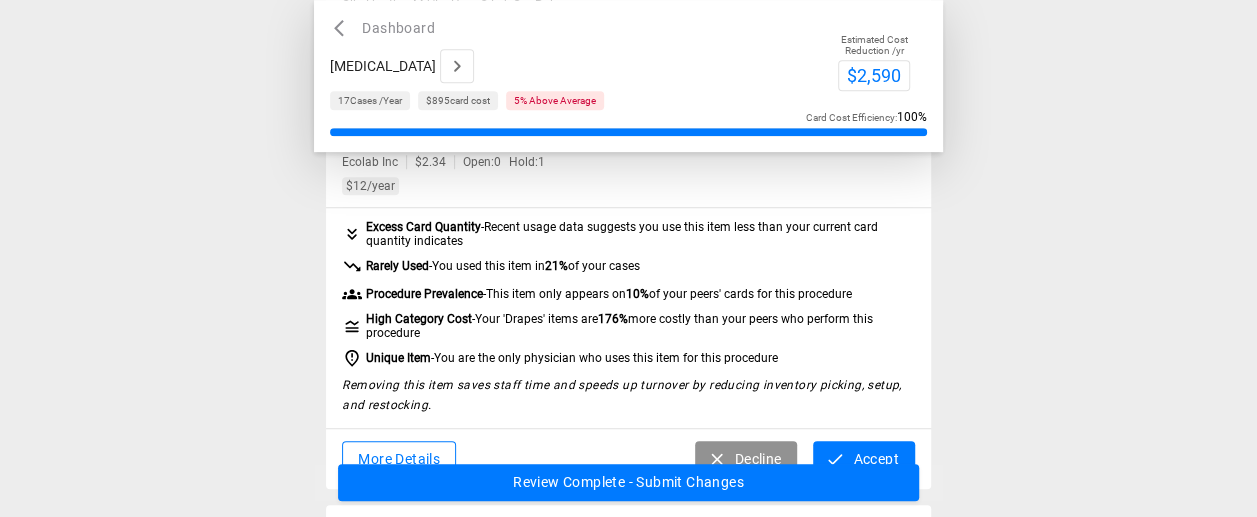 click on "Accept" at bounding box center (863, 459) 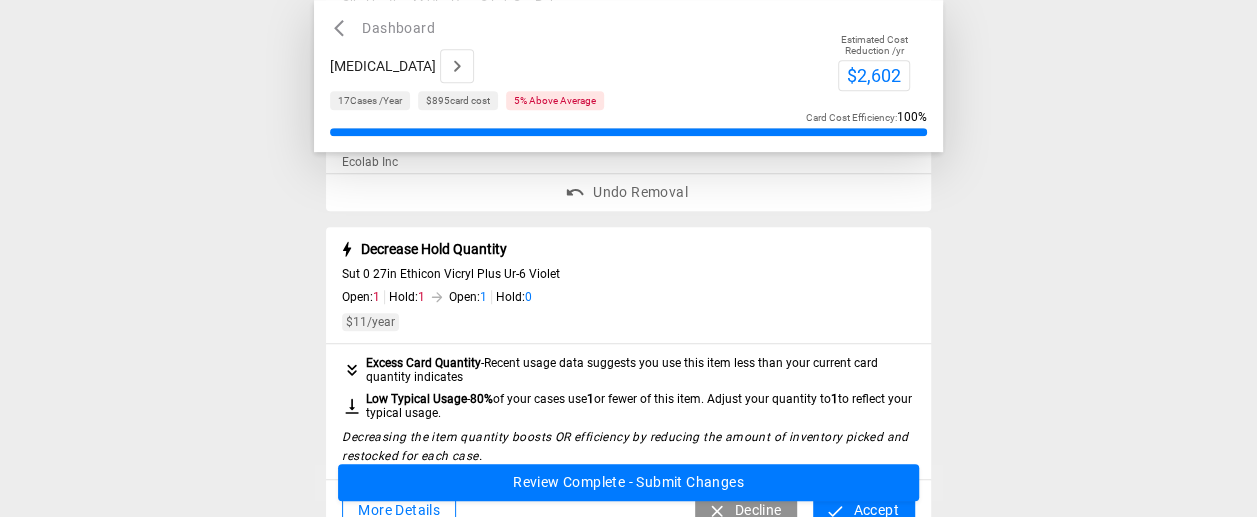 scroll, scrollTop: 900, scrollLeft: 0, axis: vertical 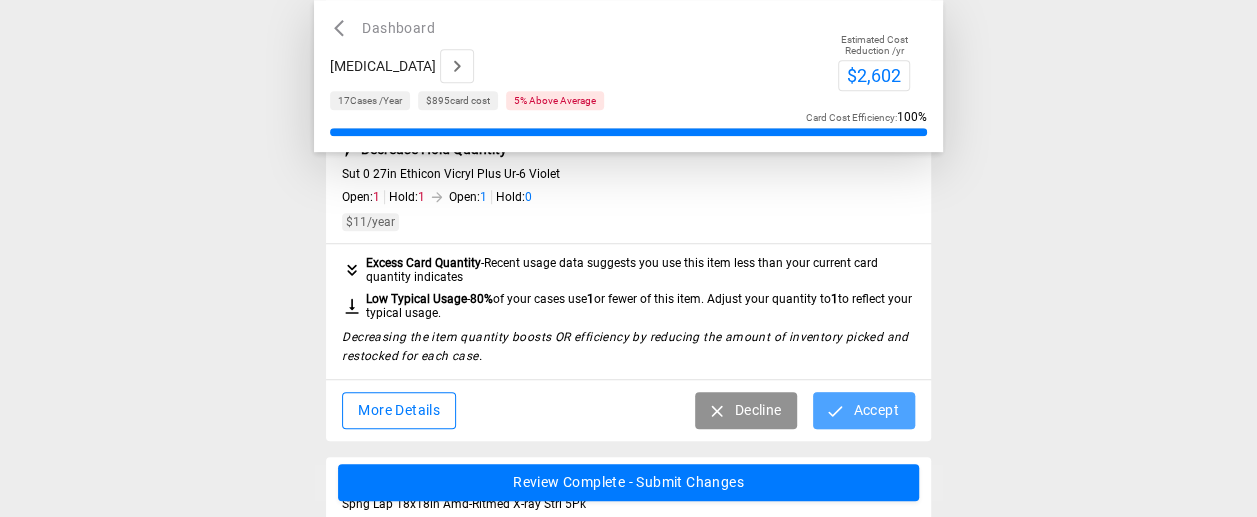 click 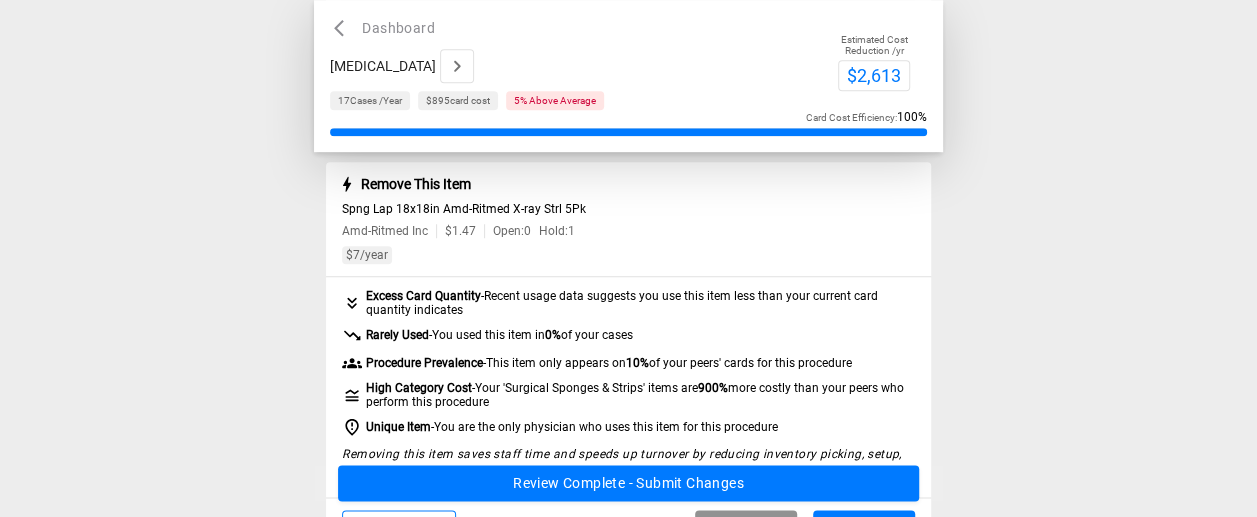 scroll, scrollTop: 1100, scrollLeft: 0, axis: vertical 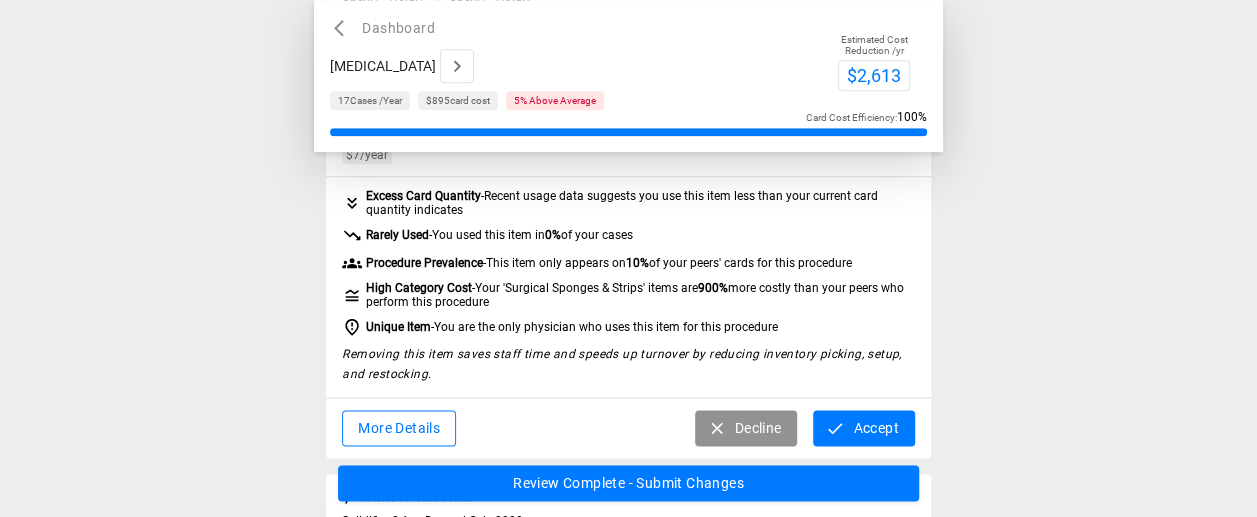 click on "Accept" at bounding box center [863, 428] 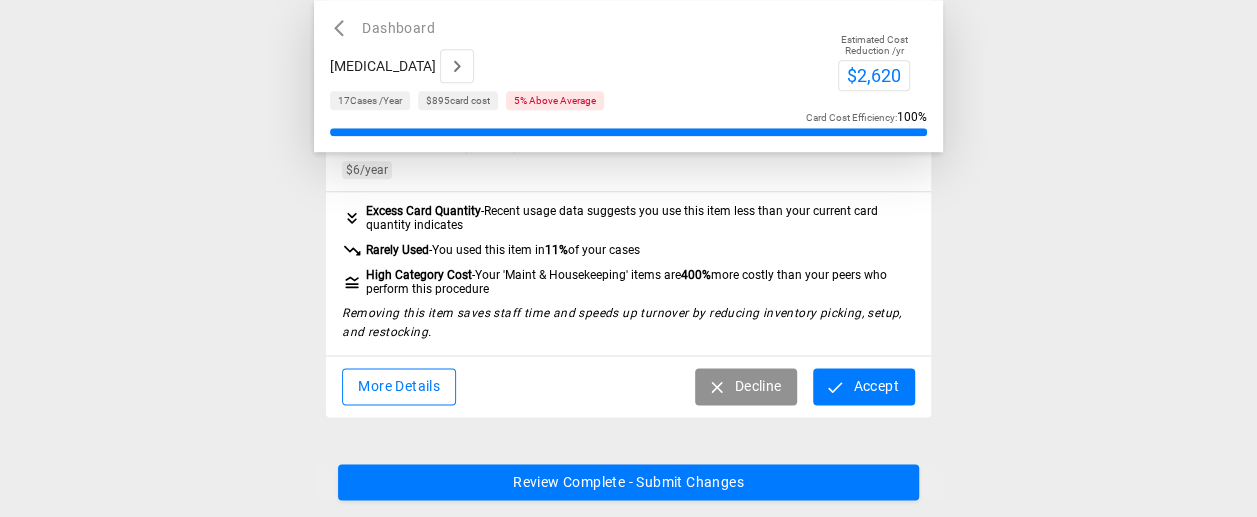 click on "Accept" at bounding box center (863, 386) 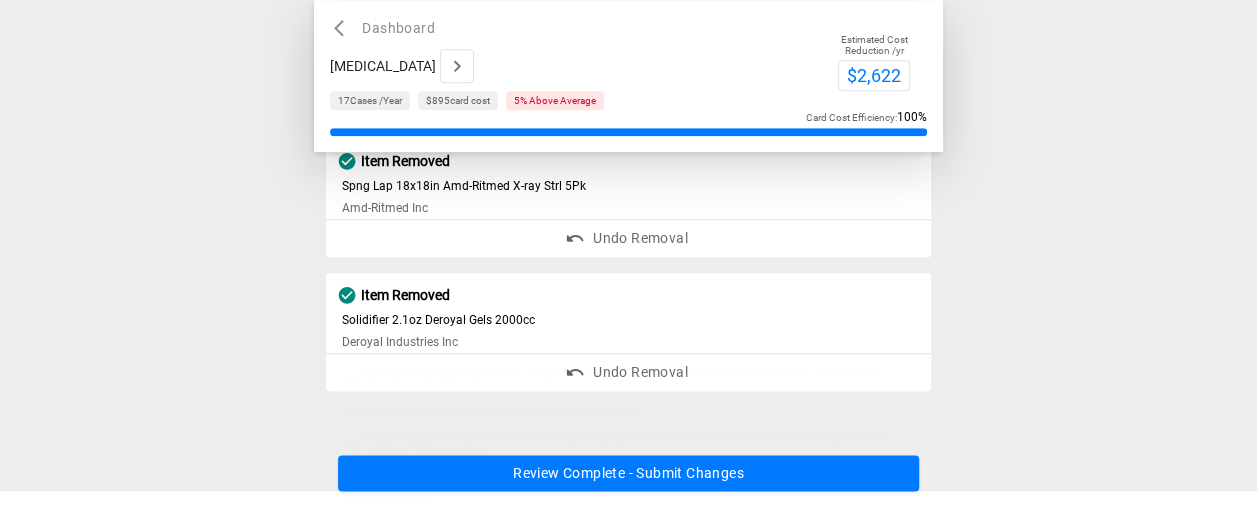 scroll, scrollTop: 1034, scrollLeft: 0, axis: vertical 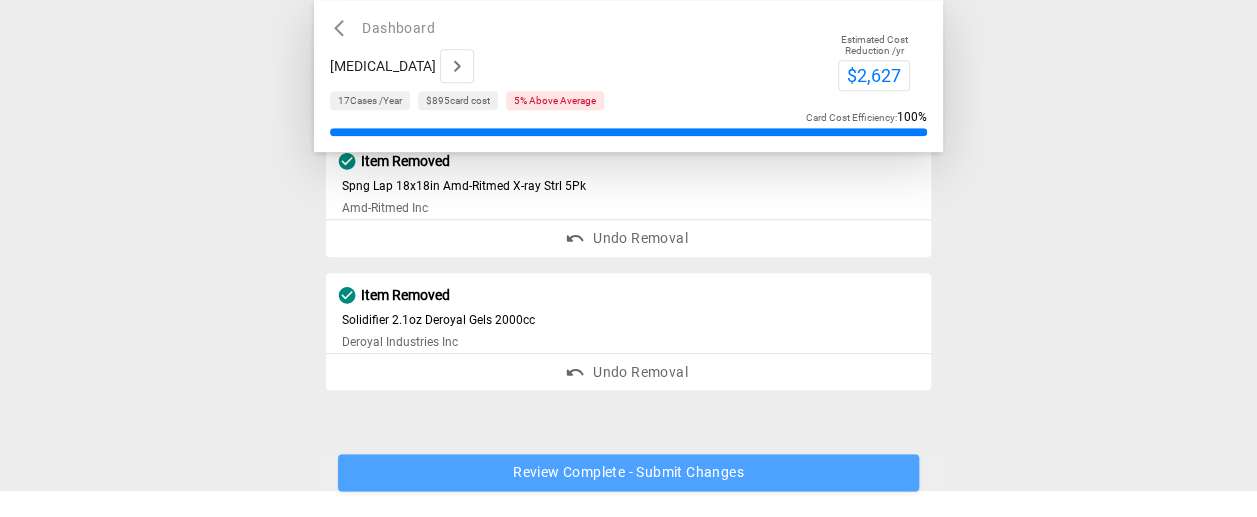 click on "Review Complete - Submit Changes" at bounding box center (628, 472) 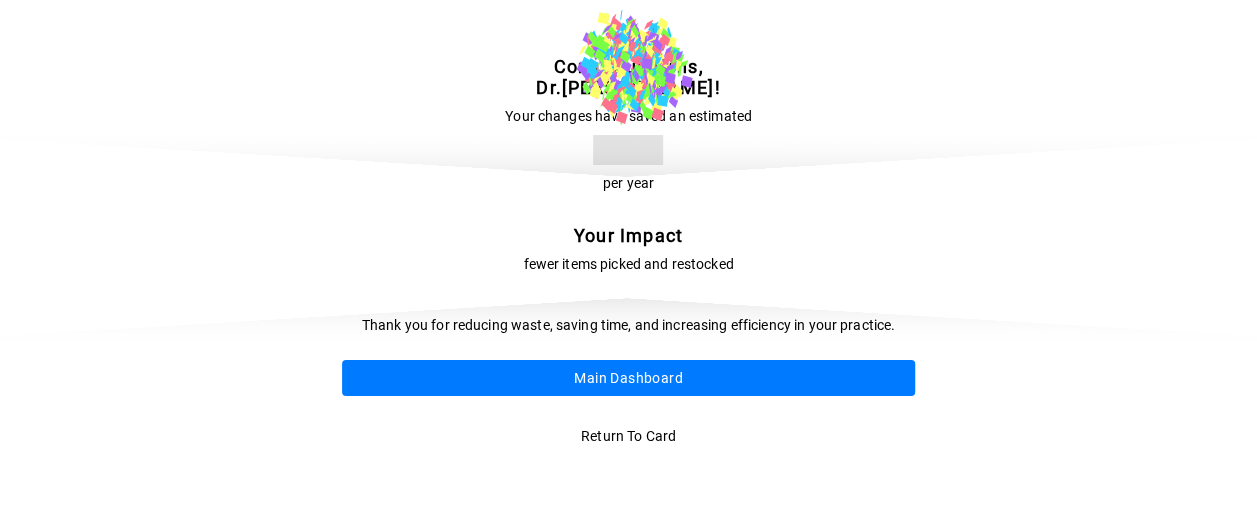 scroll, scrollTop: 0, scrollLeft: 0, axis: both 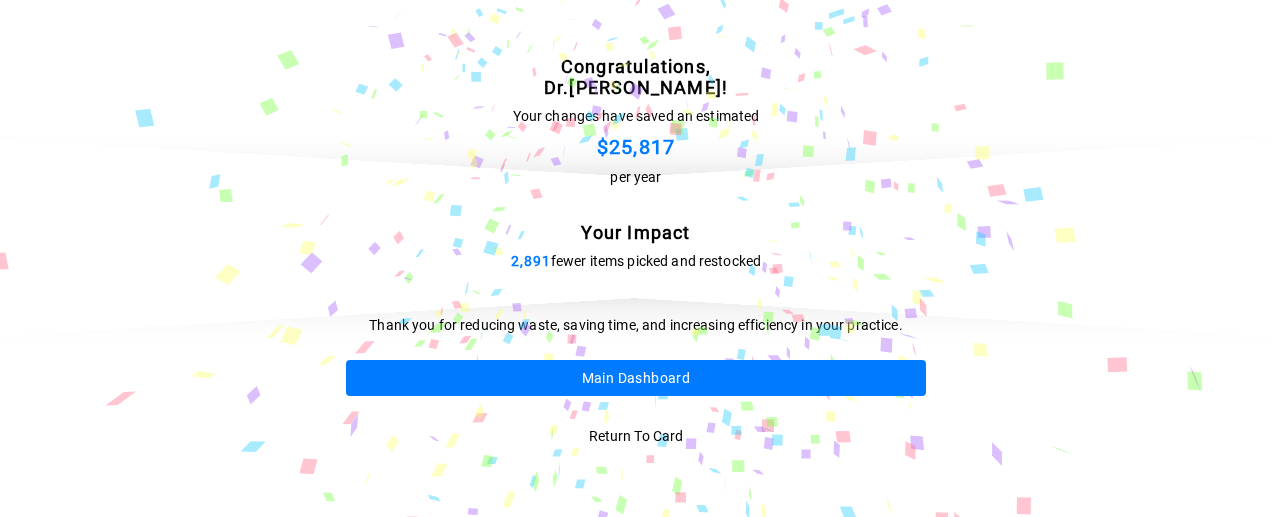 click on "Main Dashboard" at bounding box center (636, 378) 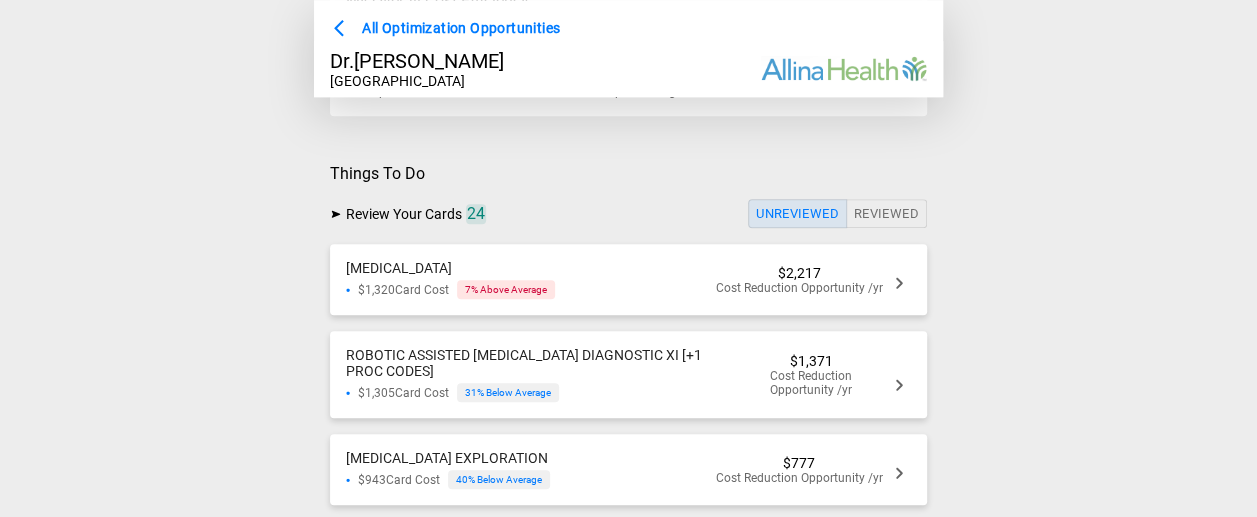 scroll, scrollTop: 800, scrollLeft: 0, axis: vertical 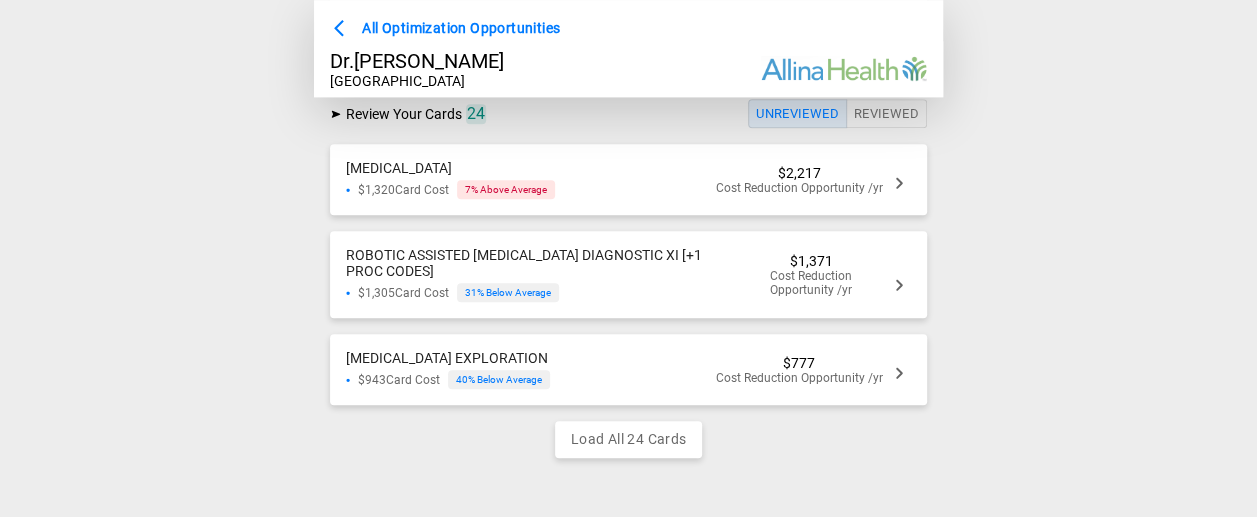 click 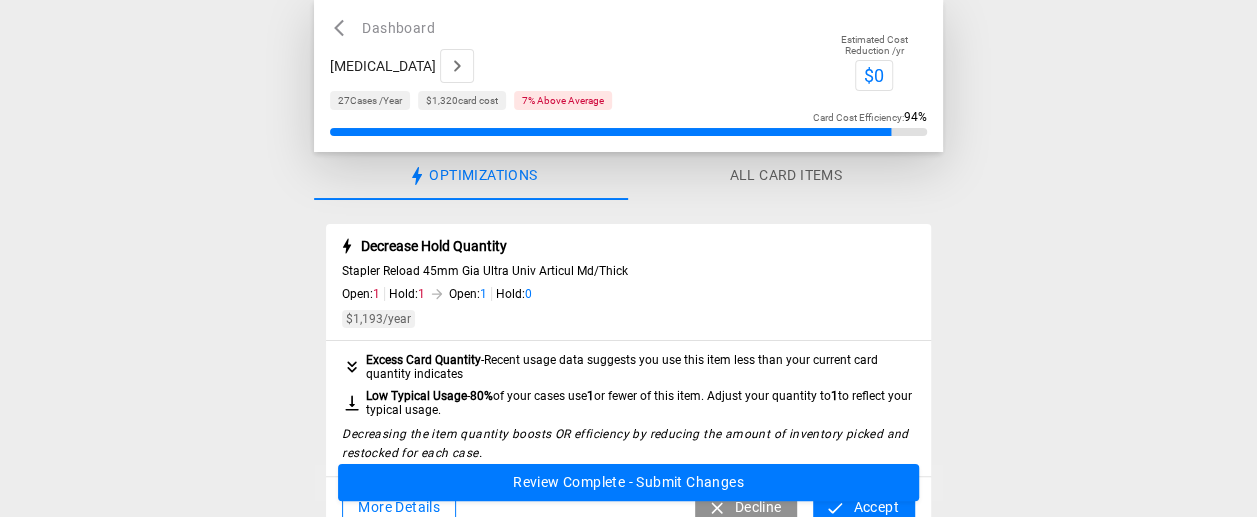 scroll, scrollTop: 100, scrollLeft: 0, axis: vertical 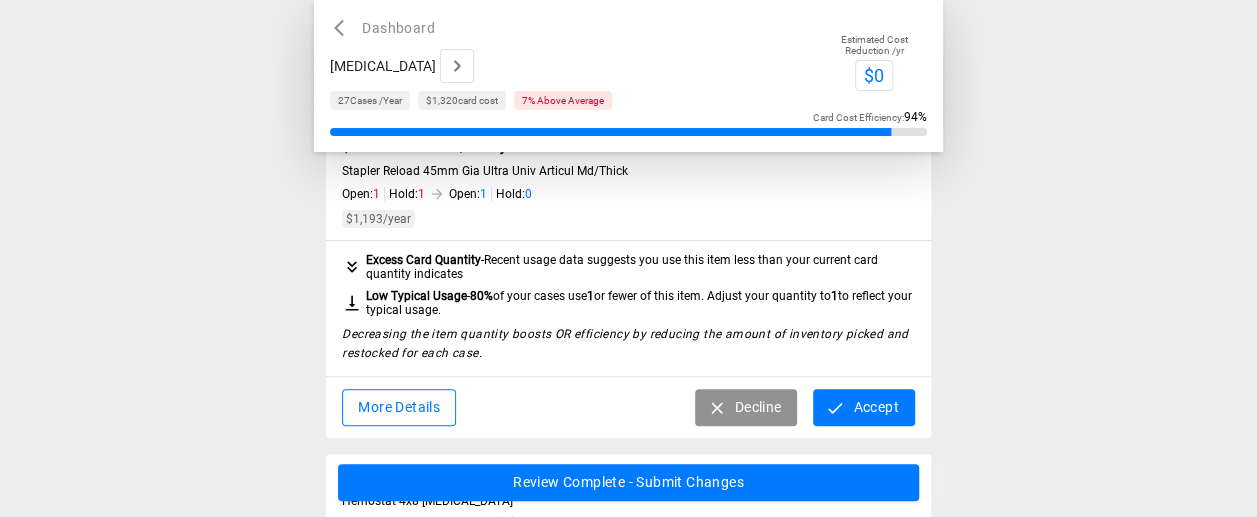 click on "Accept" at bounding box center (863, 407) 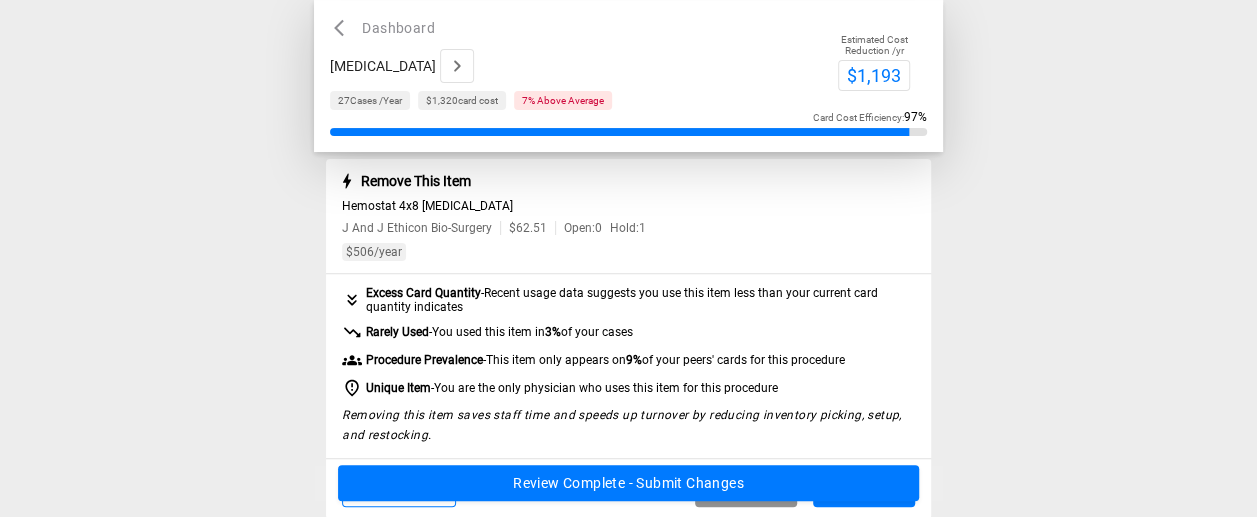 scroll, scrollTop: 300, scrollLeft: 0, axis: vertical 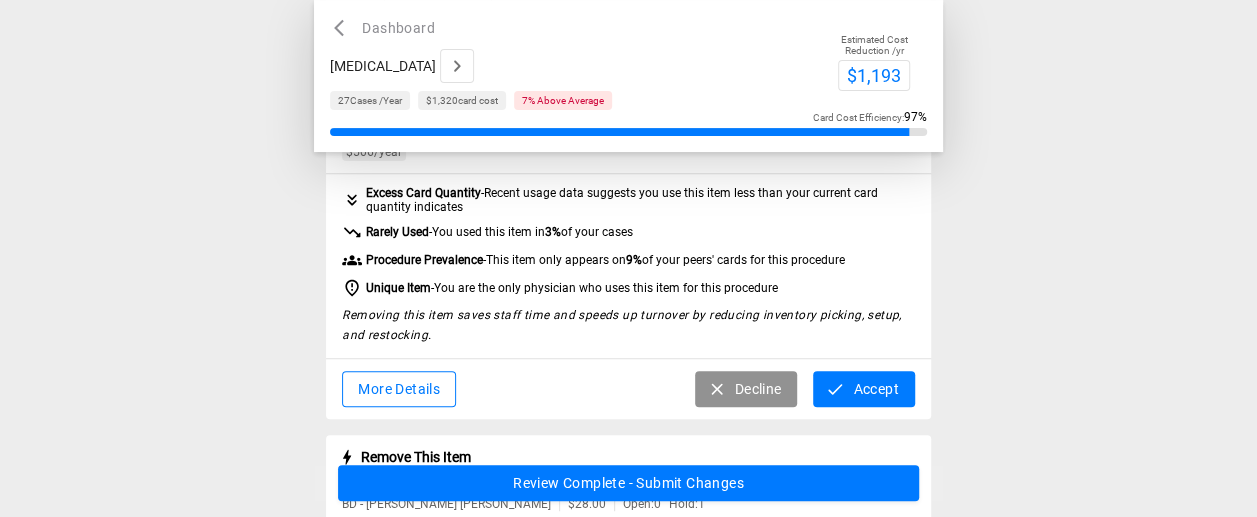 click 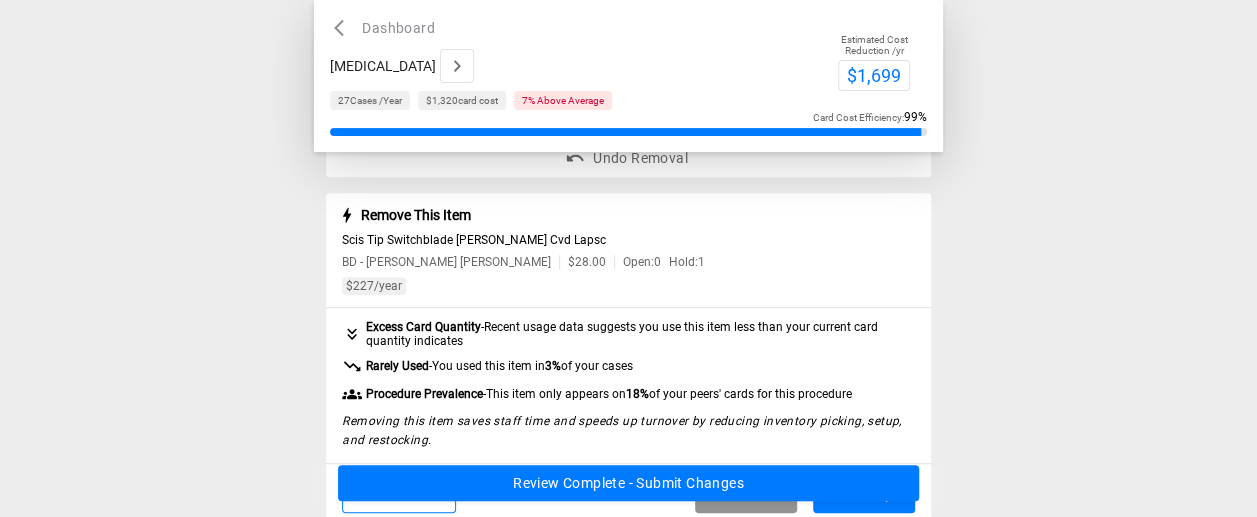 scroll, scrollTop: 400, scrollLeft: 0, axis: vertical 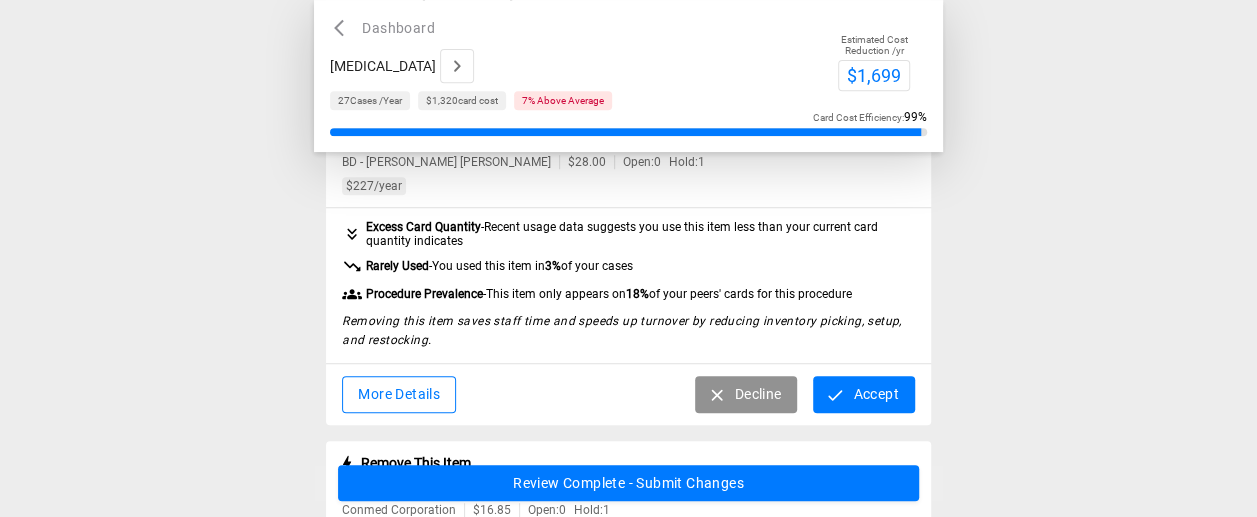 click on "Accept" at bounding box center [863, 394] 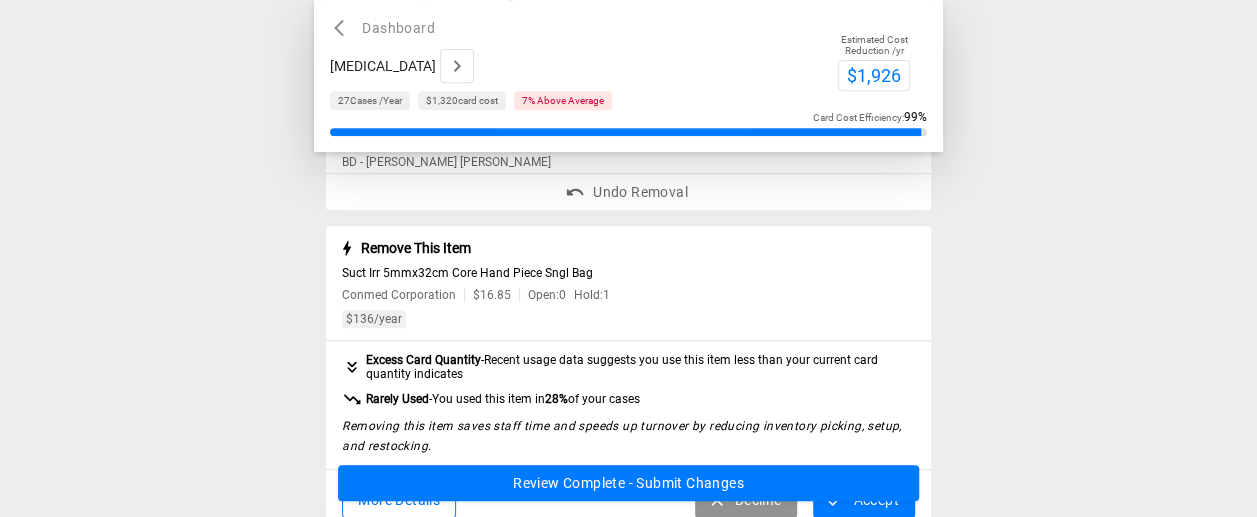 scroll, scrollTop: 500, scrollLeft: 0, axis: vertical 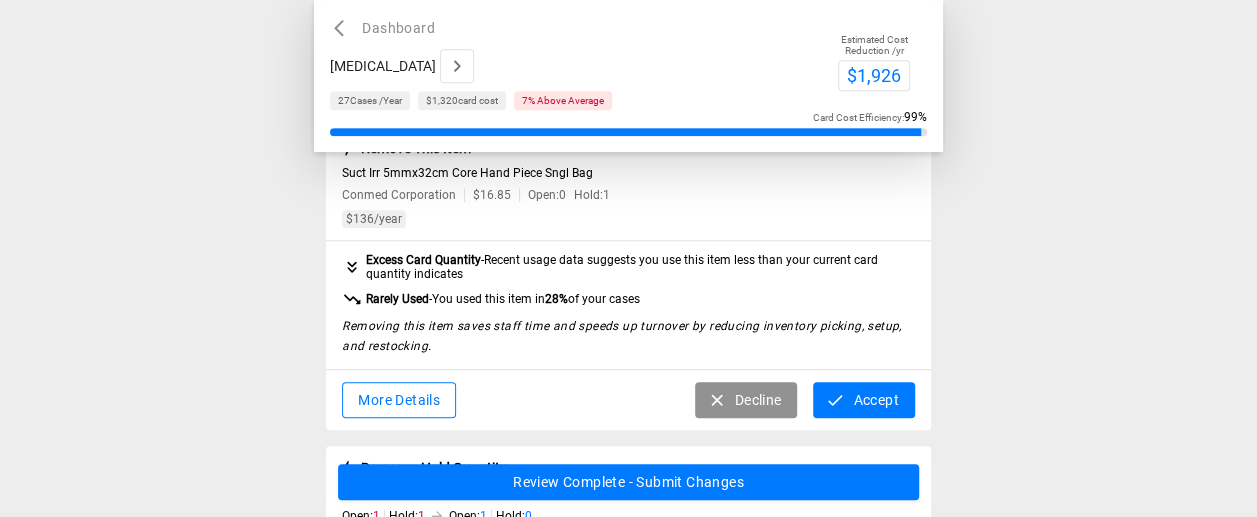 click 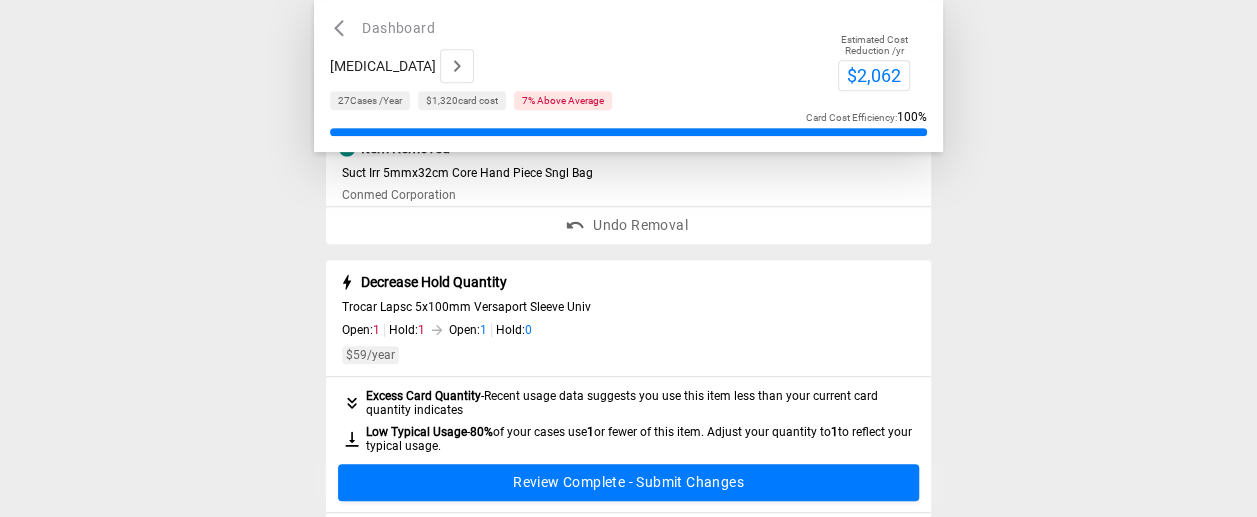 scroll, scrollTop: 600, scrollLeft: 0, axis: vertical 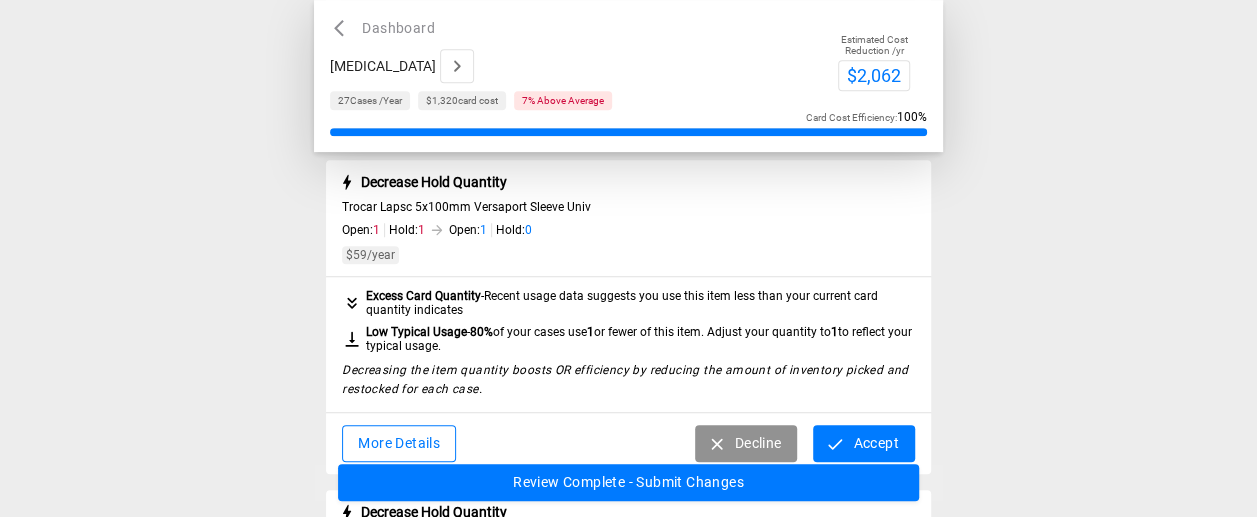 click 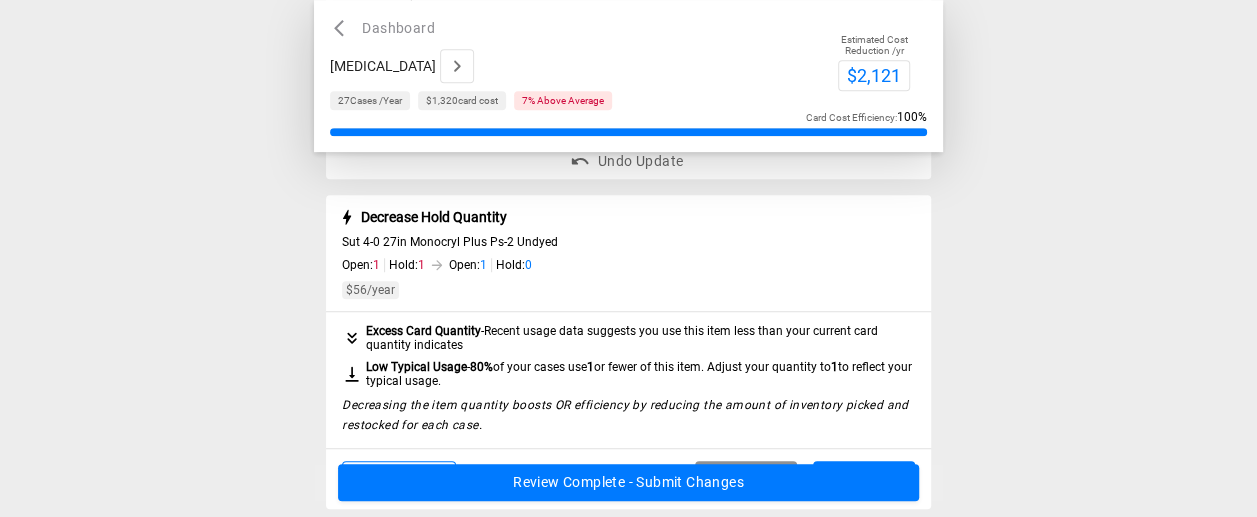 scroll, scrollTop: 800, scrollLeft: 0, axis: vertical 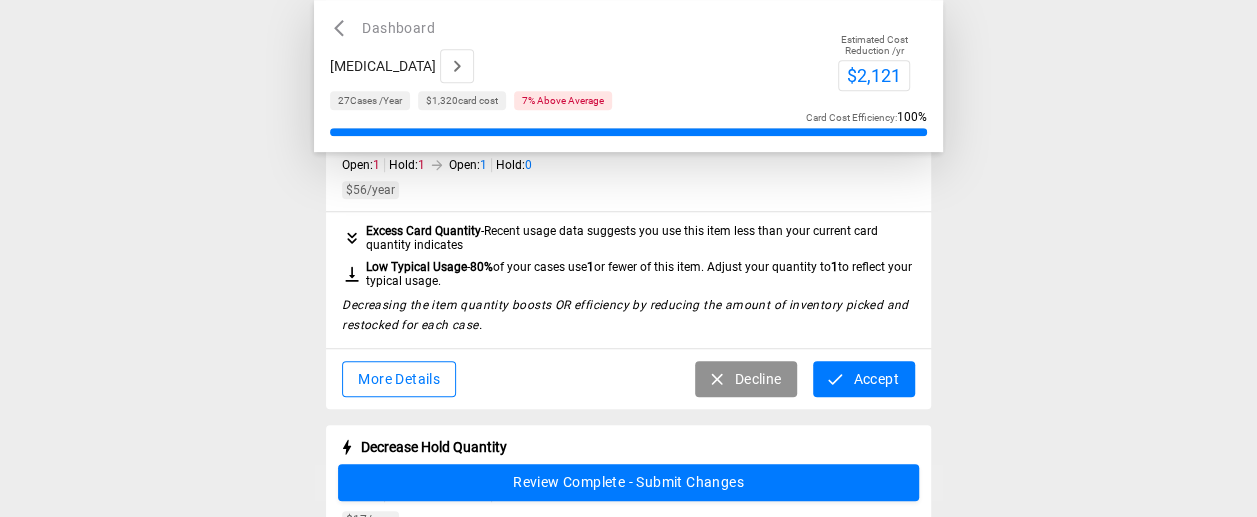 click 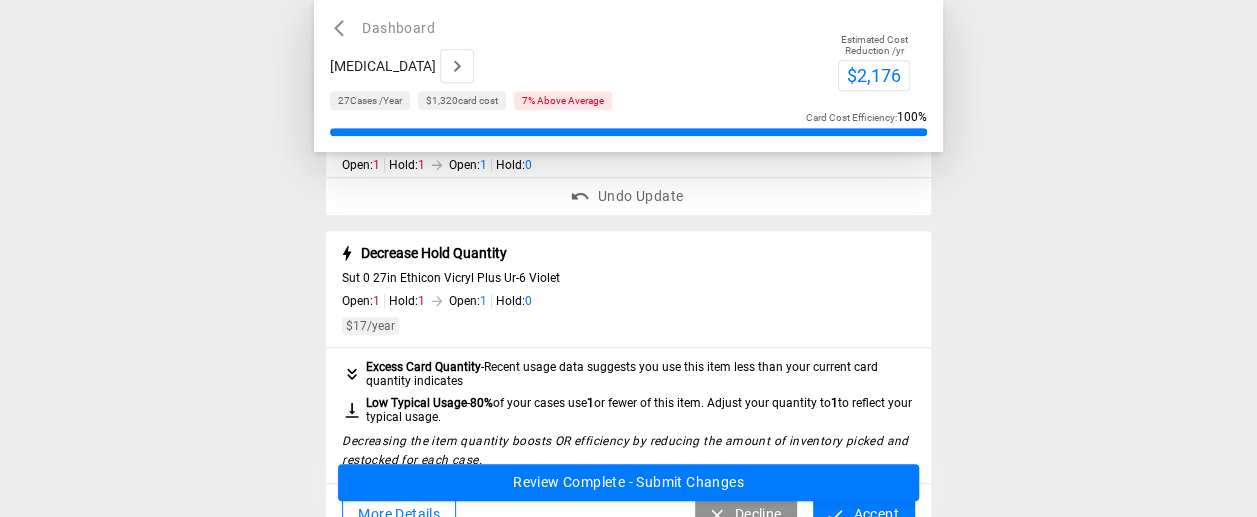 scroll, scrollTop: 900, scrollLeft: 0, axis: vertical 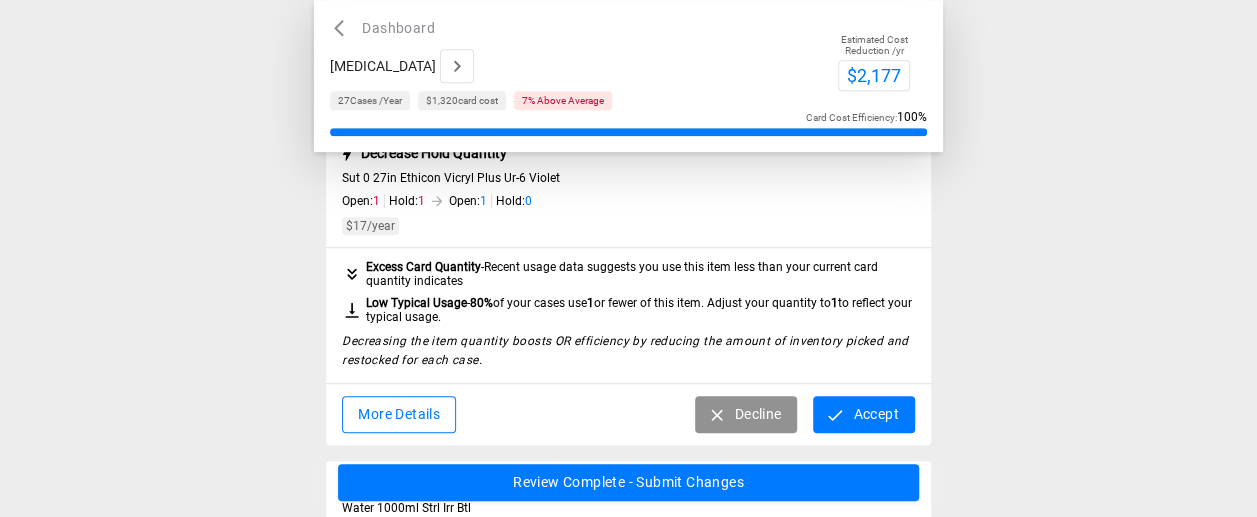 click on "Accept" at bounding box center [863, 414] 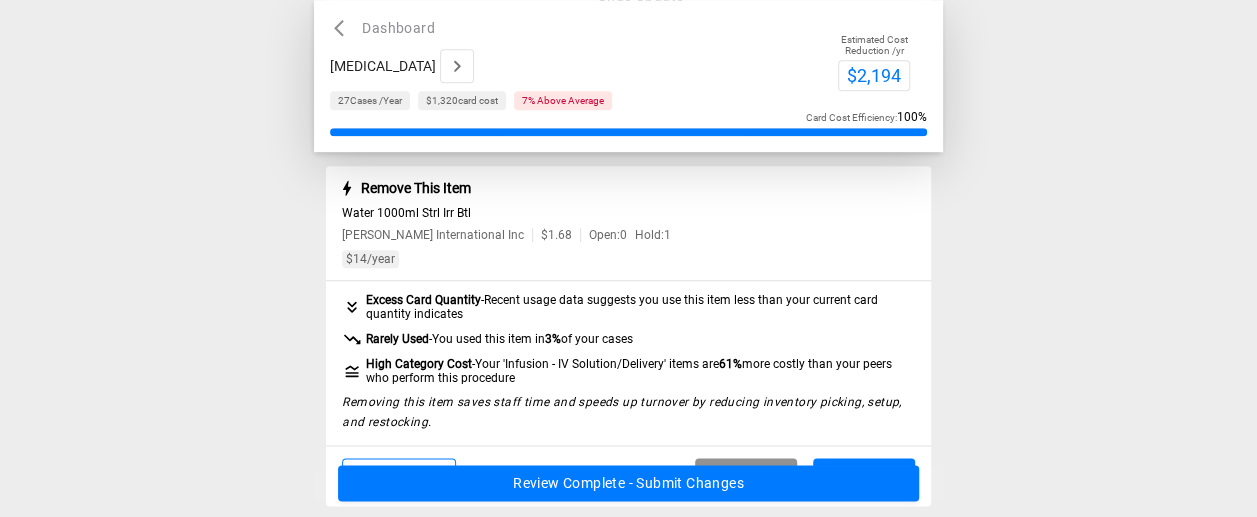 scroll, scrollTop: 1100, scrollLeft: 0, axis: vertical 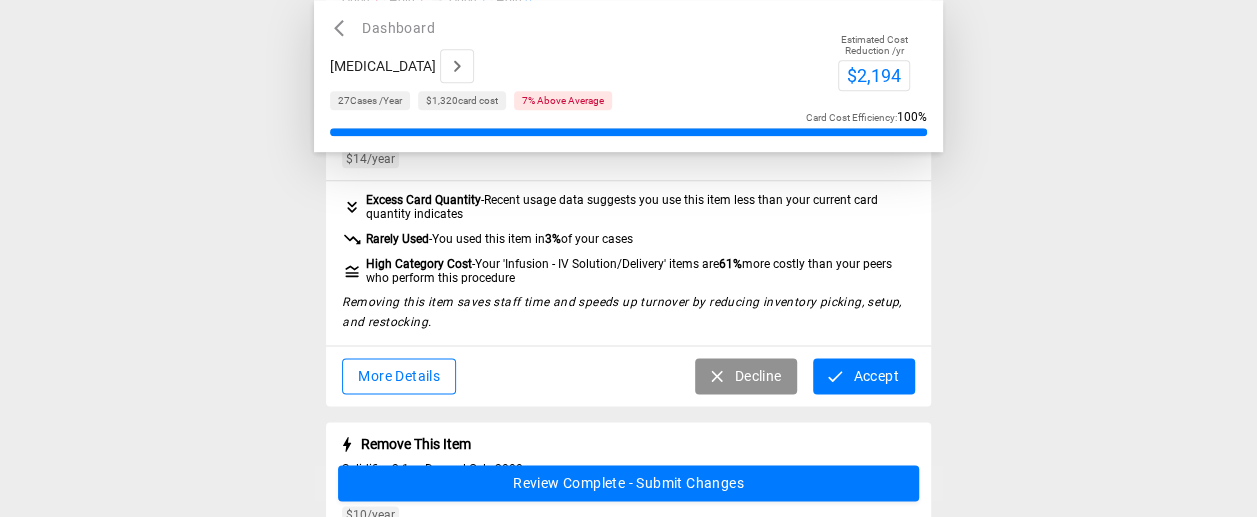 click on "Accept" at bounding box center [863, 376] 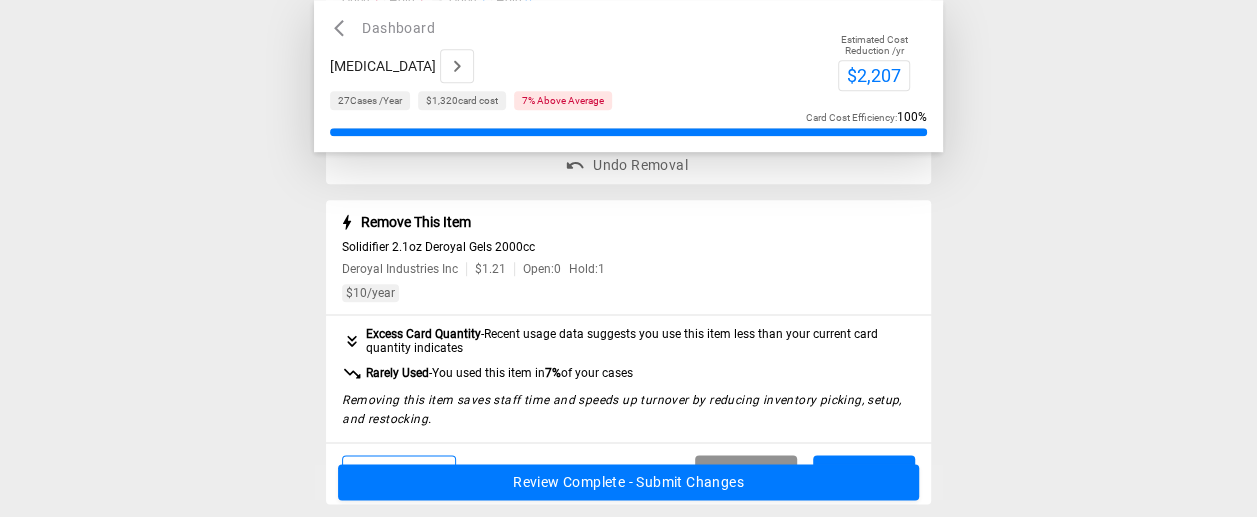 scroll, scrollTop: 1196, scrollLeft: 0, axis: vertical 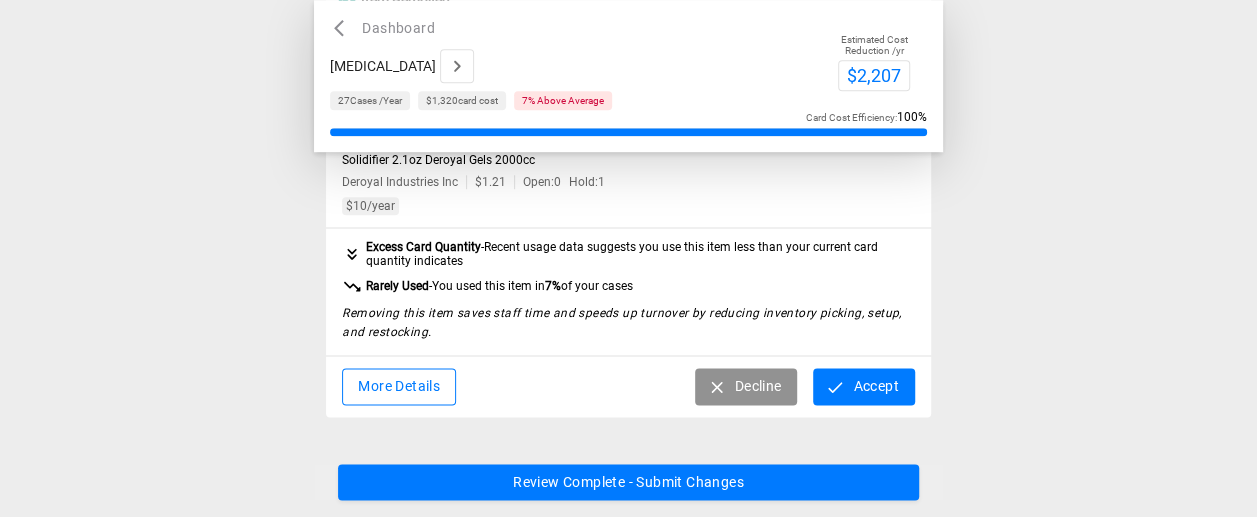 click on "Accept" at bounding box center [863, 386] 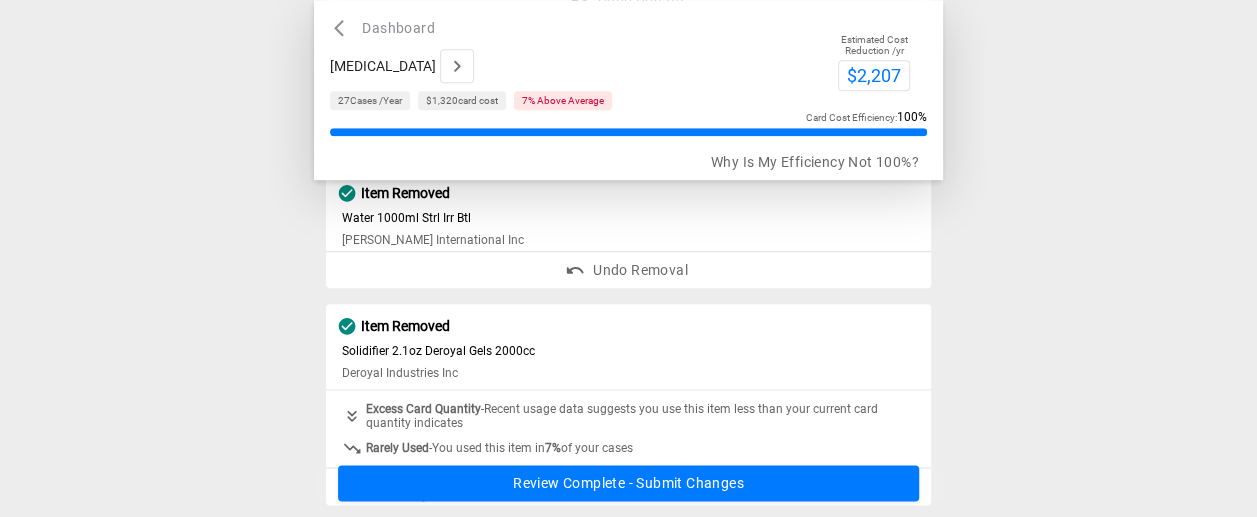 scroll, scrollTop: 1007, scrollLeft: 0, axis: vertical 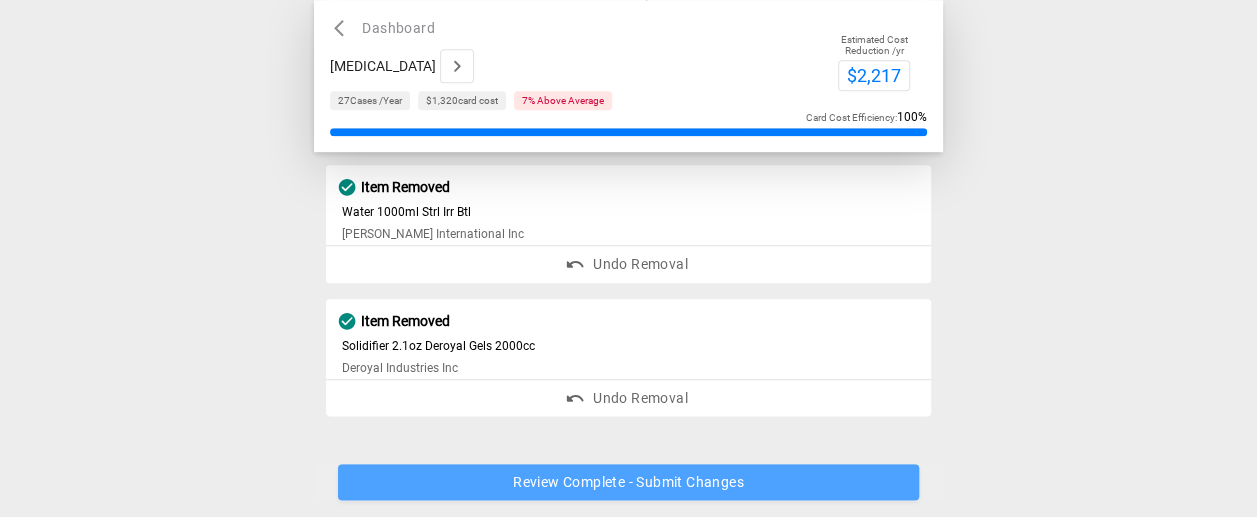 click on "Review Complete - Submit Changes" at bounding box center [628, 483] 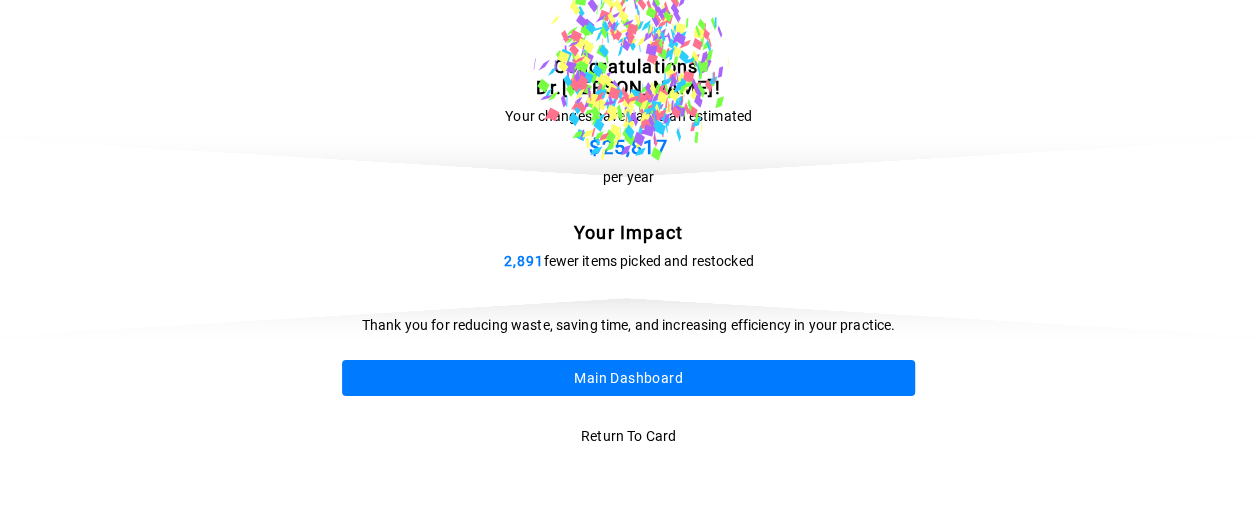 scroll, scrollTop: 0, scrollLeft: 0, axis: both 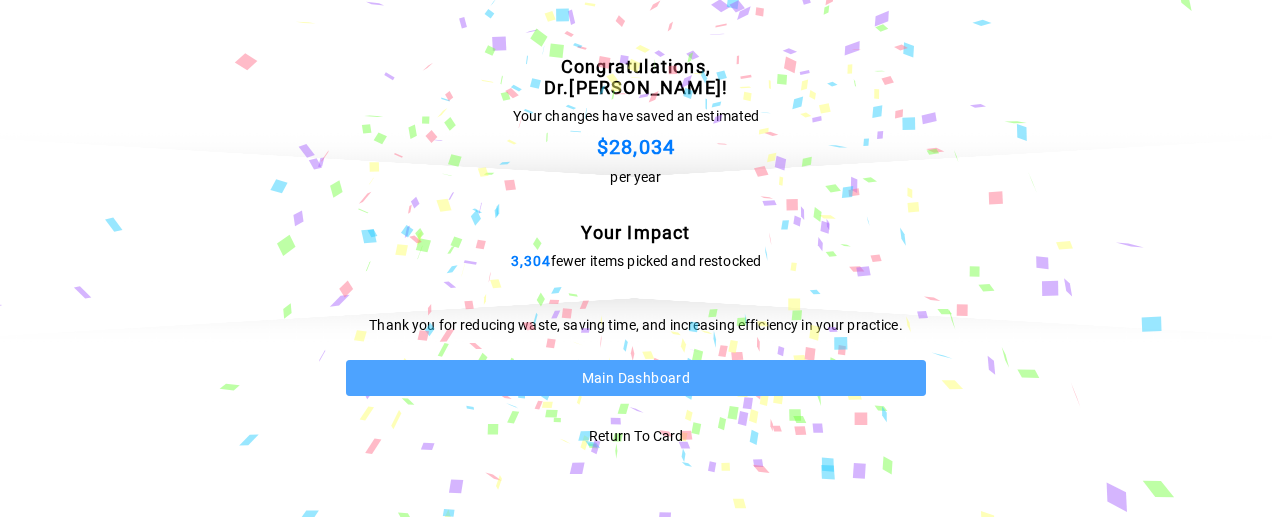 click on "Main Dashboard" at bounding box center (636, 378) 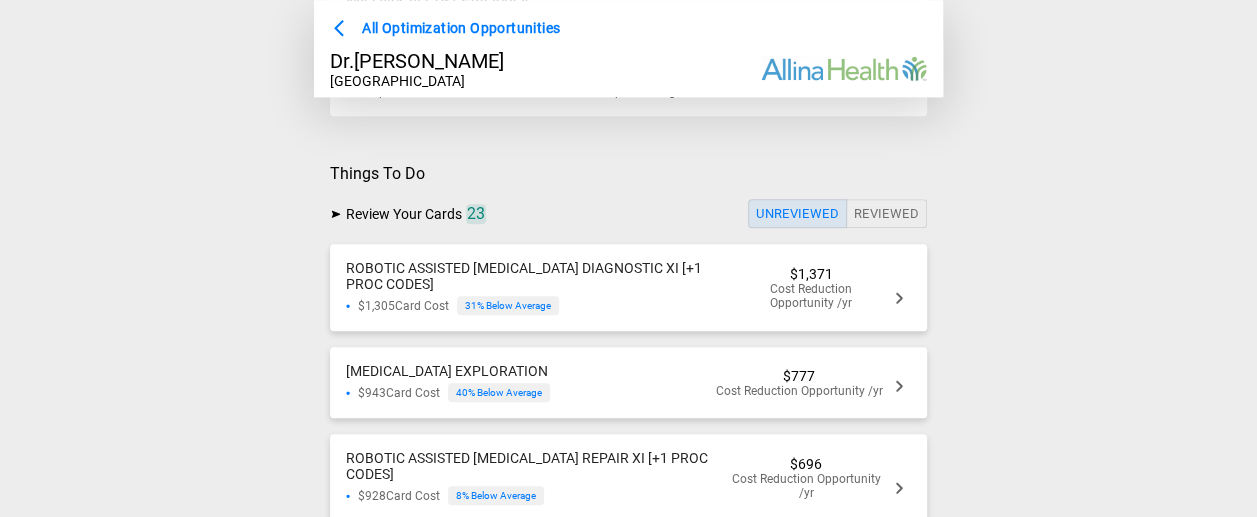 scroll, scrollTop: 800, scrollLeft: 0, axis: vertical 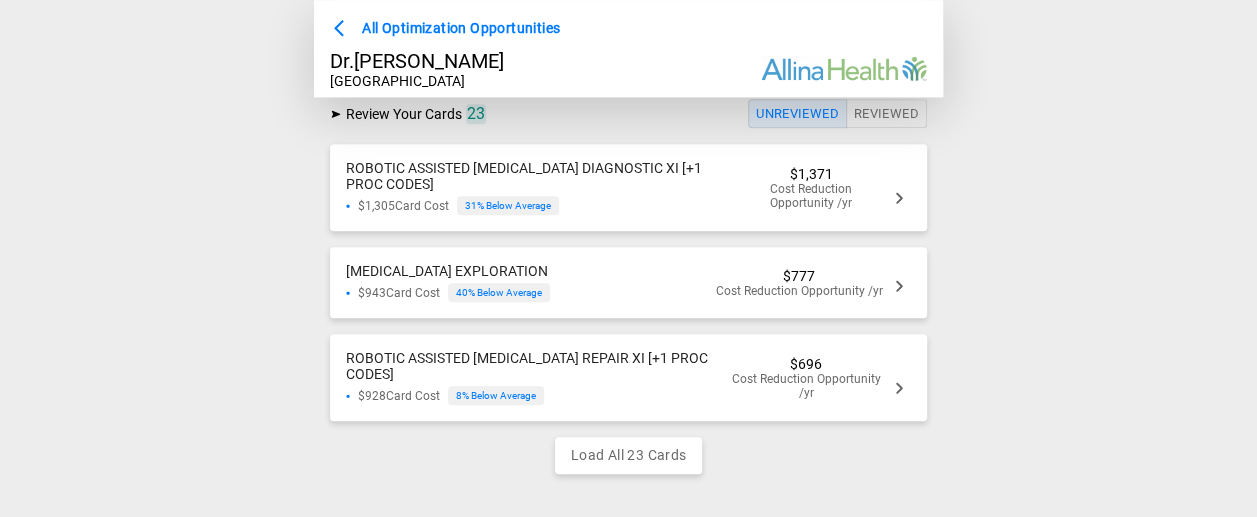 click on "Cost Reduction Opportunity /yr" at bounding box center [810, 196] 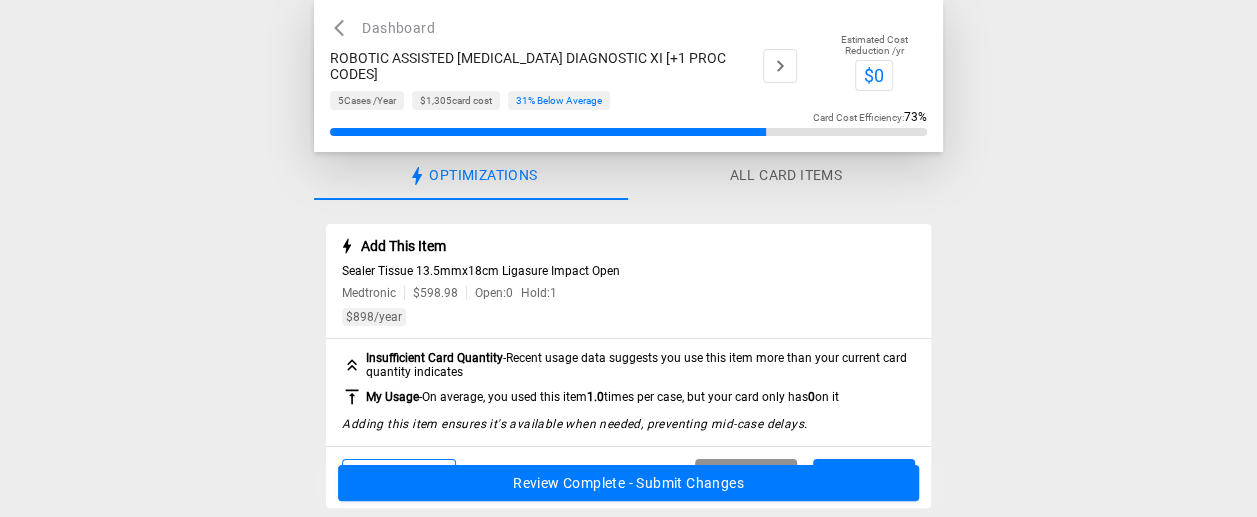scroll, scrollTop: 100, scrollLeft: 0, axis: vertical 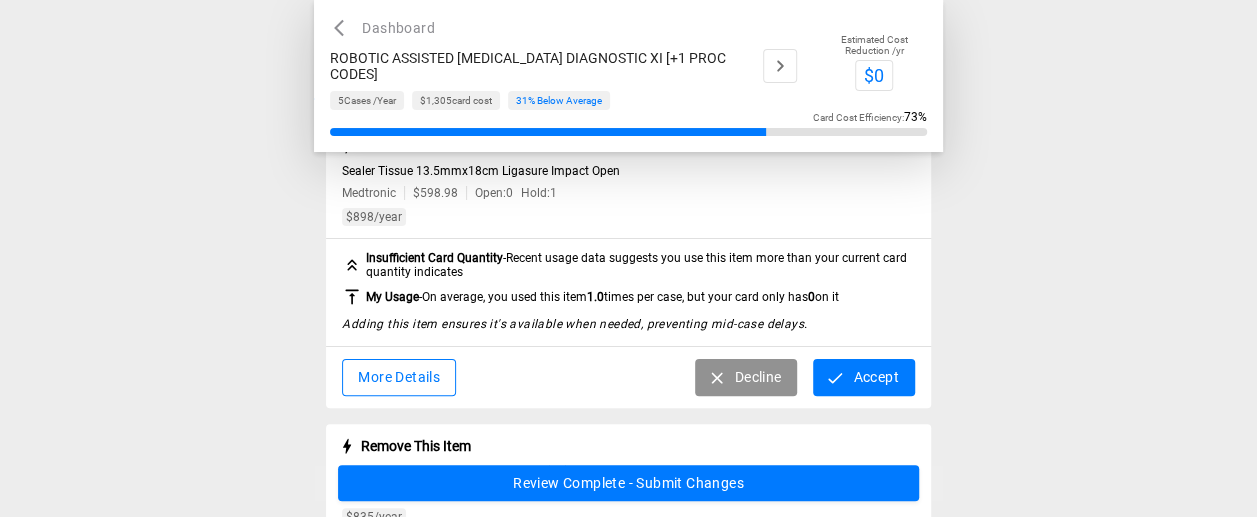click on "Accept" at bounding box center (863, 377) 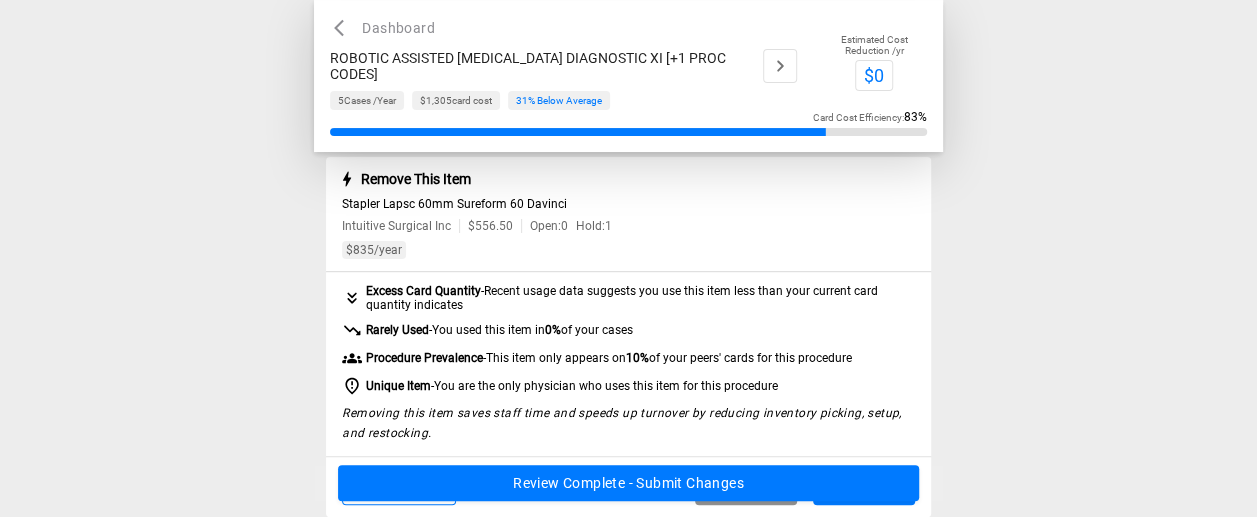 scroll, scrollTop: 300, scrollLeft: 0, axis: vertical 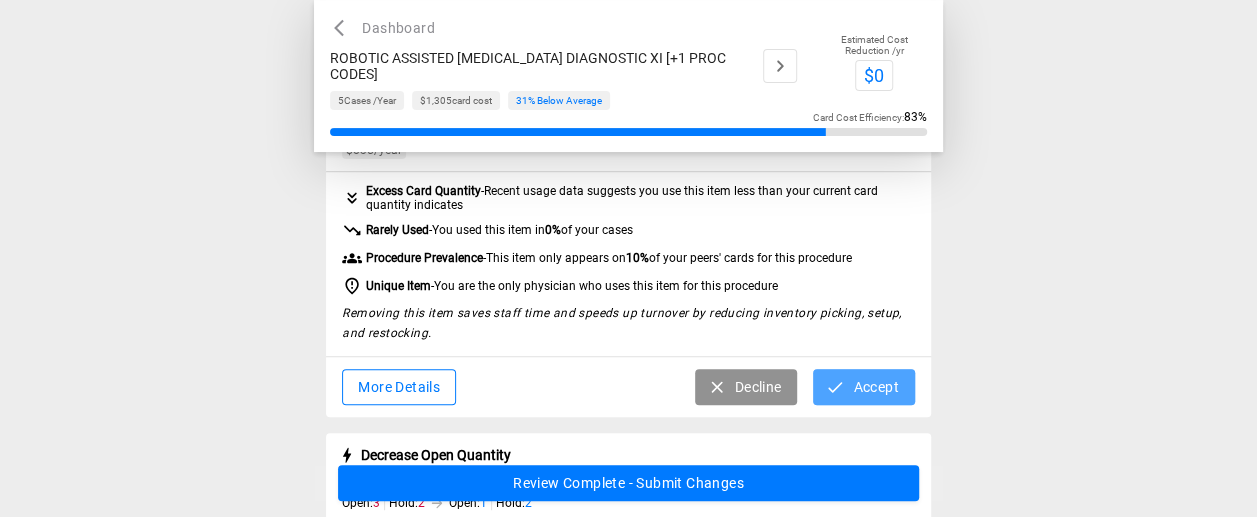 click on "Accept" at bounding box center (863, 387) 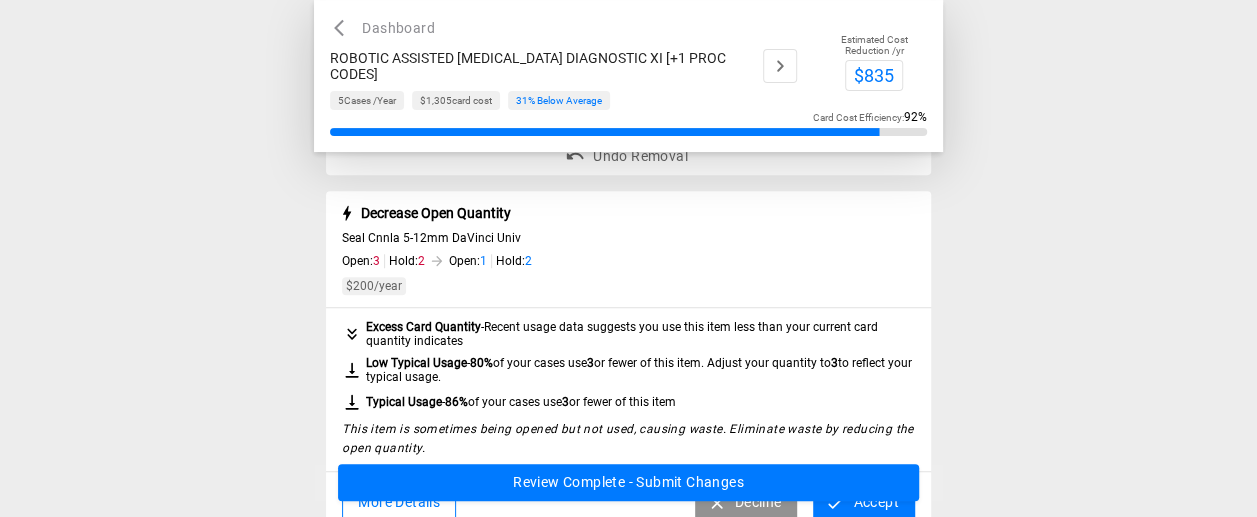 scroll, scrollTop: 500, scrollLeft: 0, axis: vertical 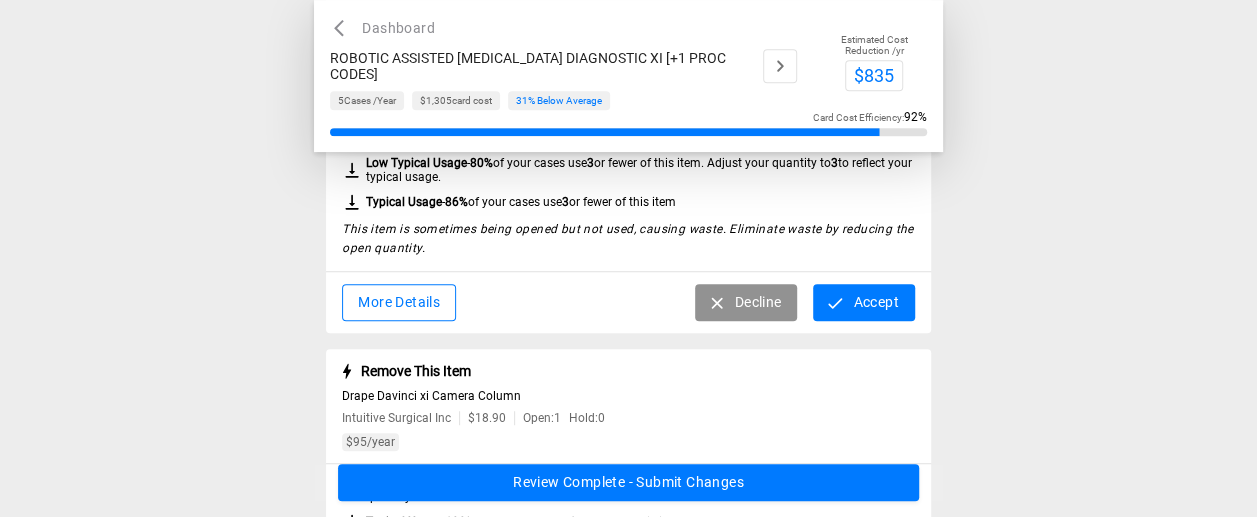 click on "Accept" at bounding box center (863, 302) 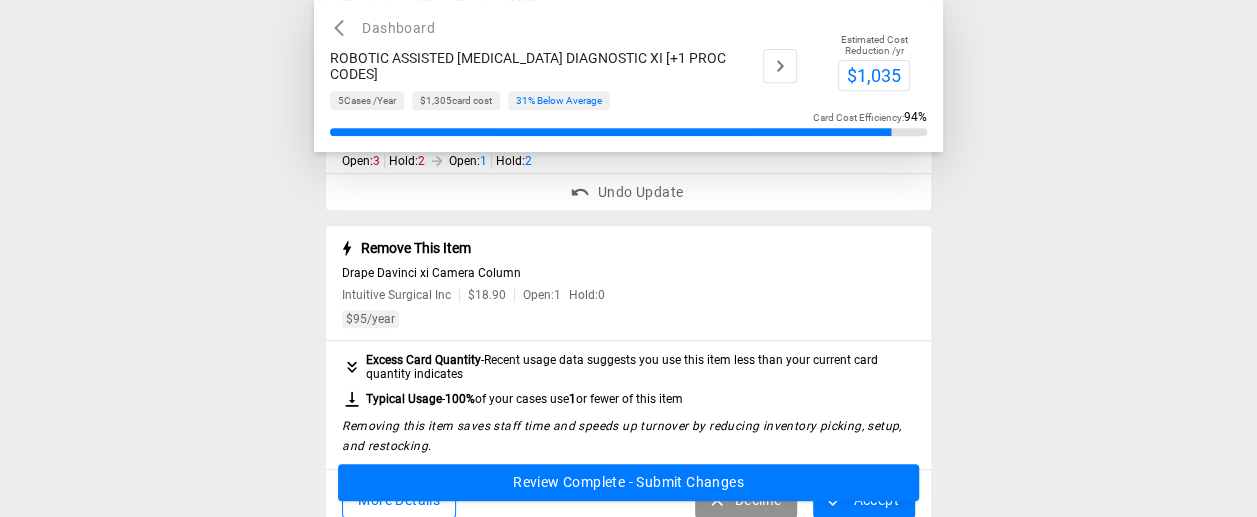 scroll, scrollTop: 500, scrollLeft: 0, axis: vertical 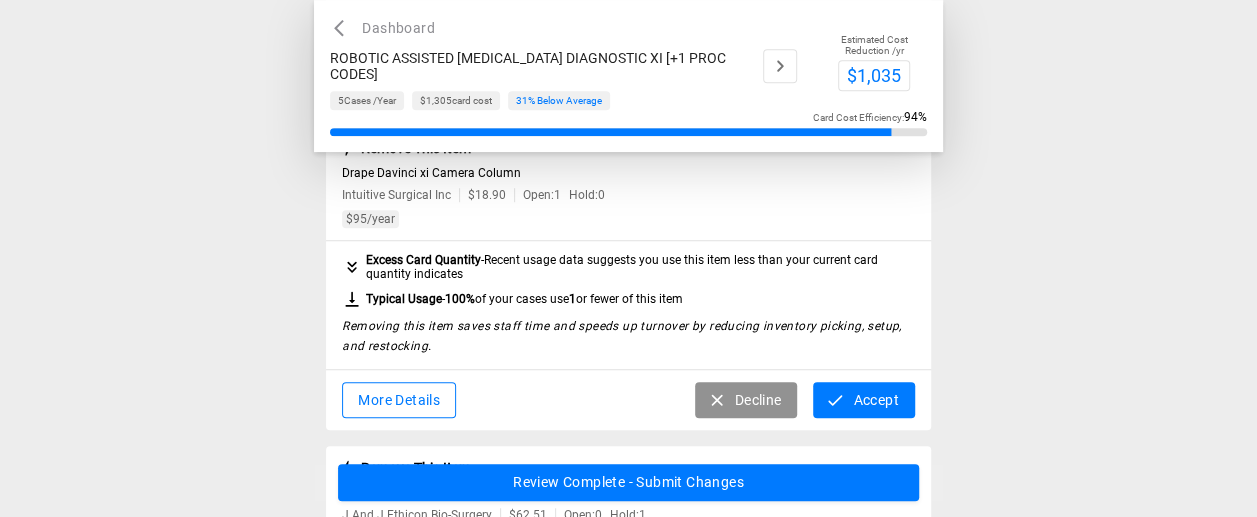 click on "Accept" at bounding box center [863, 400] 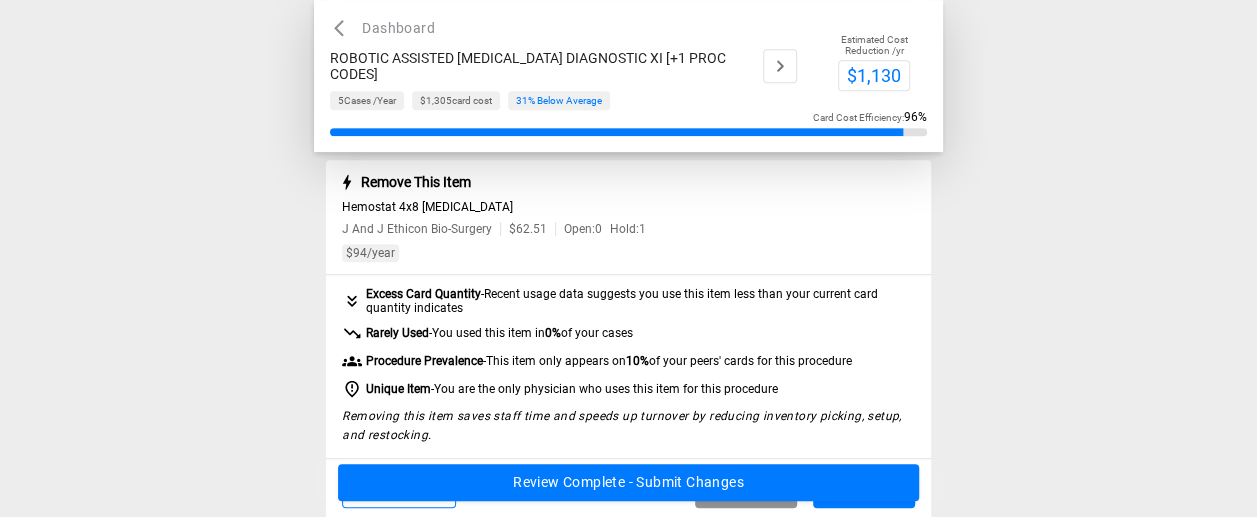 scroll, scrollTop: 700, scrollLeft: 0, axis: vertical 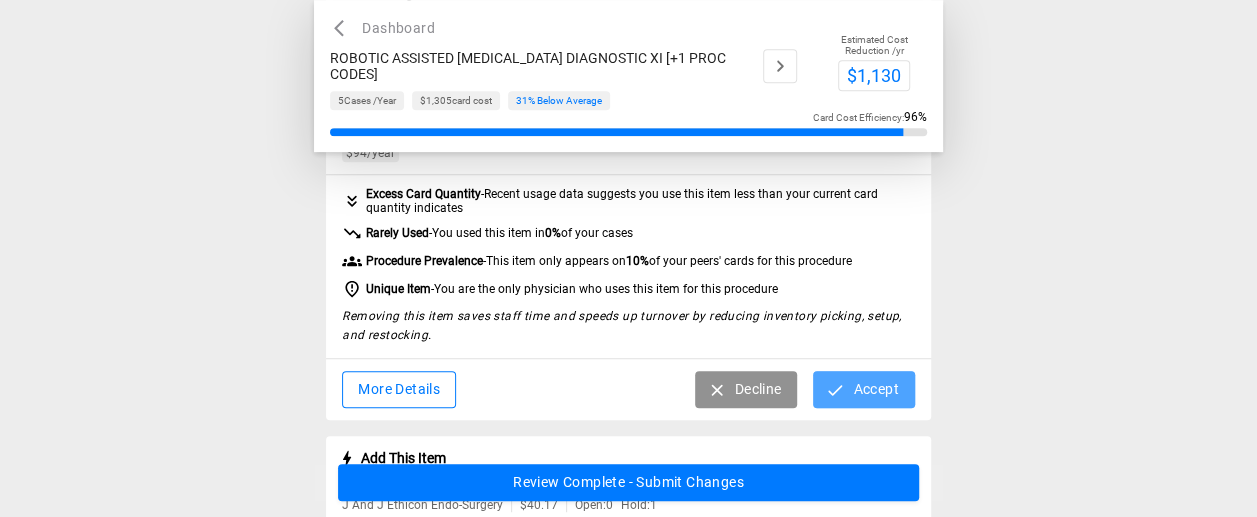 click on "Accept" at bounding box center [863, 389] 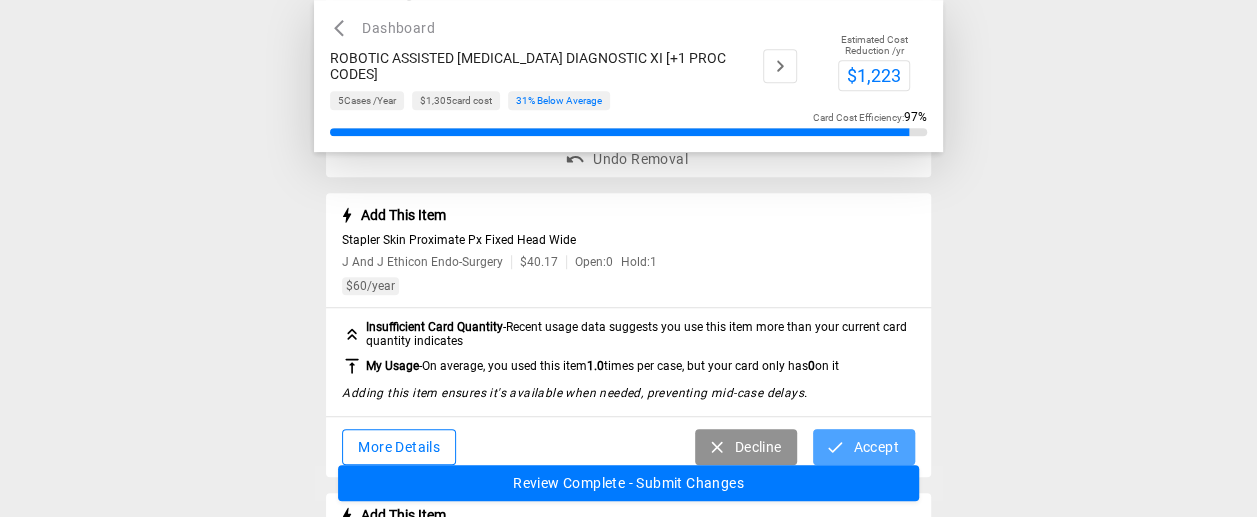 click on "Accept" at bounding box center [863, 447] 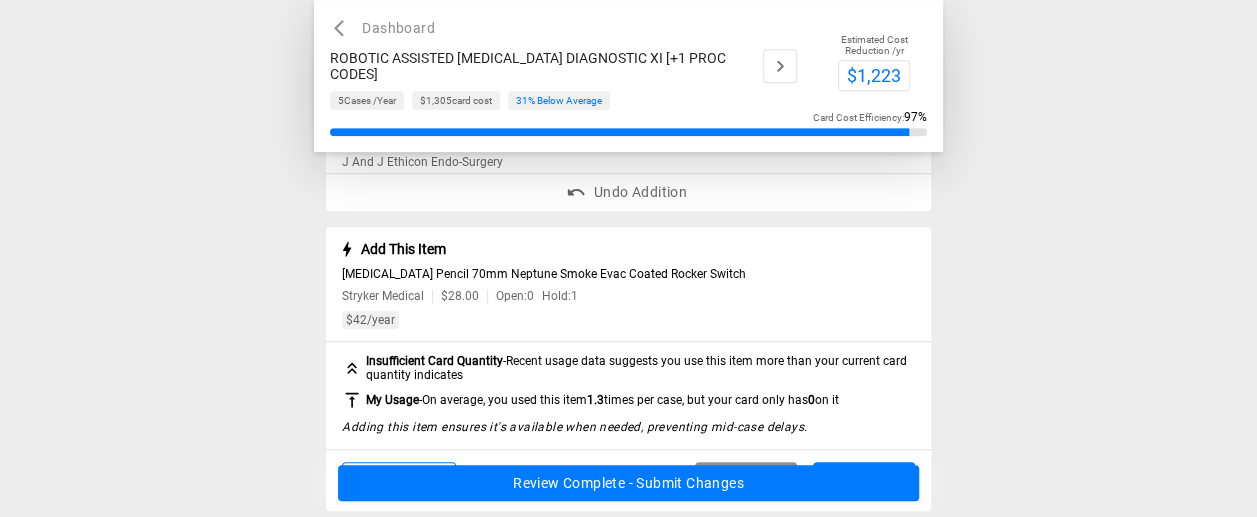 scroll, scrollTop: 900, scrollLeft: 0, axis: vertical 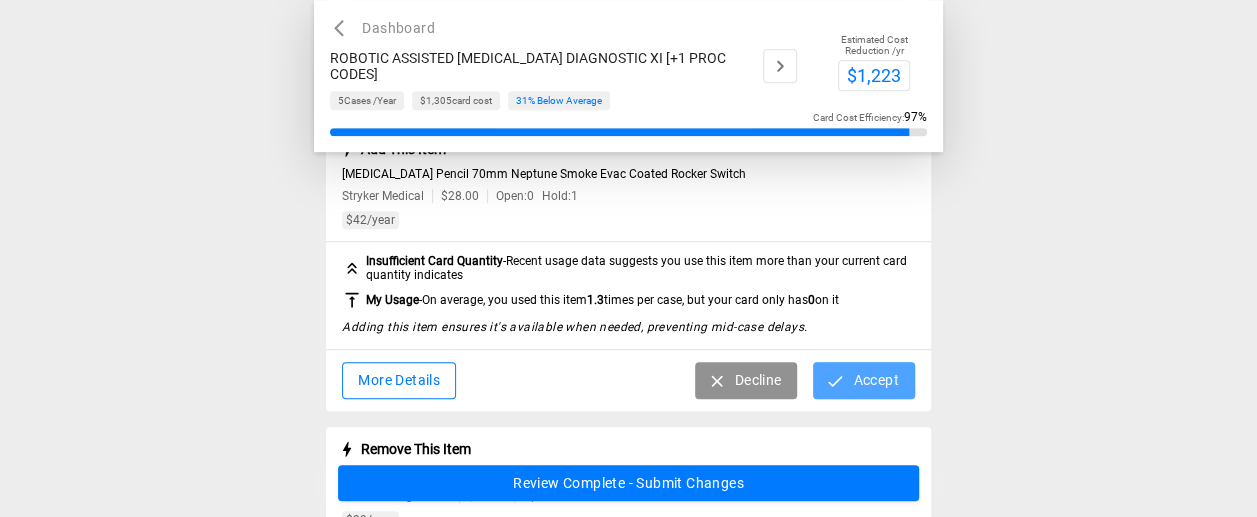 click on "Accept" at bounding box center [863, 380] 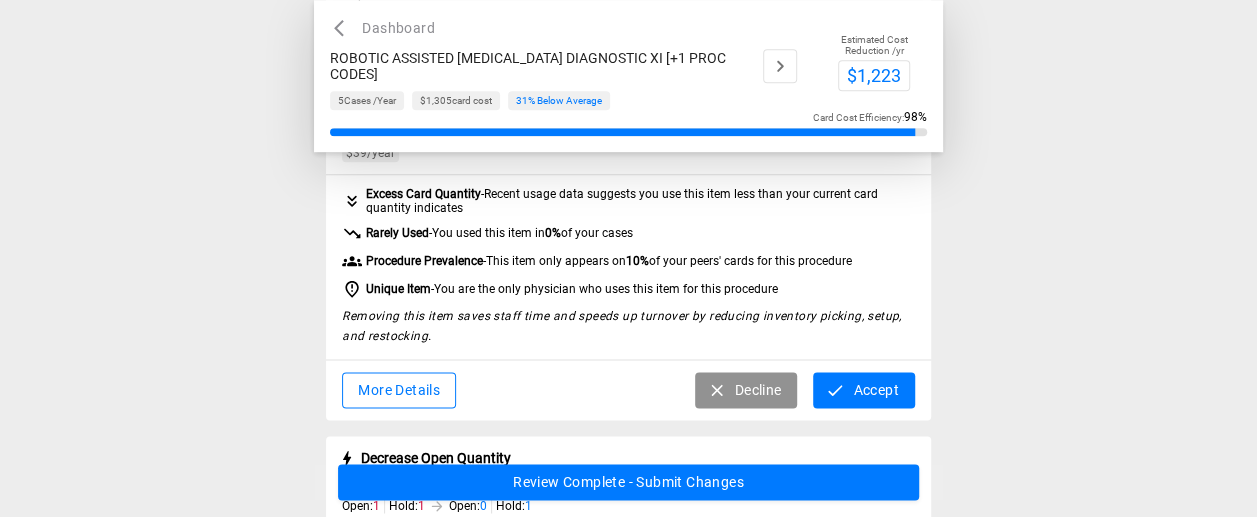 scroll, scrollTop: 1200, scrollLeft: 0, axis: vertical 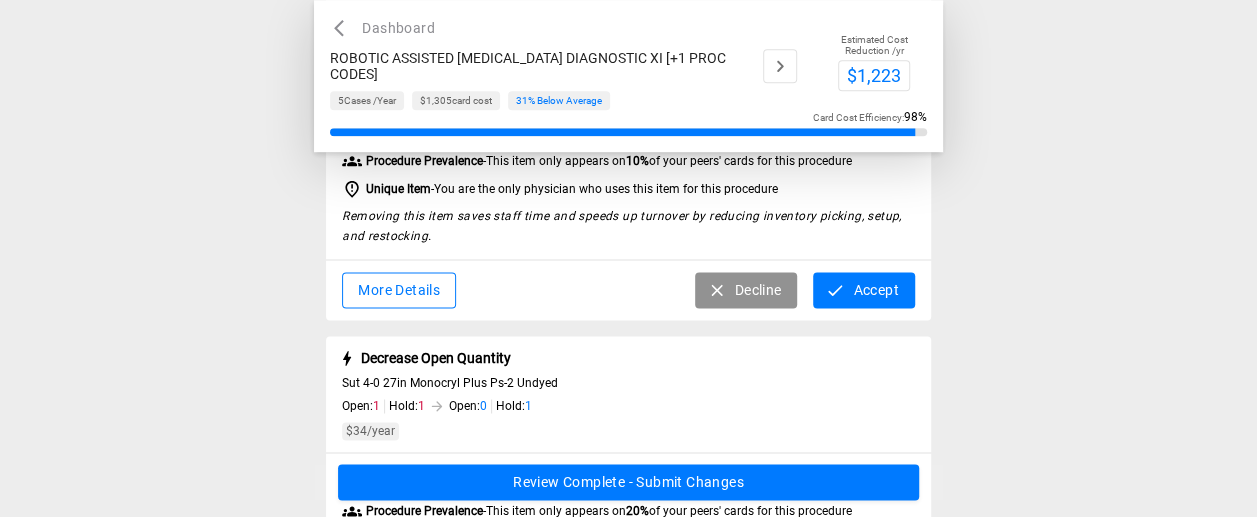 click on "Accept" at bounding box center [863, 290] 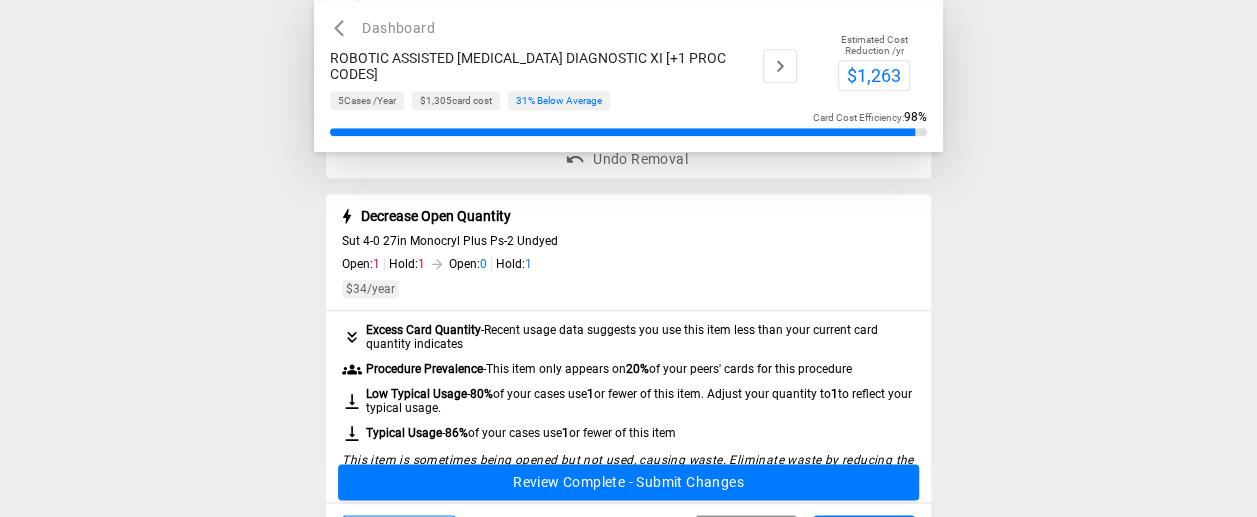 scroll, scrollTop: 1200, scrollLeft: 0, axis: vertical 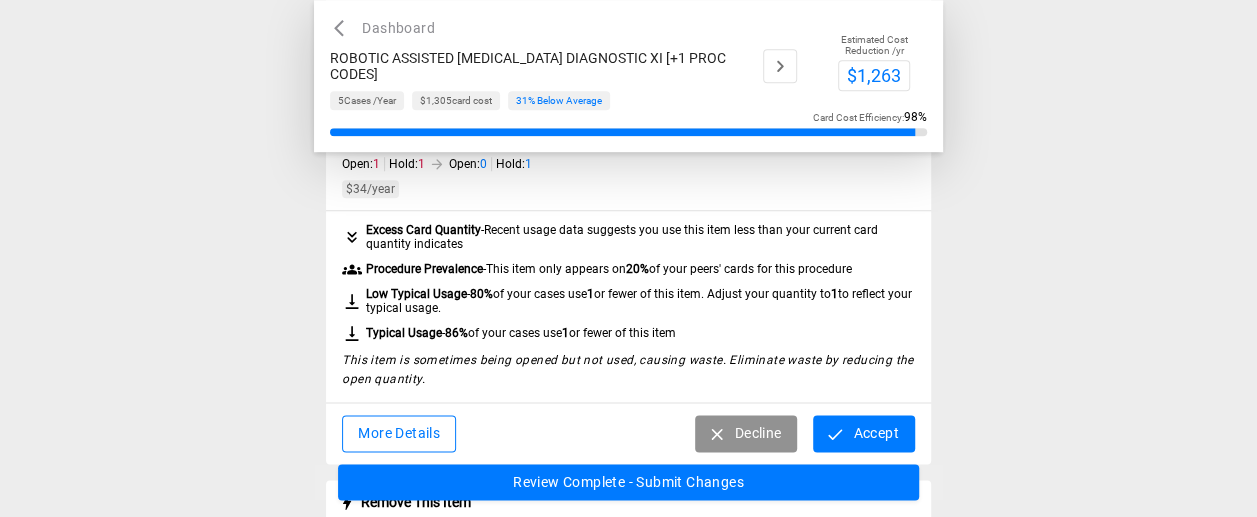 click on "Accept" at bounding box center (863, 433) 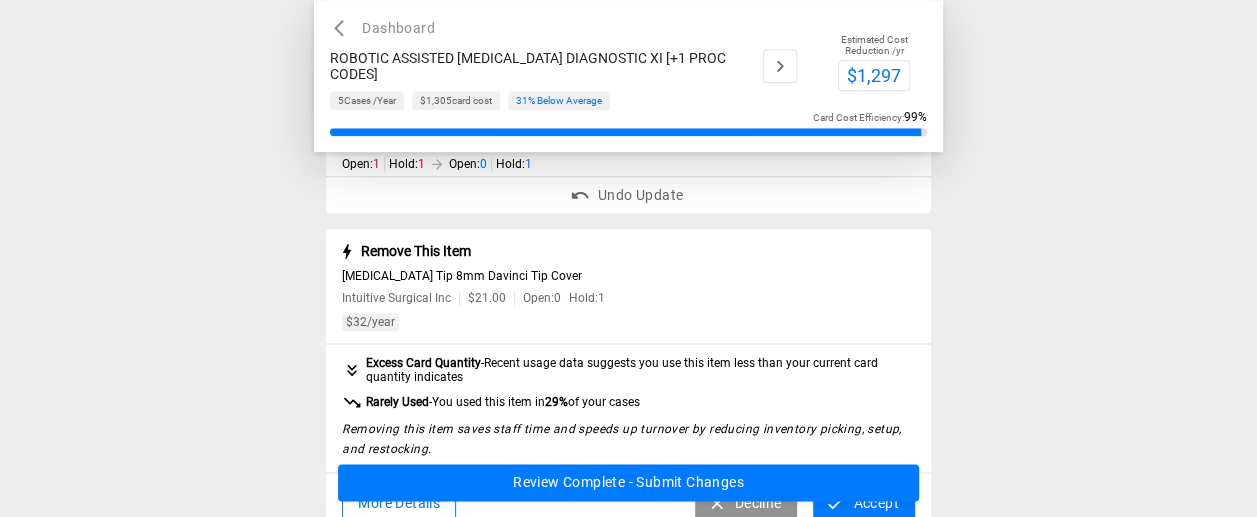 scroll, scrollTop: 1300, scrollLeft: 0, axis: vertical 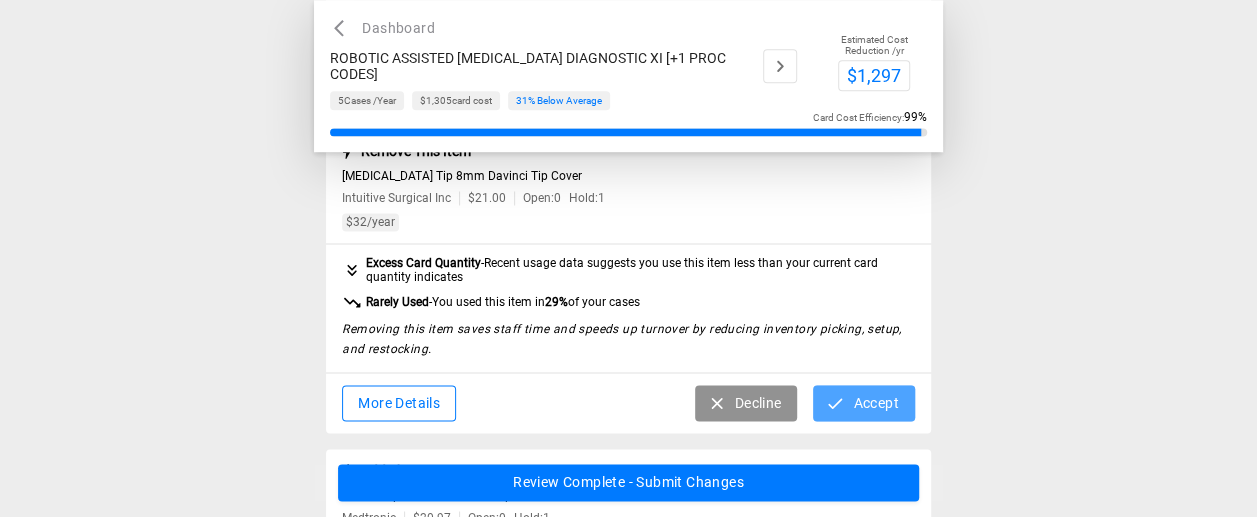 click on "Accept" at bounding box center (863, 403) 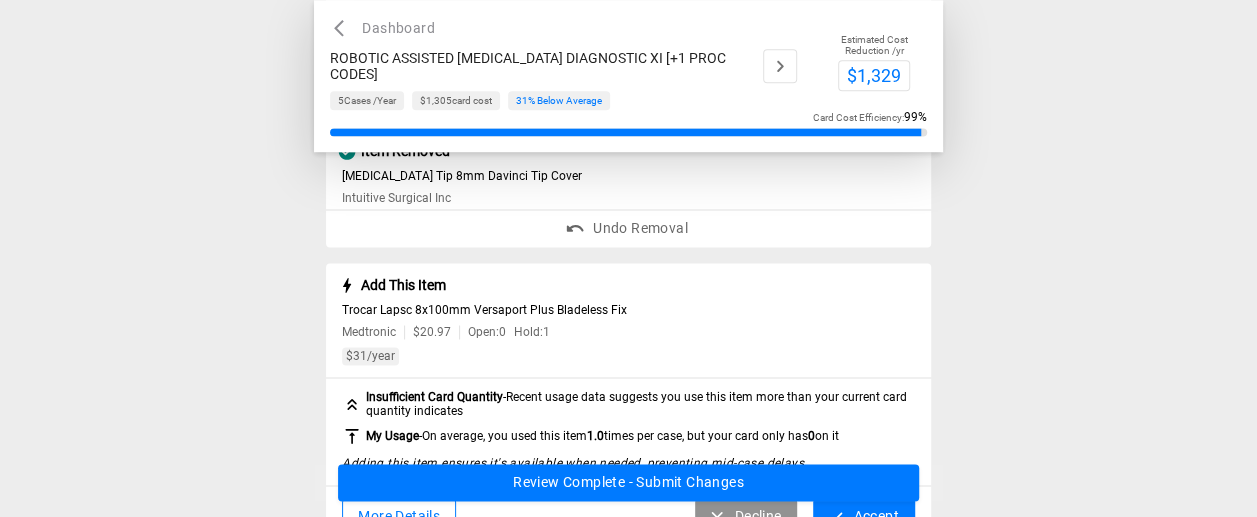 scroll, scrollTop: 1400, scrollLeft: 0, axis: vertical 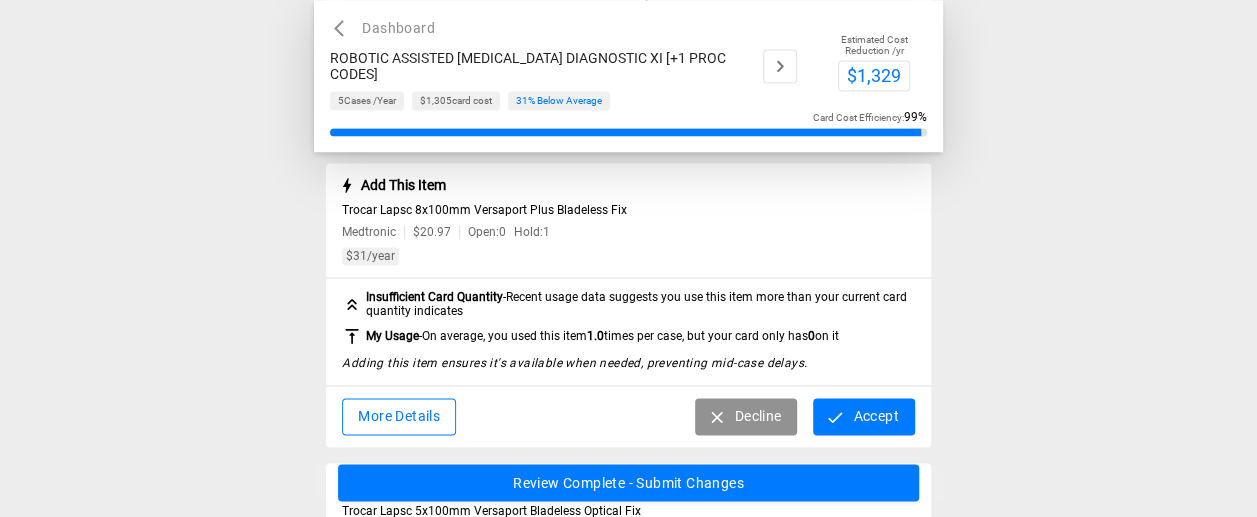 click on "Accept" at bounding box center (863, 416) 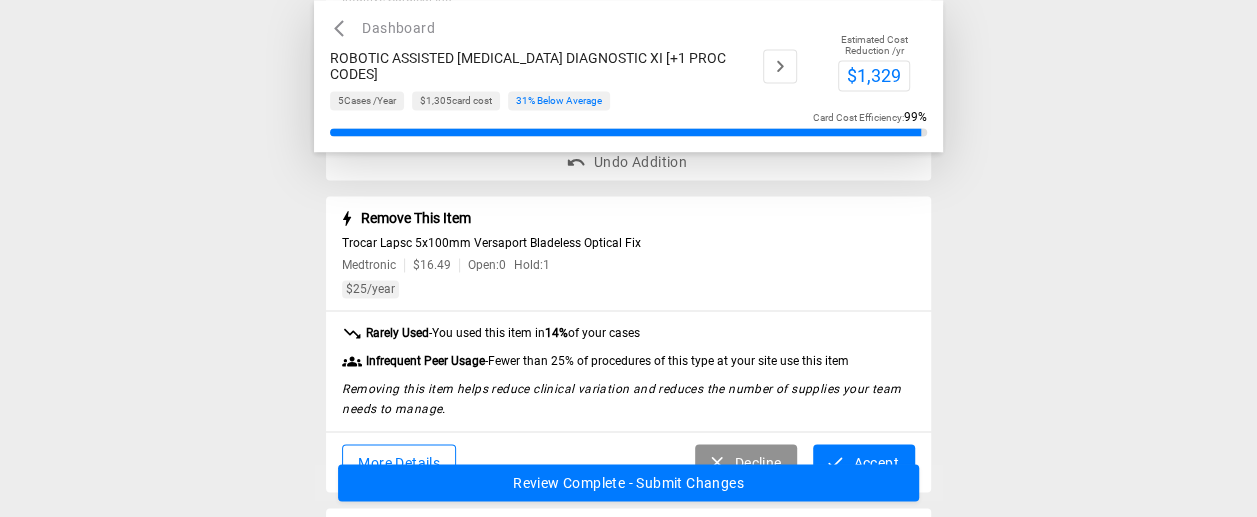 scroll, scrollTop: 1600, scrollLeft: 0, axis: vertical 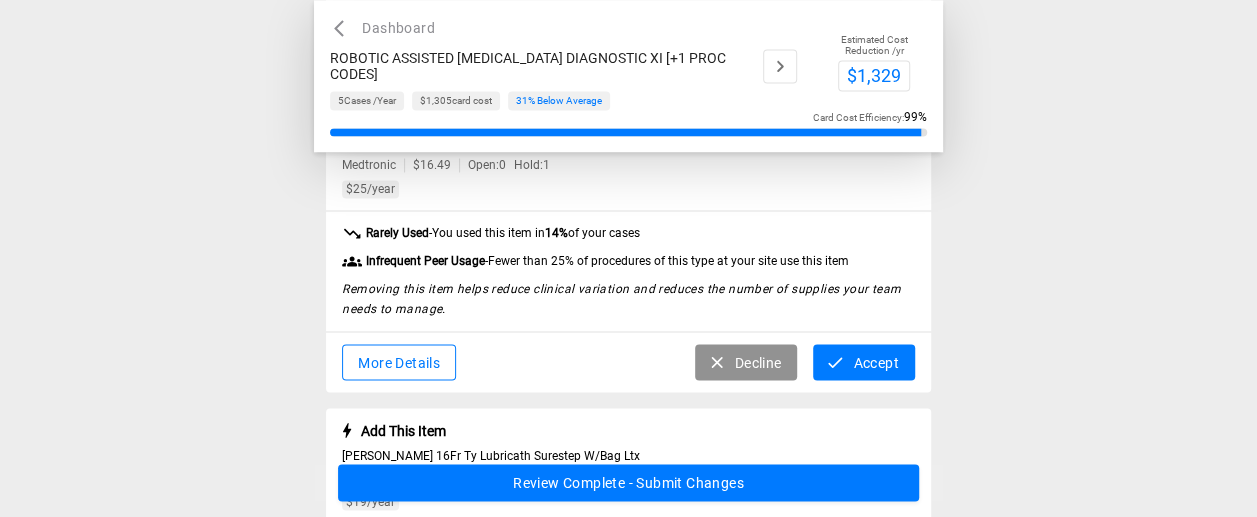 click 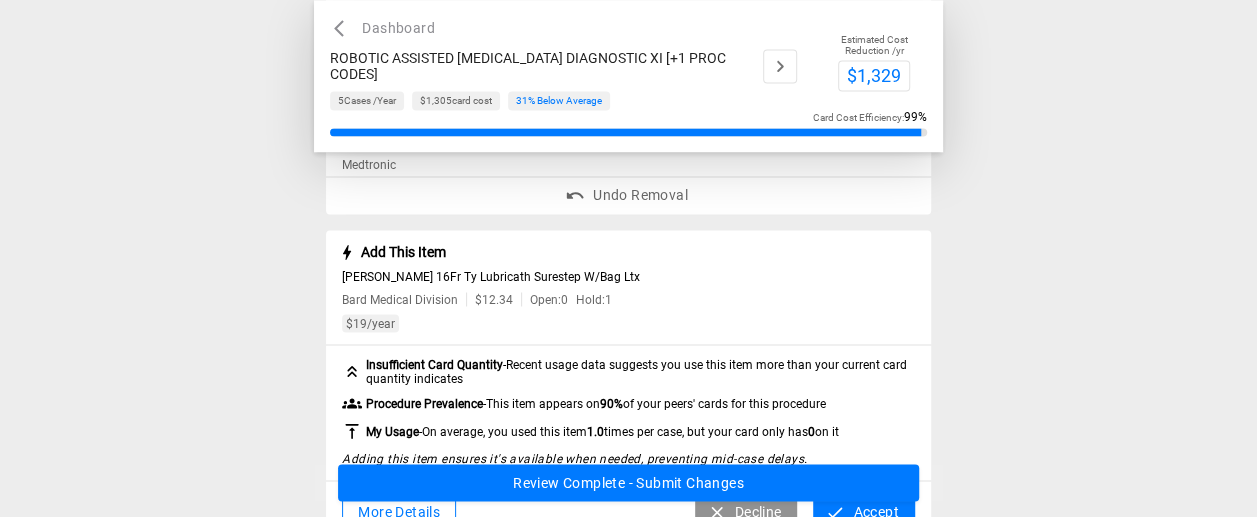 scroll, scrollTop: 1700, scrollLeft: 0, axis: vertical 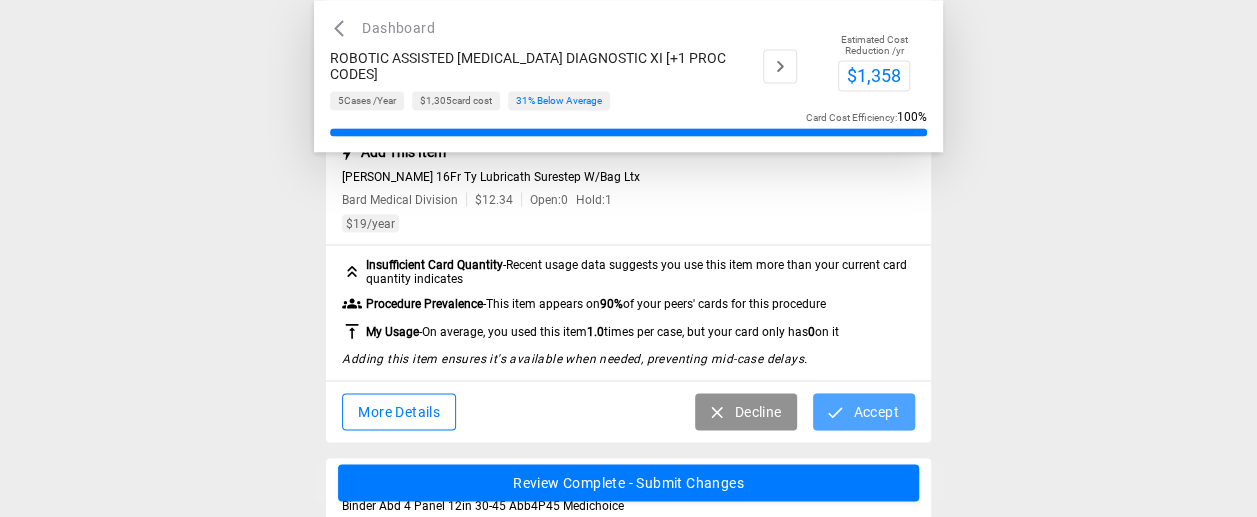 click on "Accept" at bounding box center (863, 411) 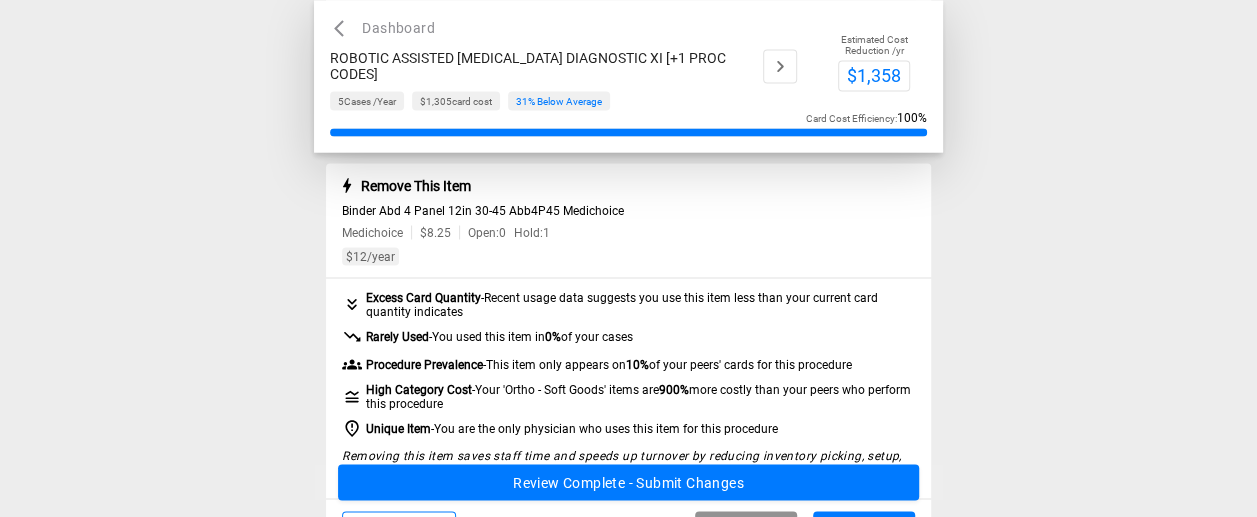scroll, scrollTop: 1900, scrollLeft: 0, axis: vertical 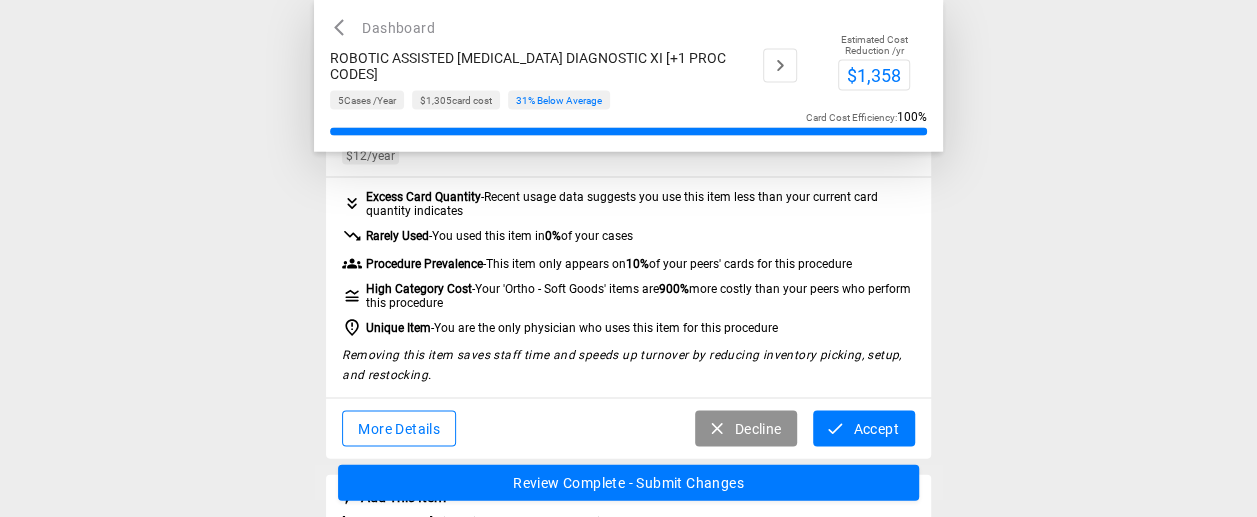 click on "Accept" at bounding box center [863, 429] 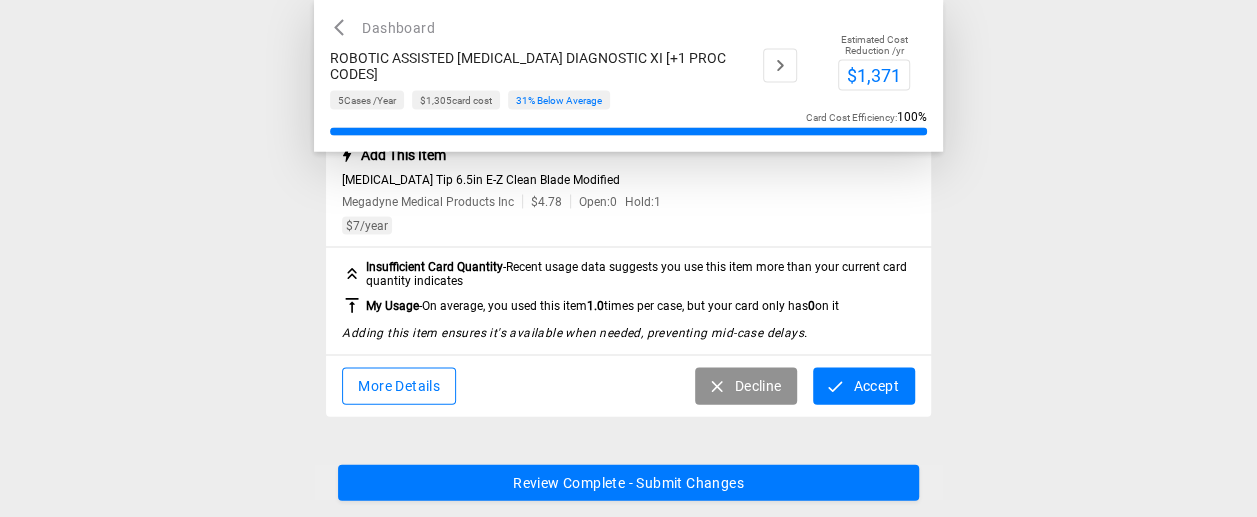click on "Accept" at bounding box center (863, 386) 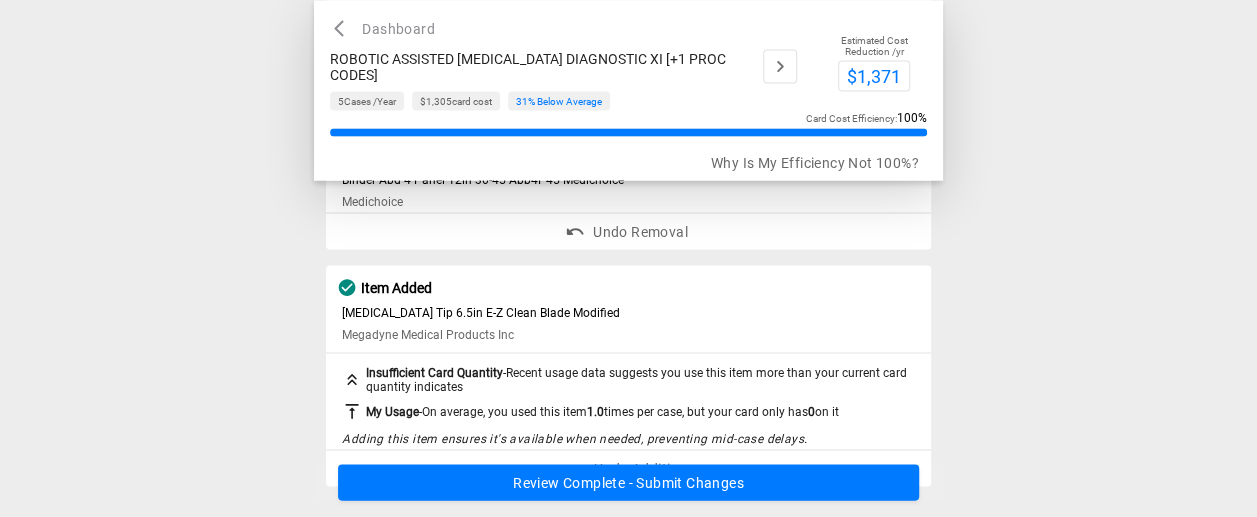 scroll, scrollTop: 1812, scrollLeft: 0, axis: vertical 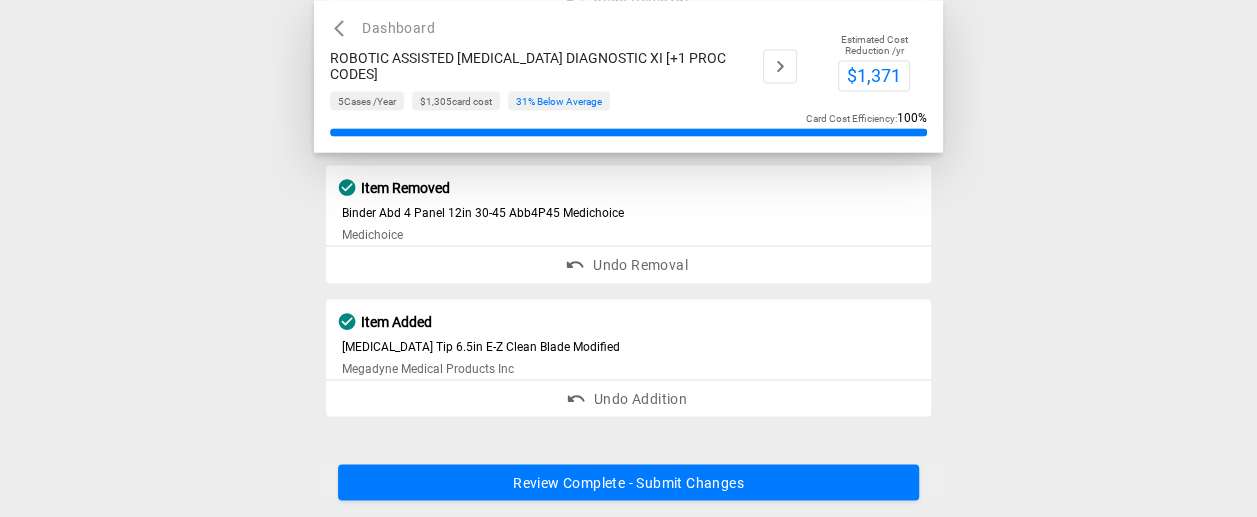 click on "Review Complete - Submit Changes" at bounding box center [628, 483] 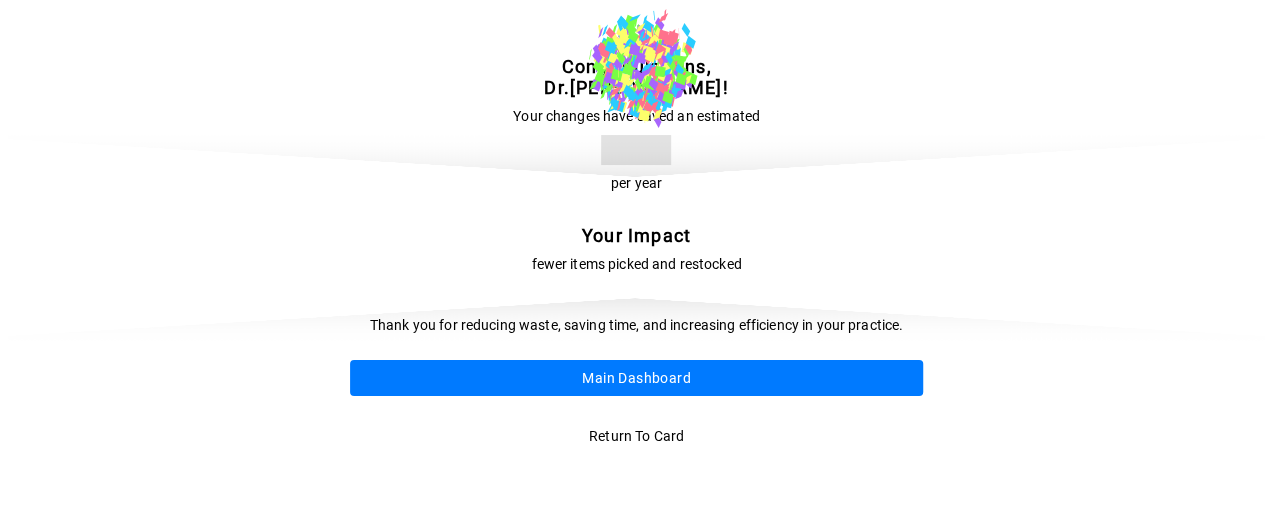 scroll, scrollTop: 0, scrollLeft: 0, axis: both 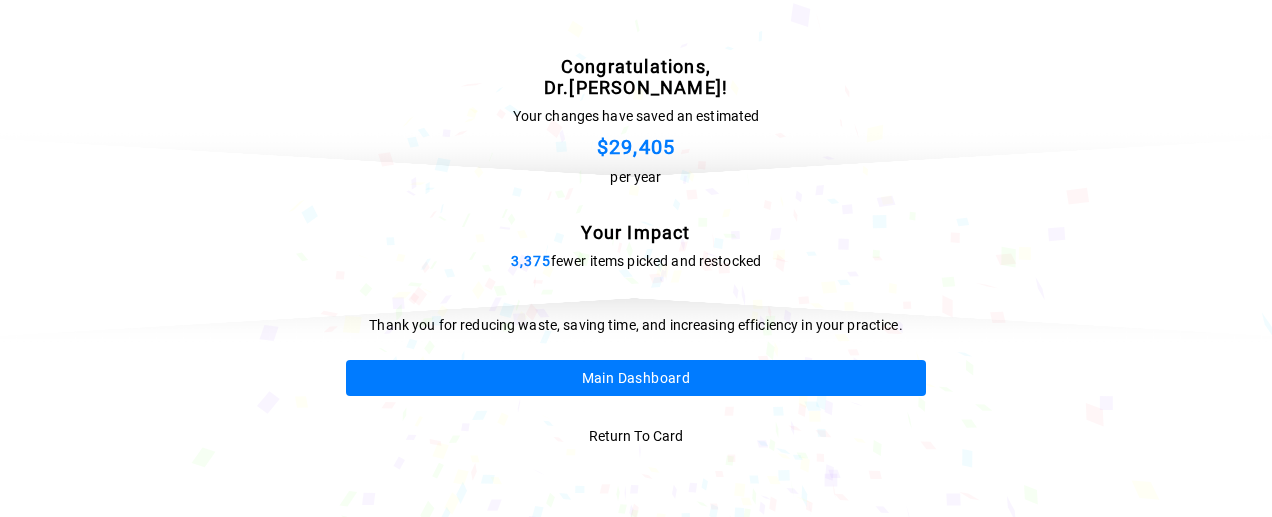 click on "Main Dashboard" at bounding box center [636, 378] 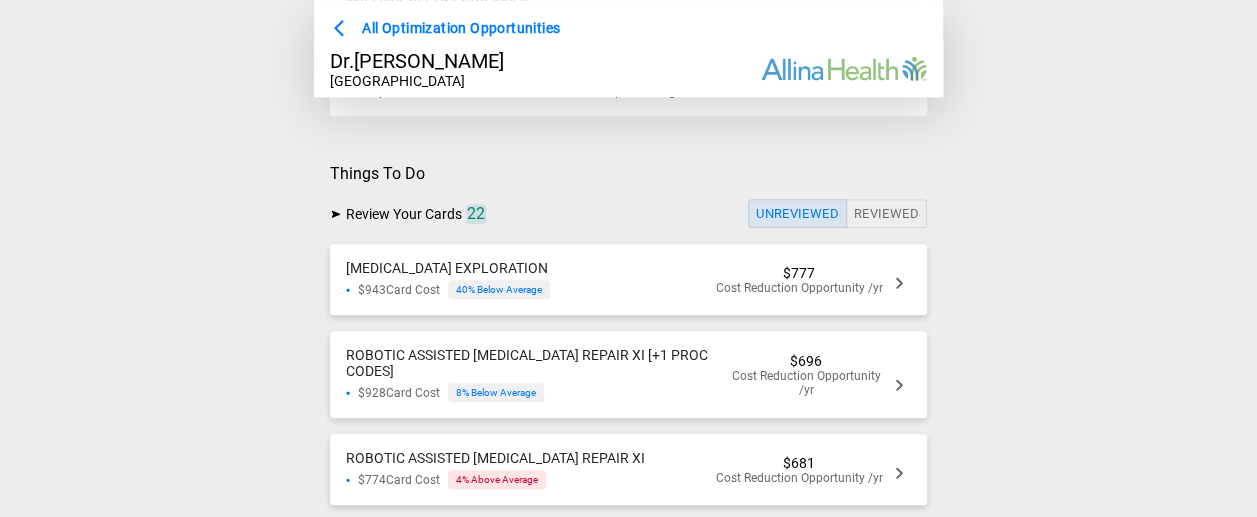 scroll, scrollTop: 800, scrollLeft: 0, axis: vertical 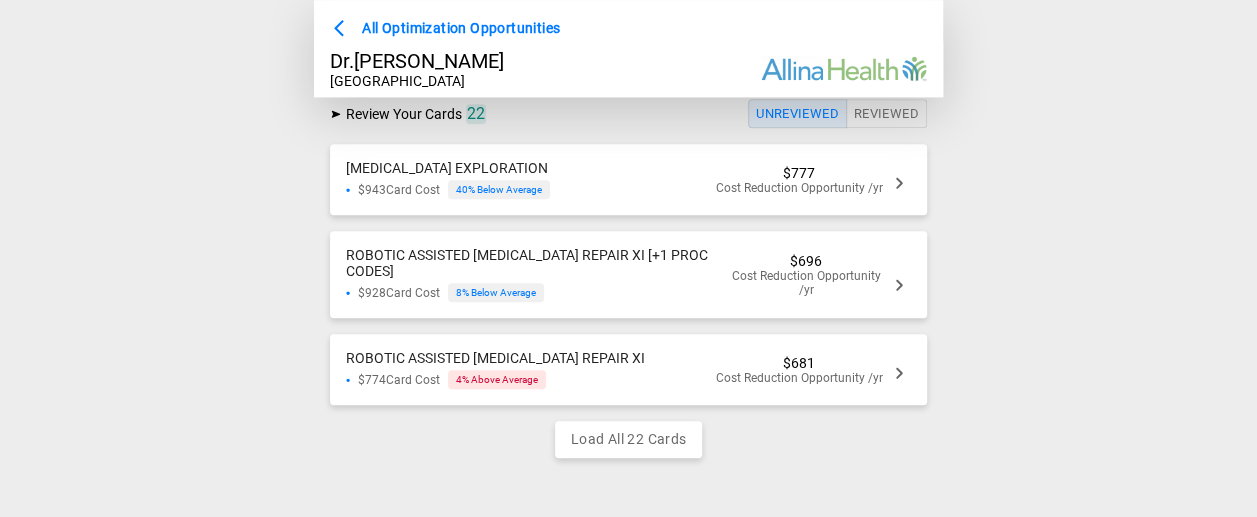 click on "$777 Cost Reduction Opportunity /yr" at bounding box center [799, 180] 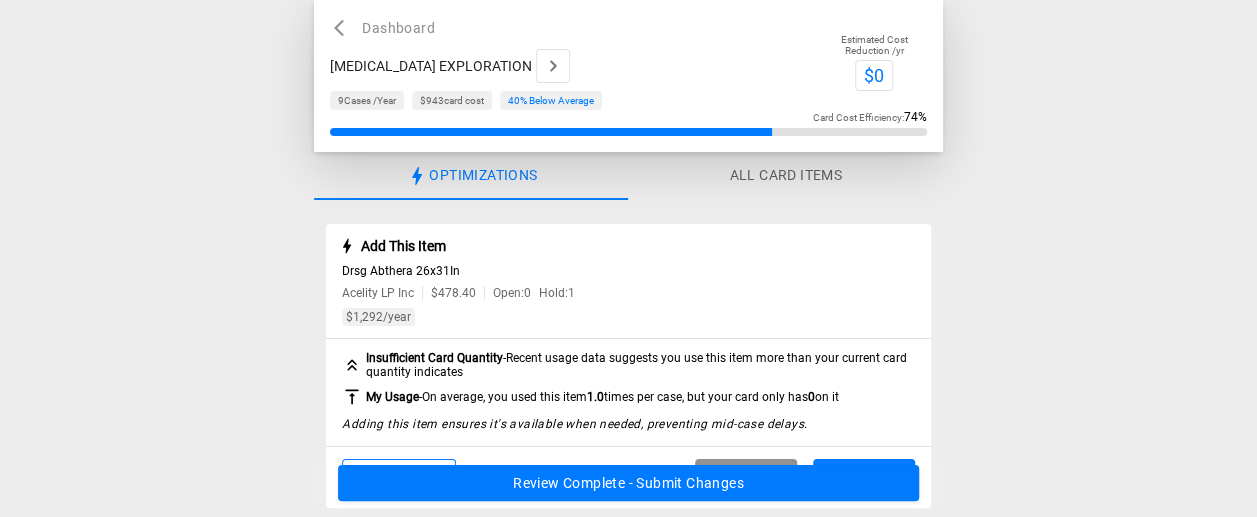 scroll, scrollTop: 100, scrollLeft: 0, axis: vertical 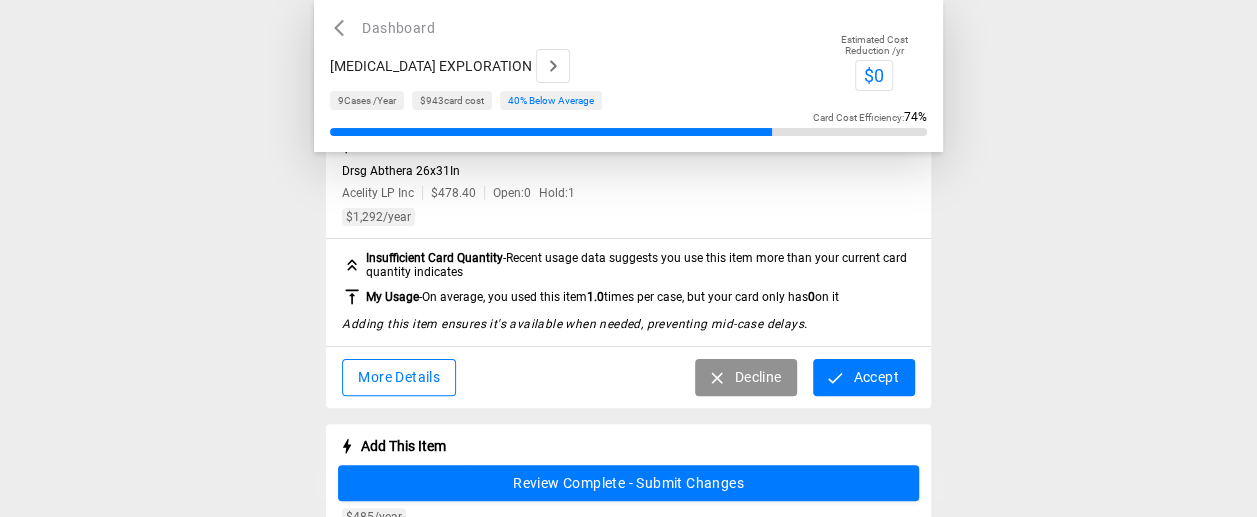 click on "Accept" at bounding box center [863, 377] 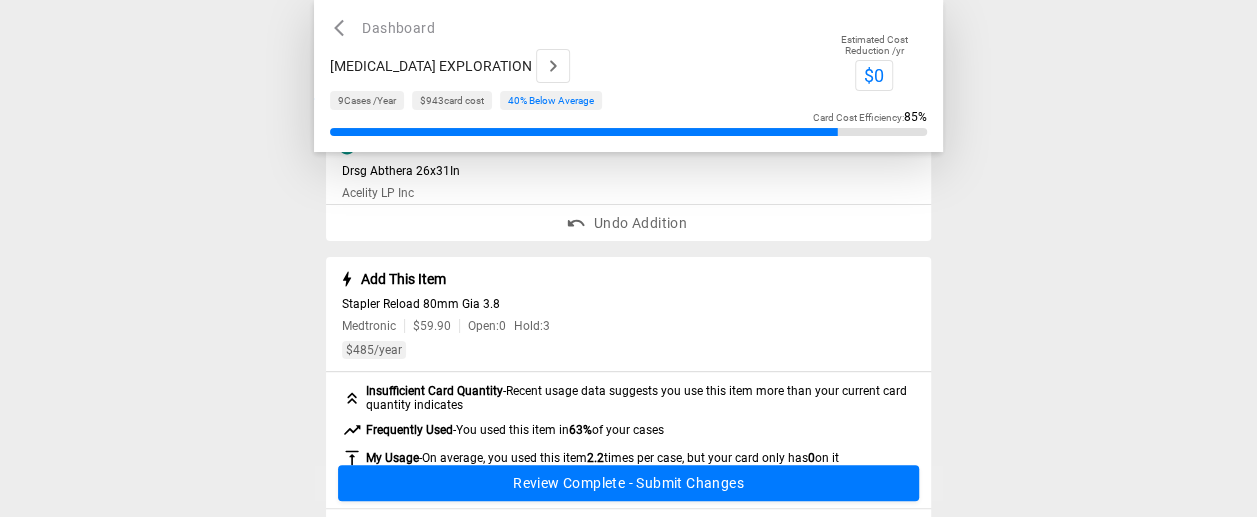 scroll, scrollTop: 200, scrollLeft: 0, axis: vertical 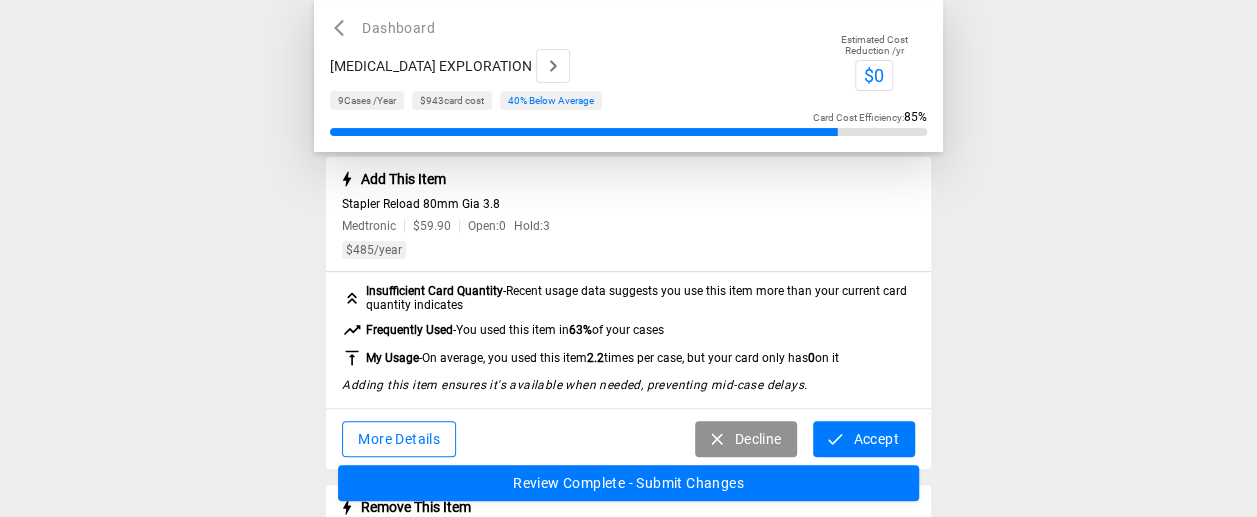 click on "Accept" at bounding box center (863, 439) 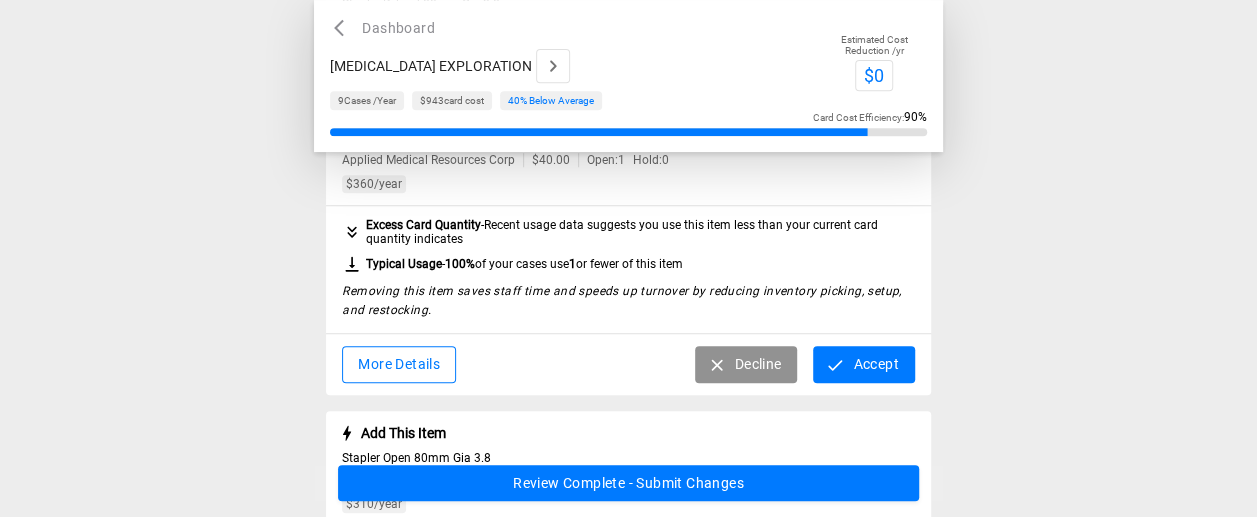 scroll, scrollTop: 500, scrollLeft: 0, axis: vertical 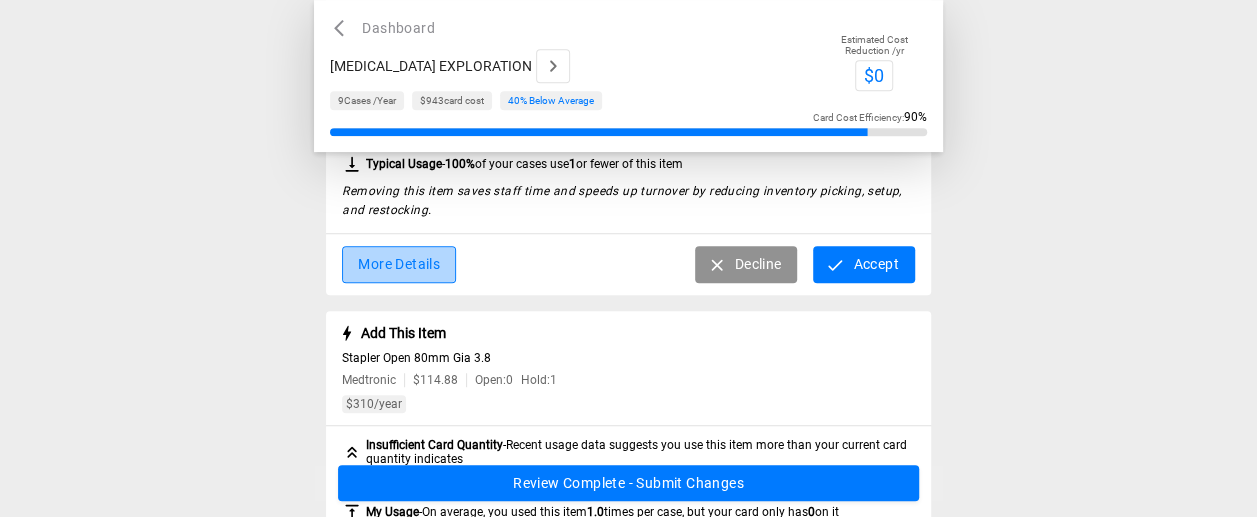 click on "More Details" at bounding box center (399, 264) 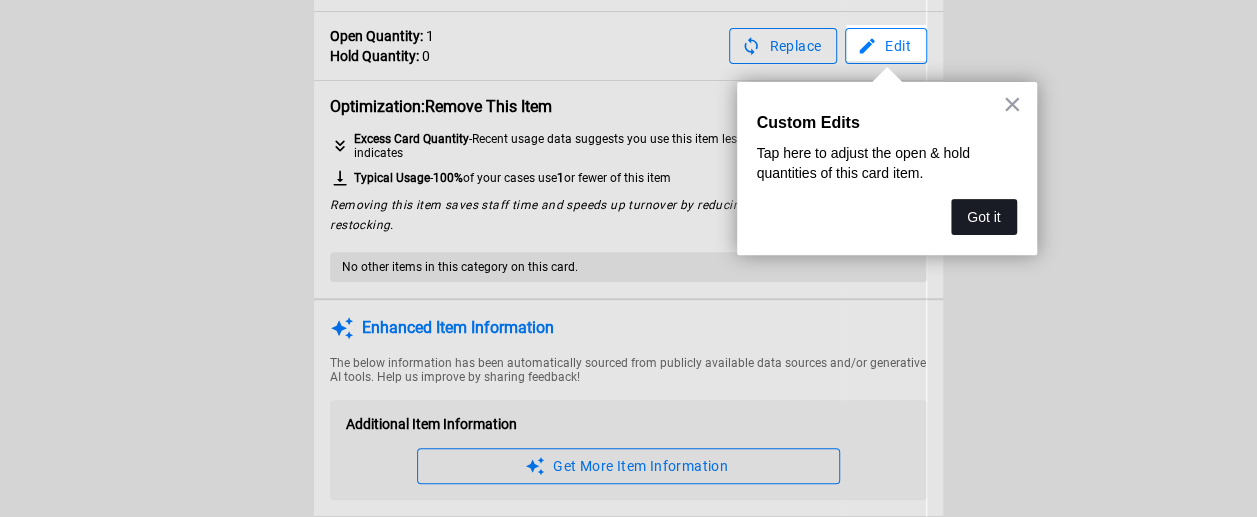 click on "Got it" at bounding box center (983, 217) 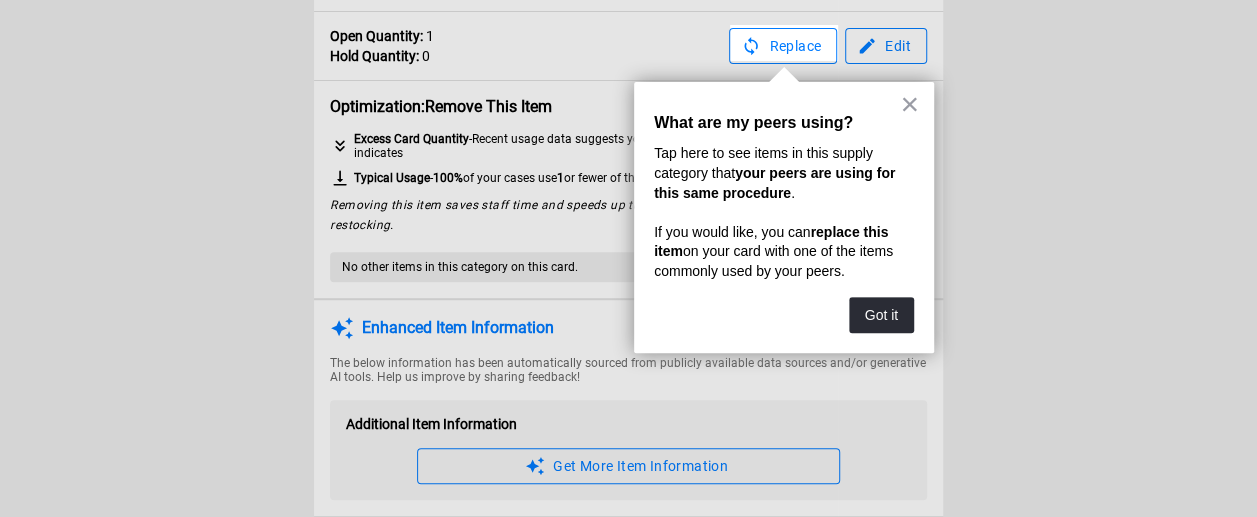 click on "×" at bounding box center [909, 104] 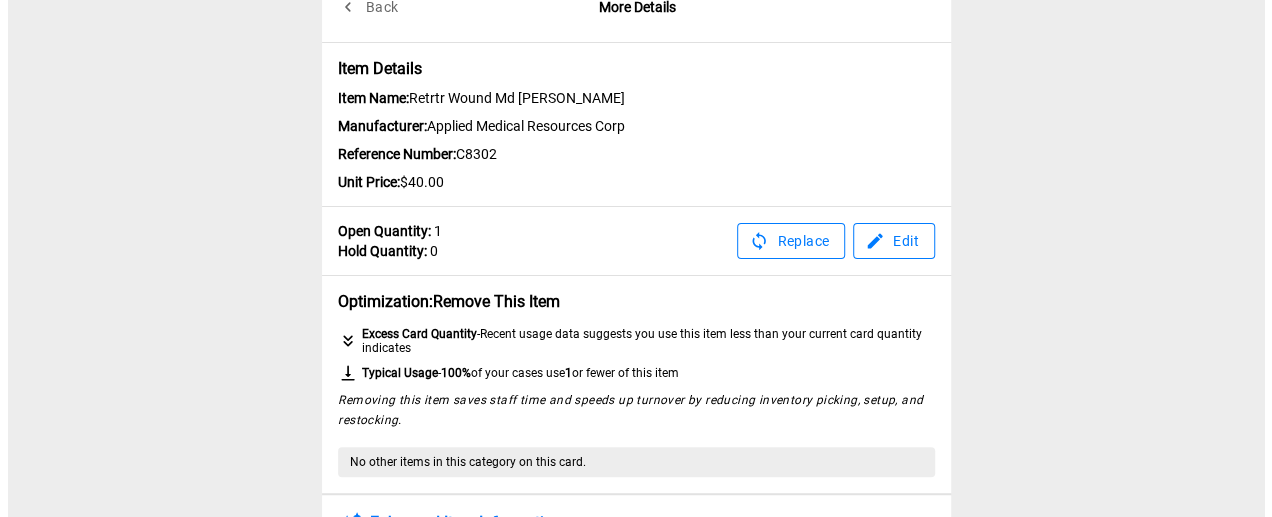 scroll, scrollTop: 0, scrollLeft: 0, axis: both 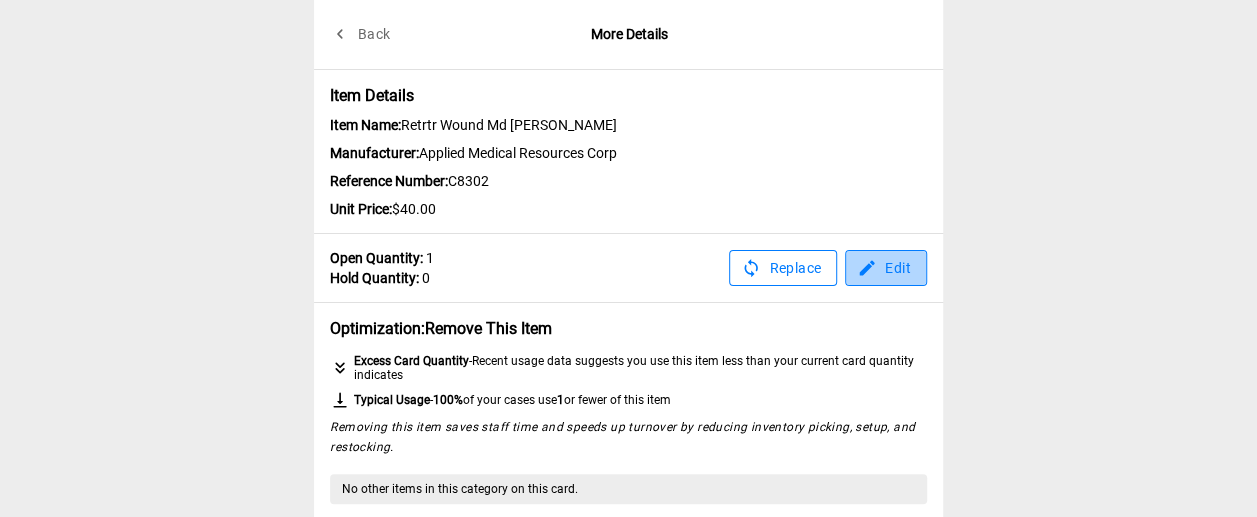 click on "Edit" at bounding box center [886, 268] 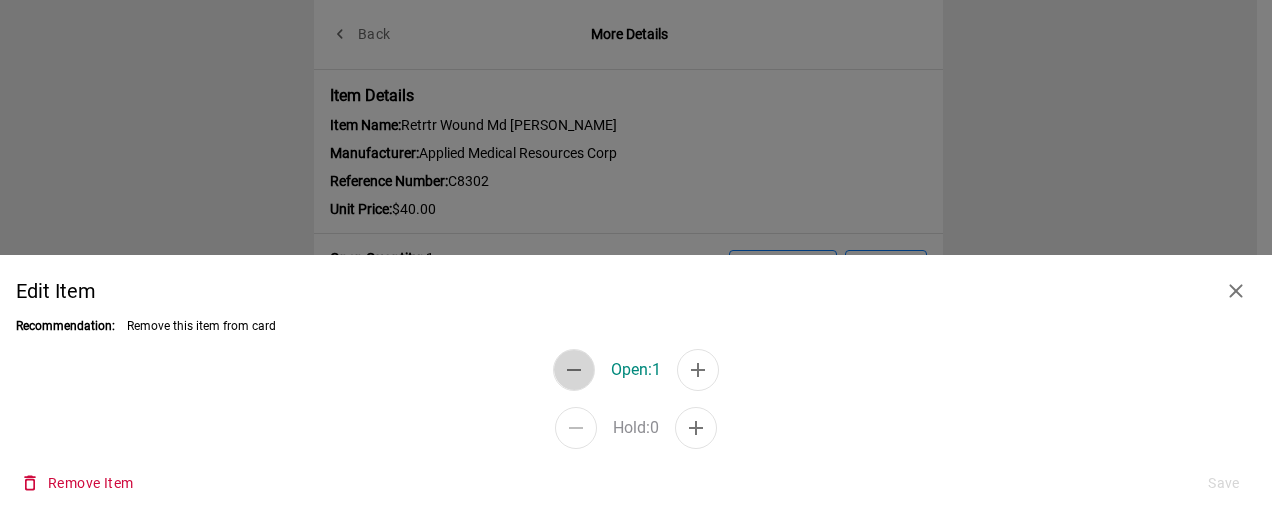 click 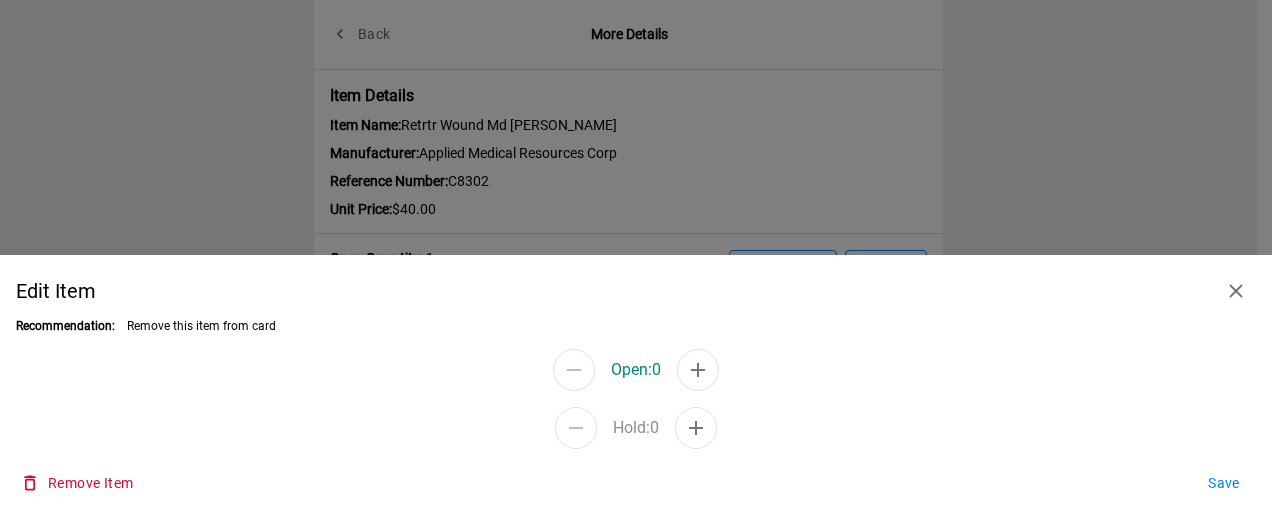 click 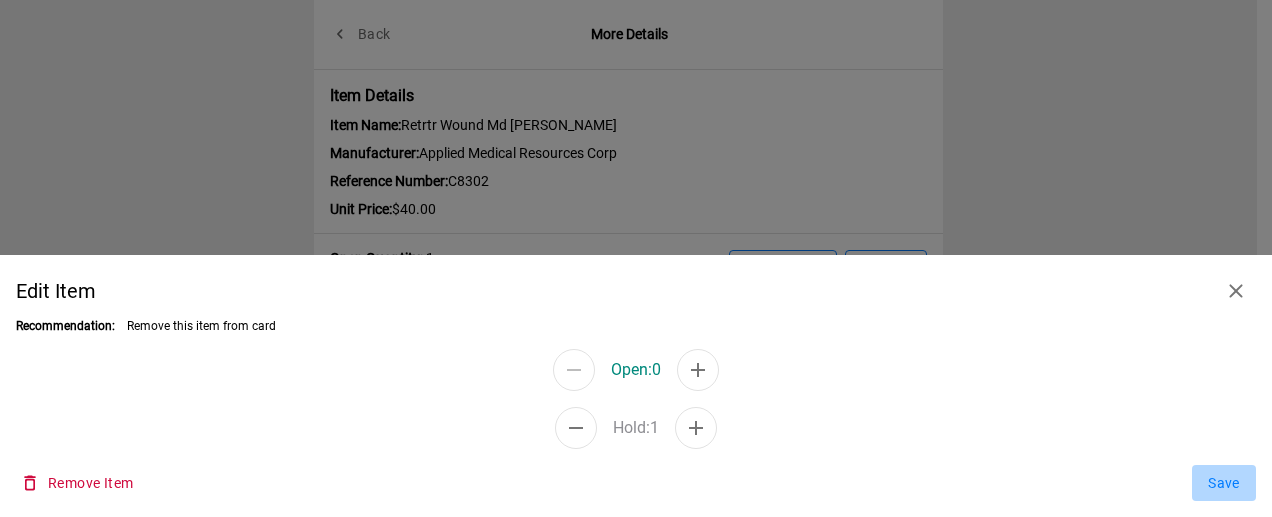 click on "Save" at bounding box center [1224, 483] 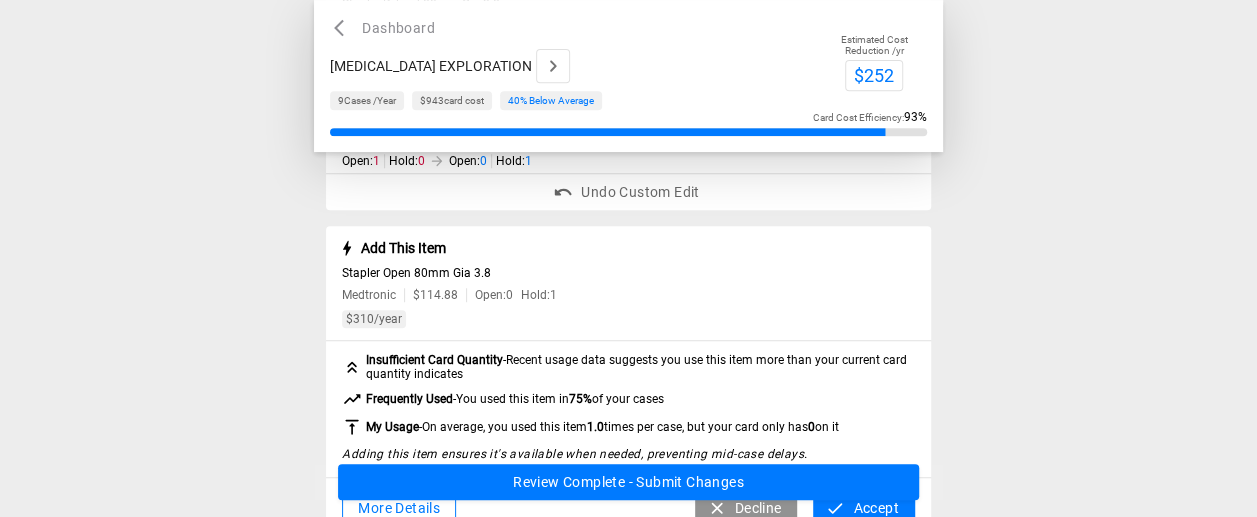 scroll, scrollTop: 500, scrollLeft: 0, axis: vertical 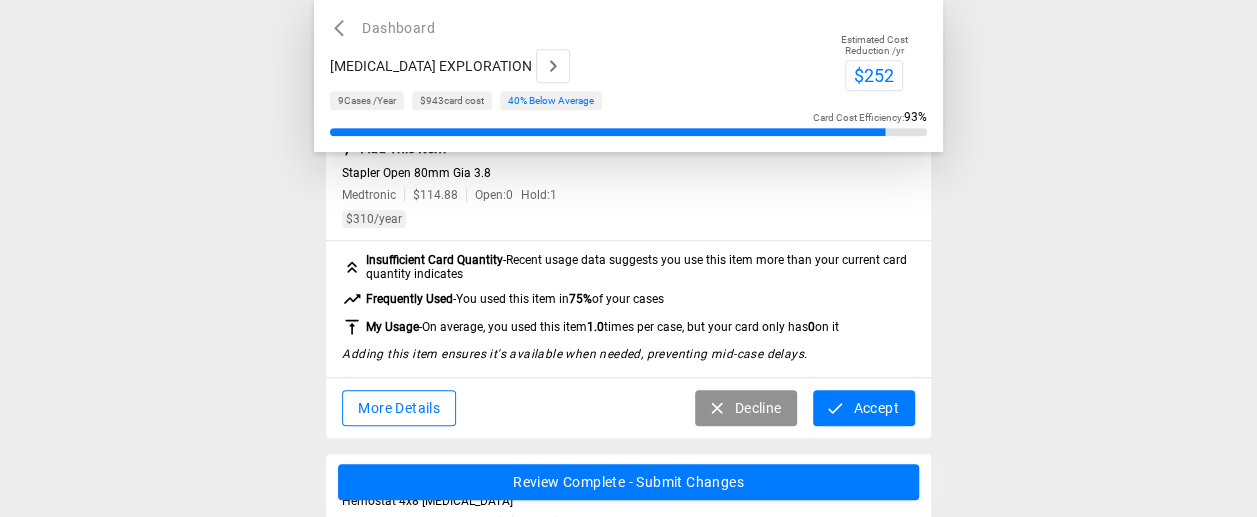 click on "Accept" at bounding box center [863, 408] 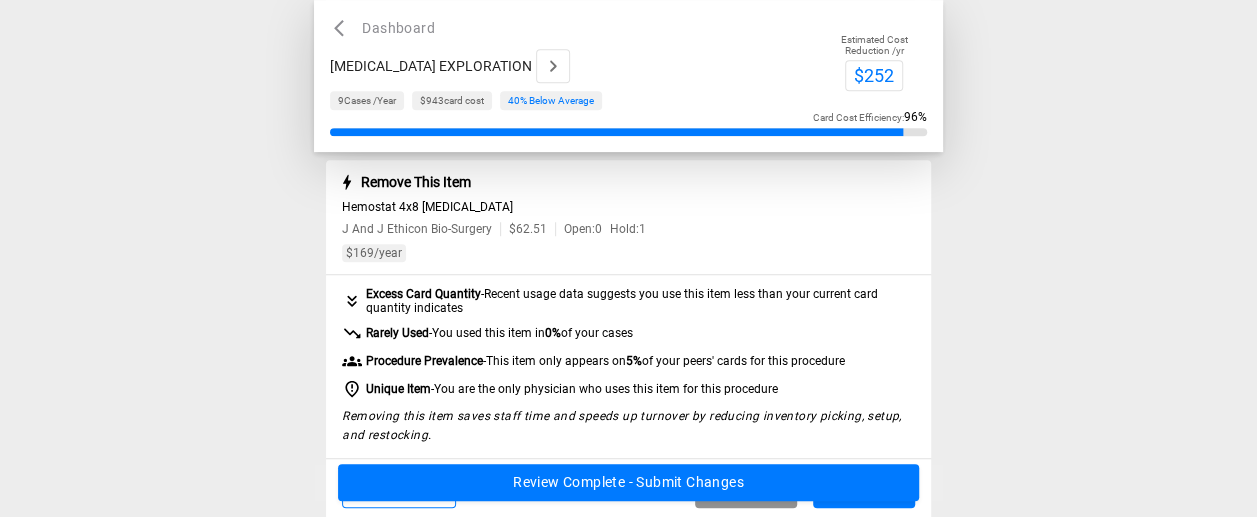 scroll, scrollTop: 700, scrollLeft: 0, axis: vertical 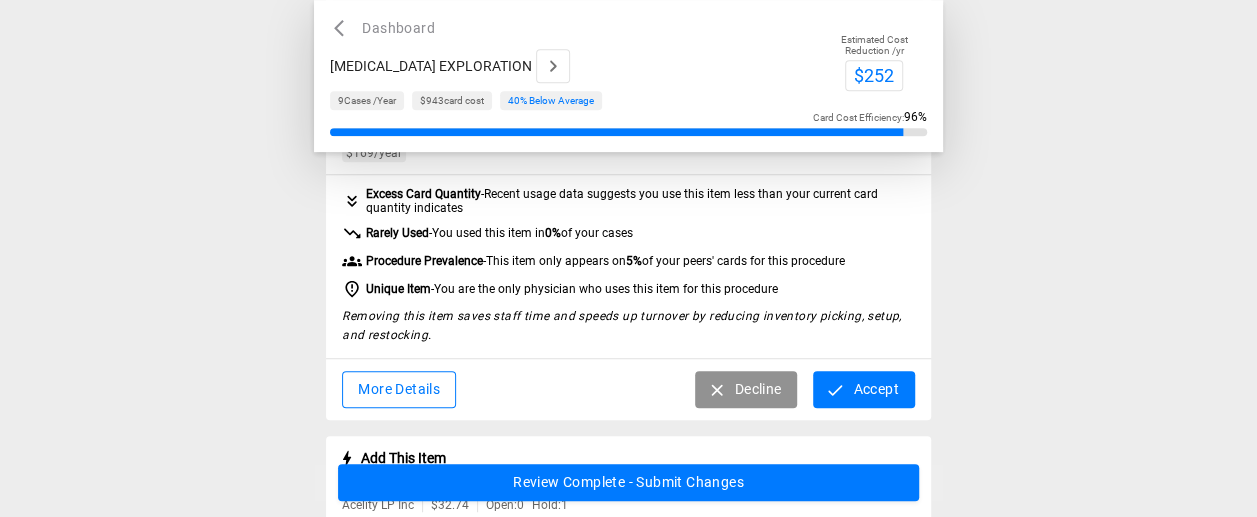 click on "Accept" at bounding box center [863, 389] 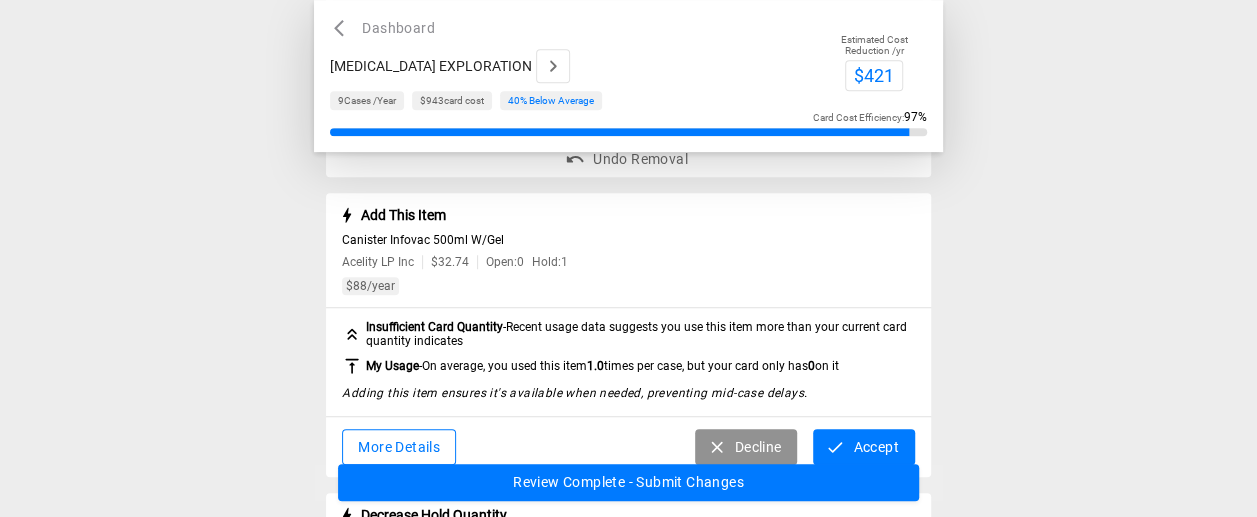 click on "Accept" at bounding box center (863, 447) 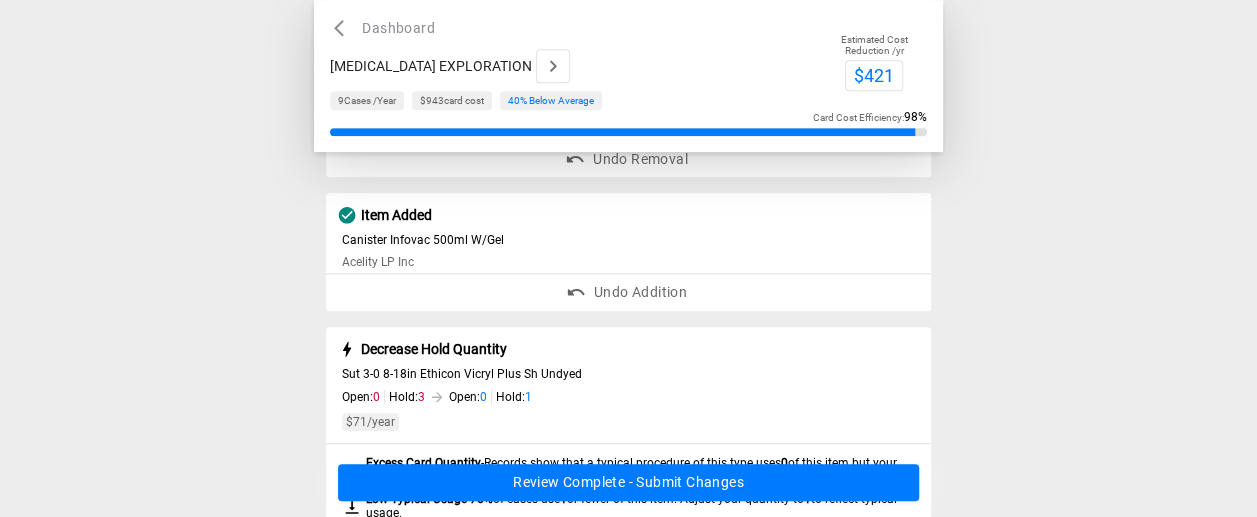 scroll, scrollTop: 900, scrollLeft: 0, axis: vertical 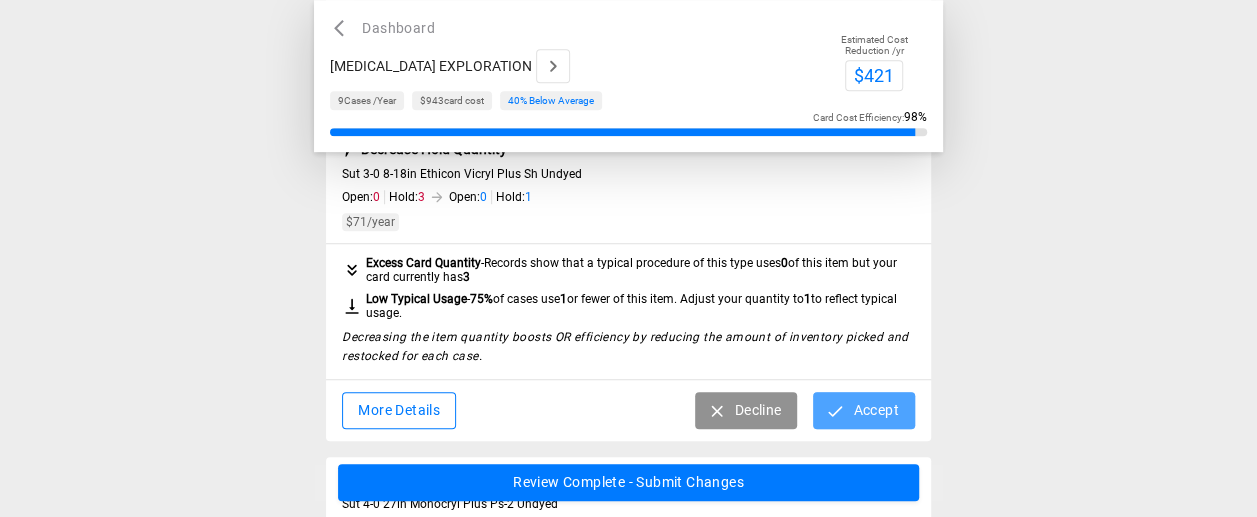 click on "Accept" at bounding box center [863, 410] 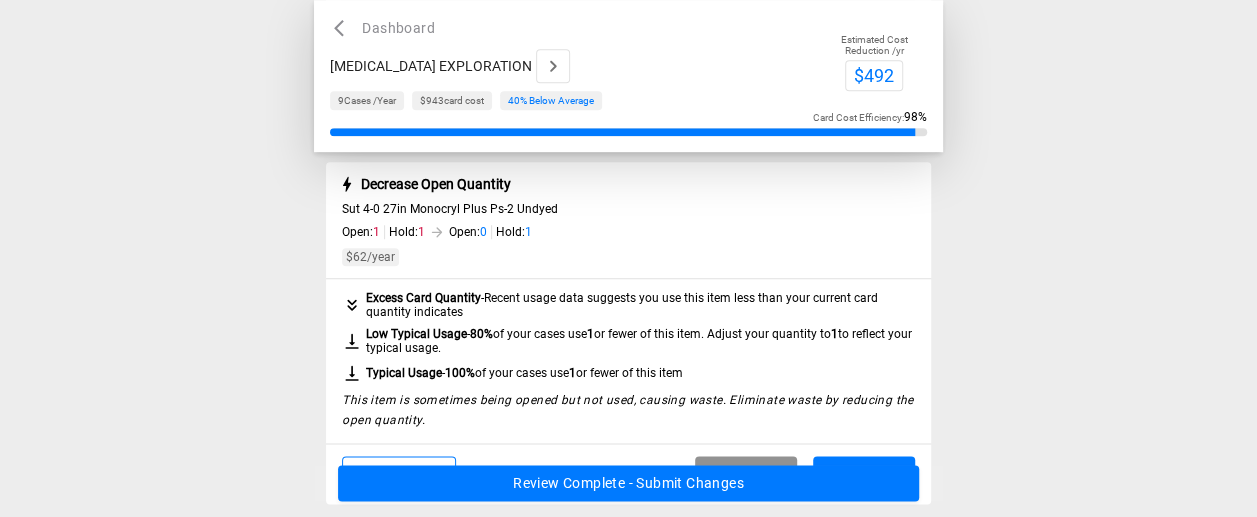 scroll, scrollTop: 1100, scrollLeft: 0, axis: vertical 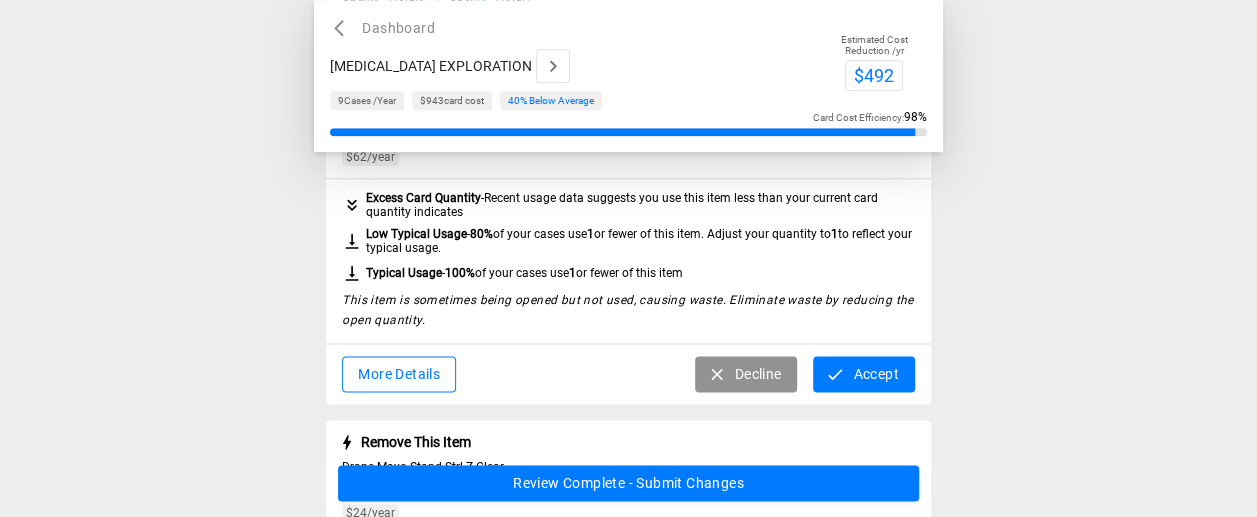 click on "Accept" at bounding box center [863, 374] 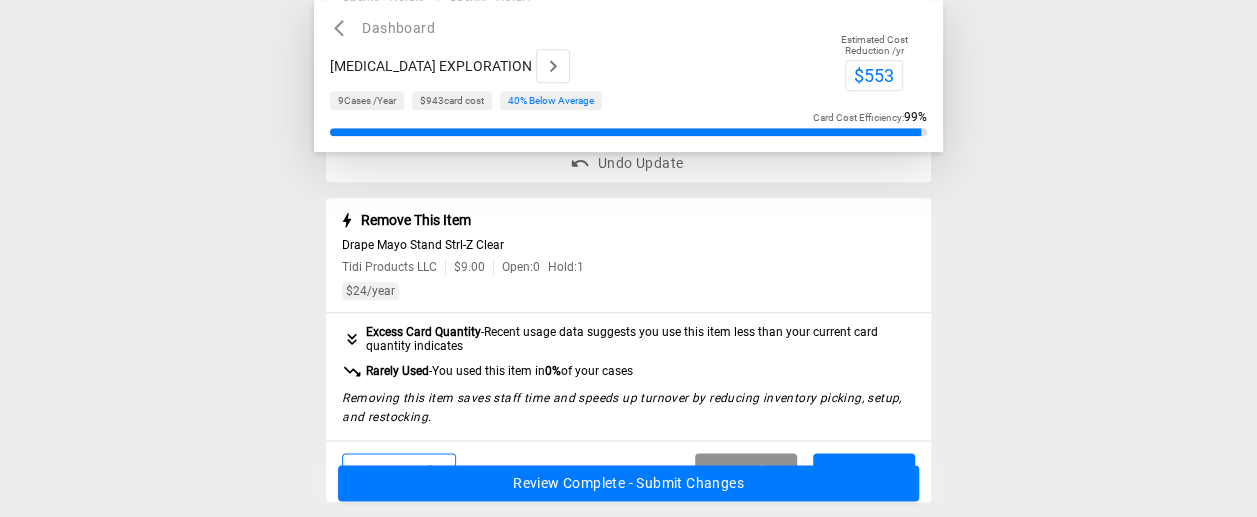 scroll, scrollTop: 1200, scrollLeft: 0, axis: vertical 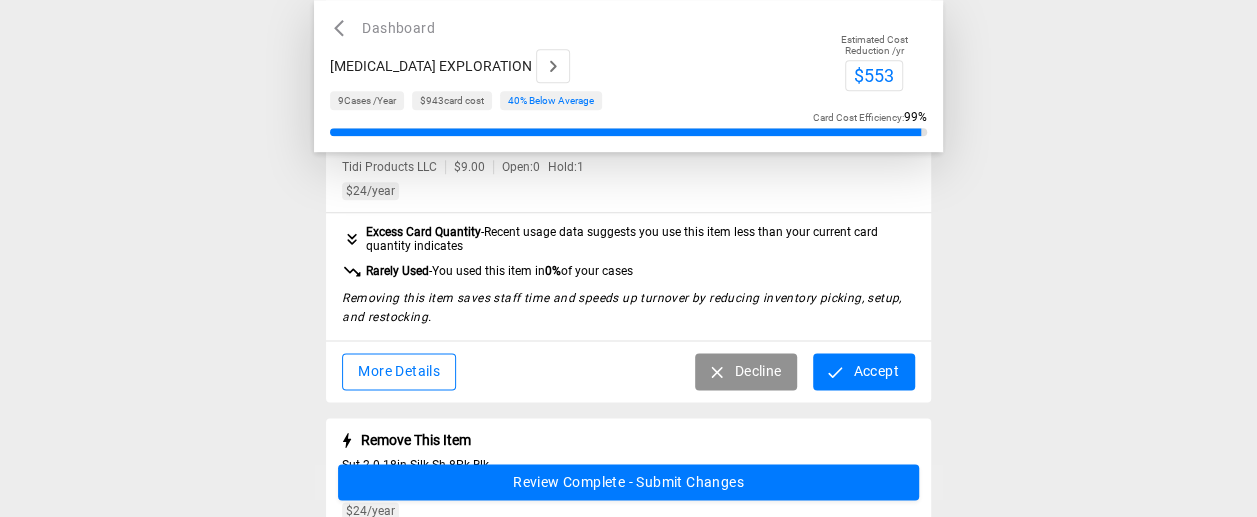 click on "Accept" at bounding box center (863, 371) 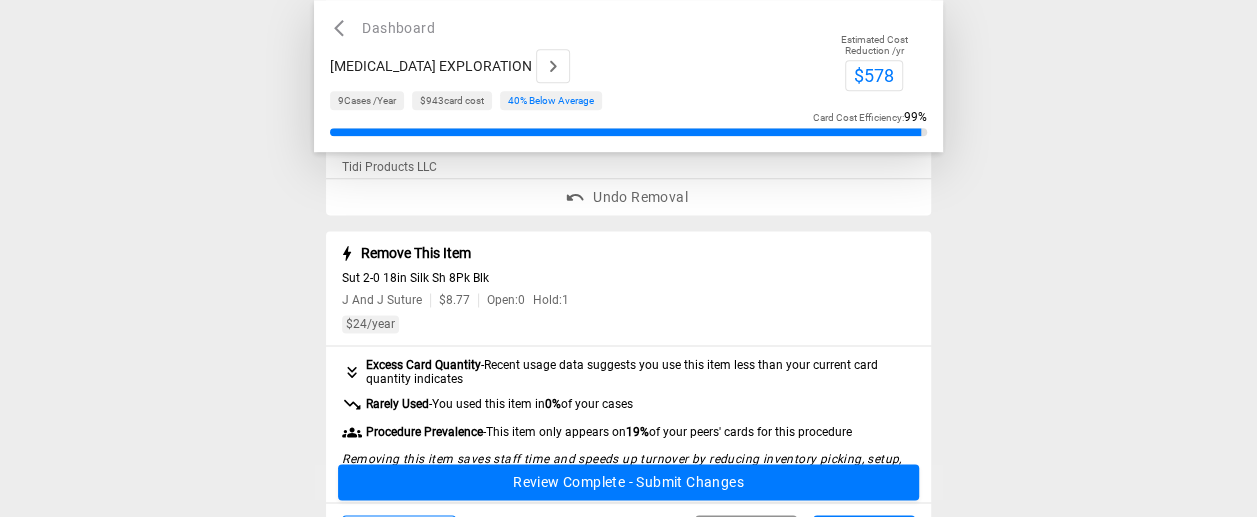 scroll, scrollTop: 1300, scrollLeft: 0, axis: vertical 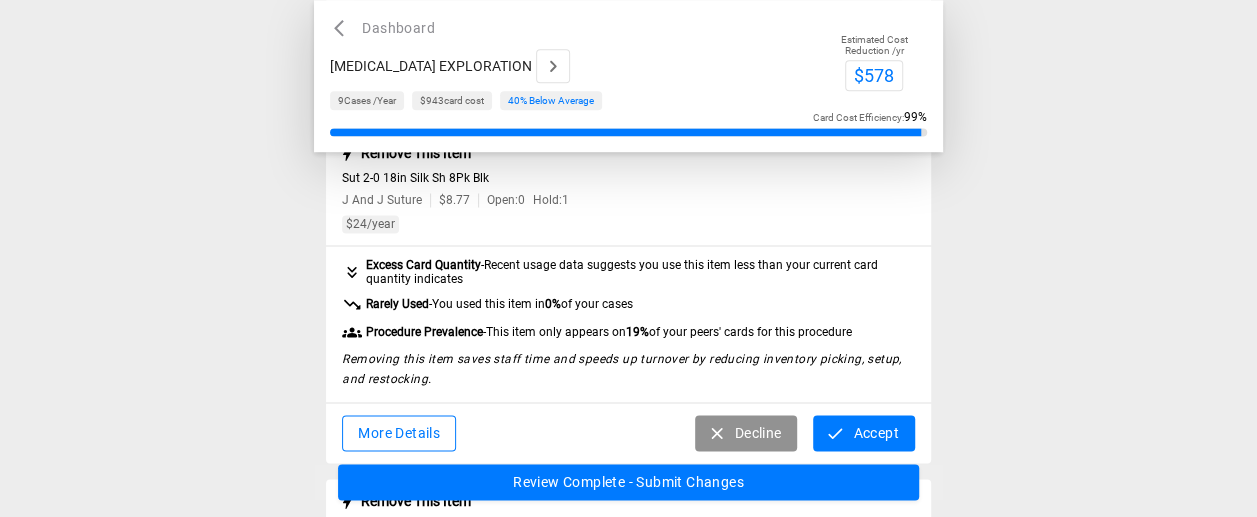 click on "Accept" at bounding box center (863, 433) 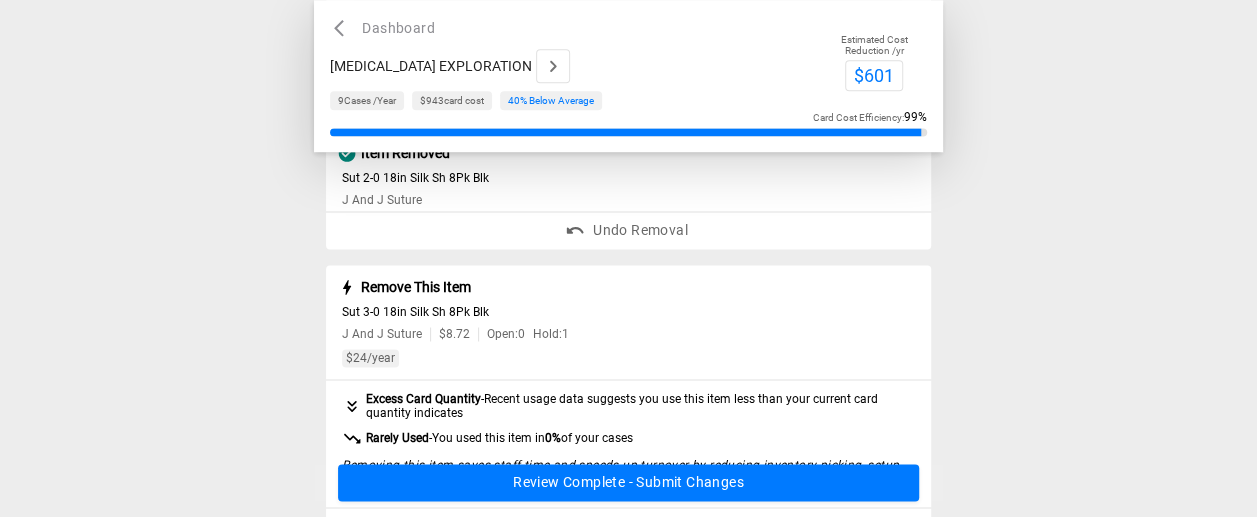 scroll, scrollTop: 1400, scrollLeft: 0, axis: vertical 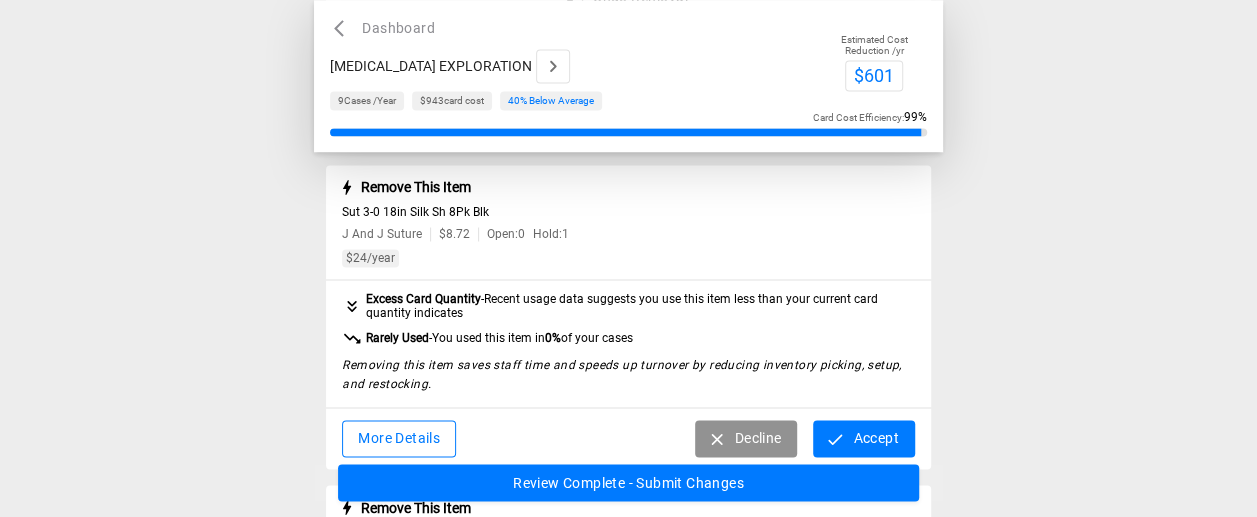 click 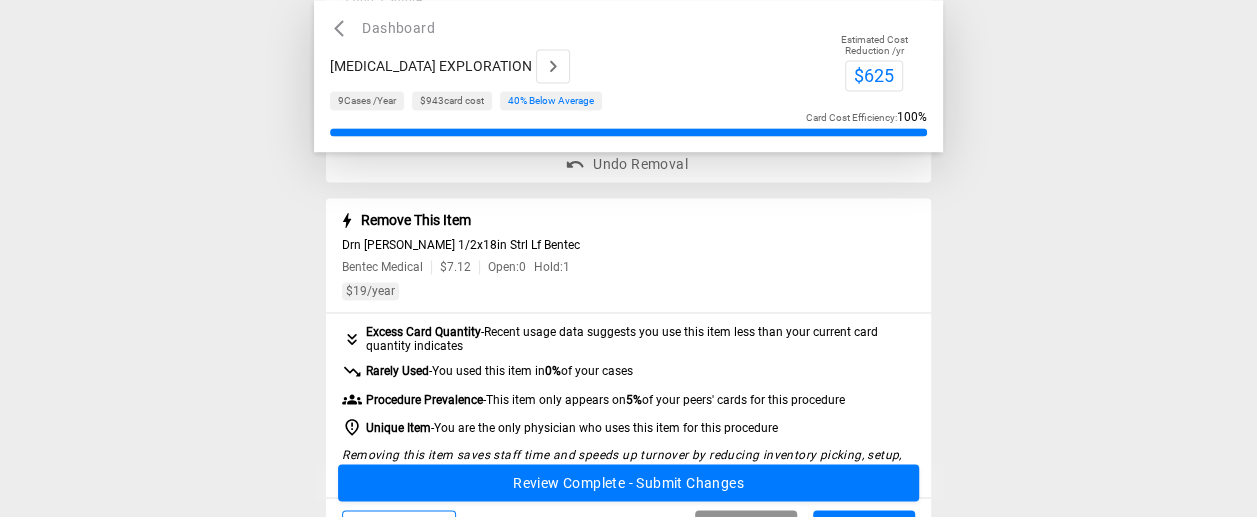 scroll, scrollTop: 1600, scrollLeft: 0, axis: vertical 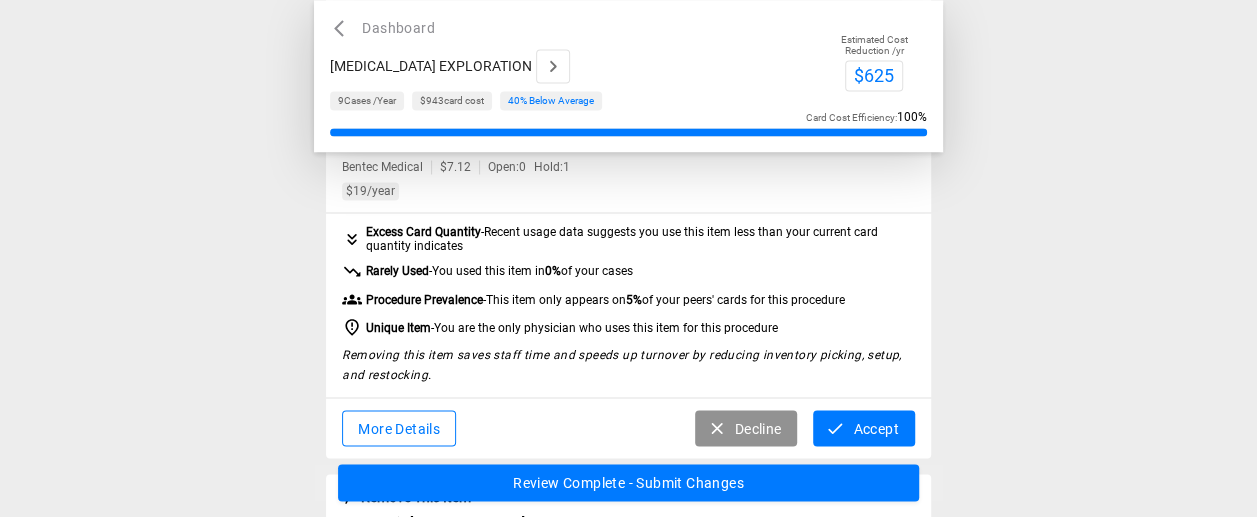 click on "More Details" at bounding box center [399, 428] 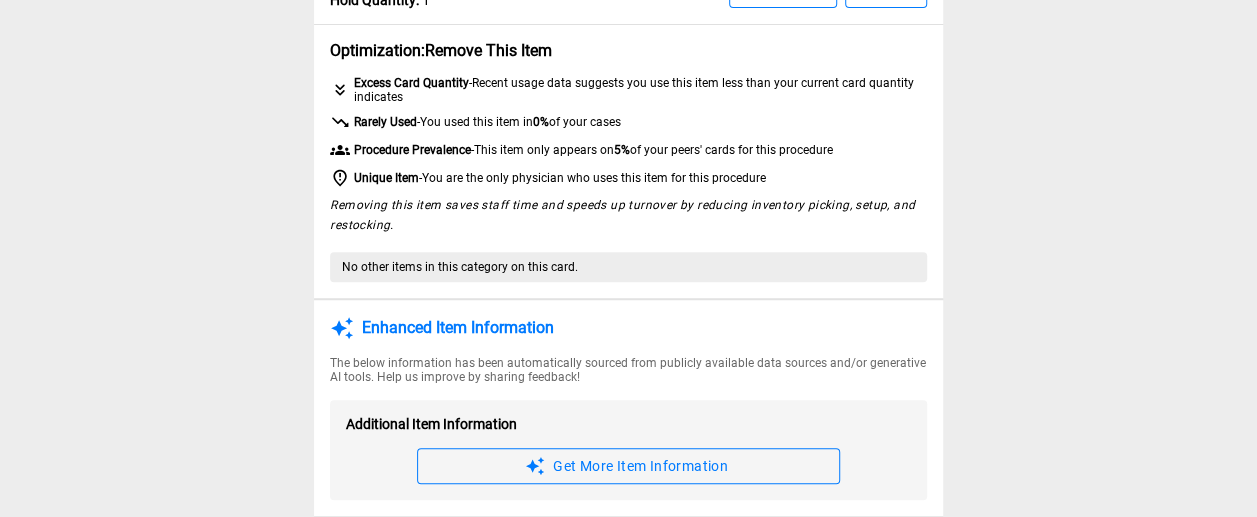 scroll, scrollTop: 183, scrollLeft: 0, axis: vertical 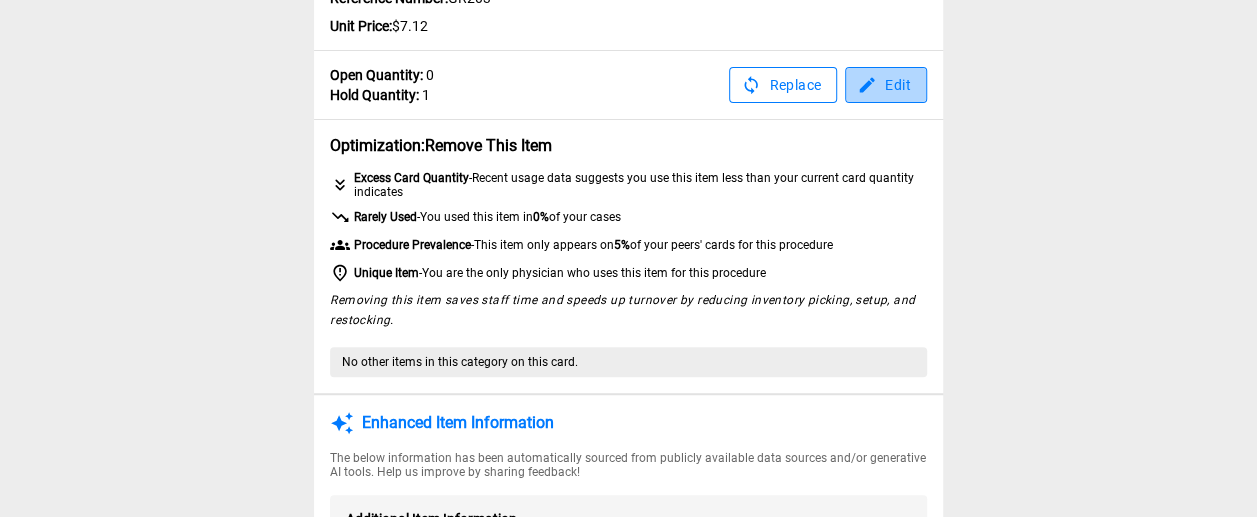 click on "Edit" at bounding box center [886, 85] 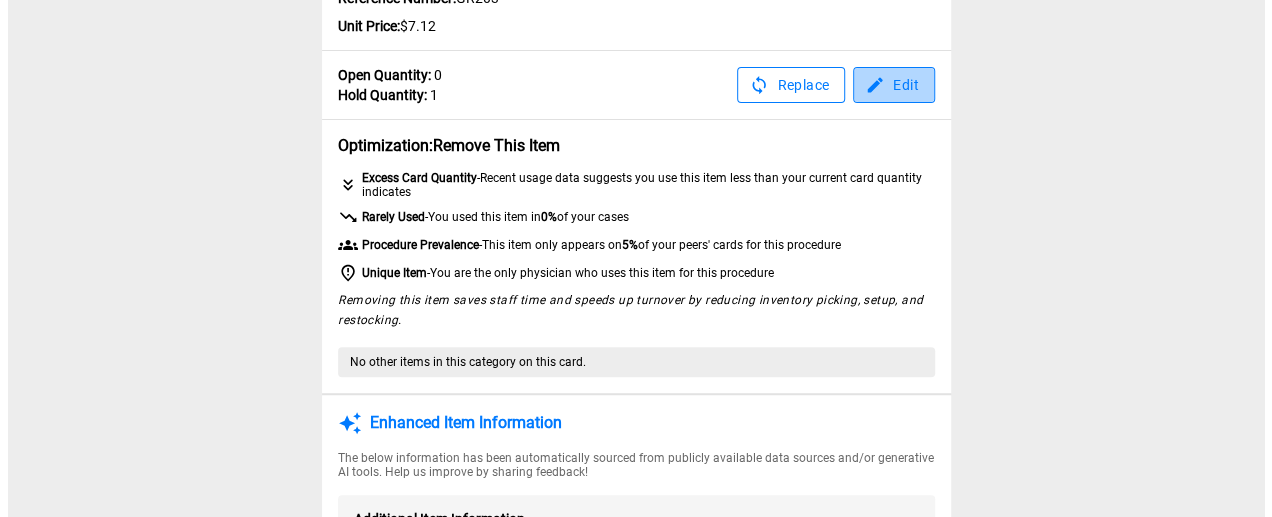 scroll, scrollTop: 0, scrollLeft: 0, axis: both 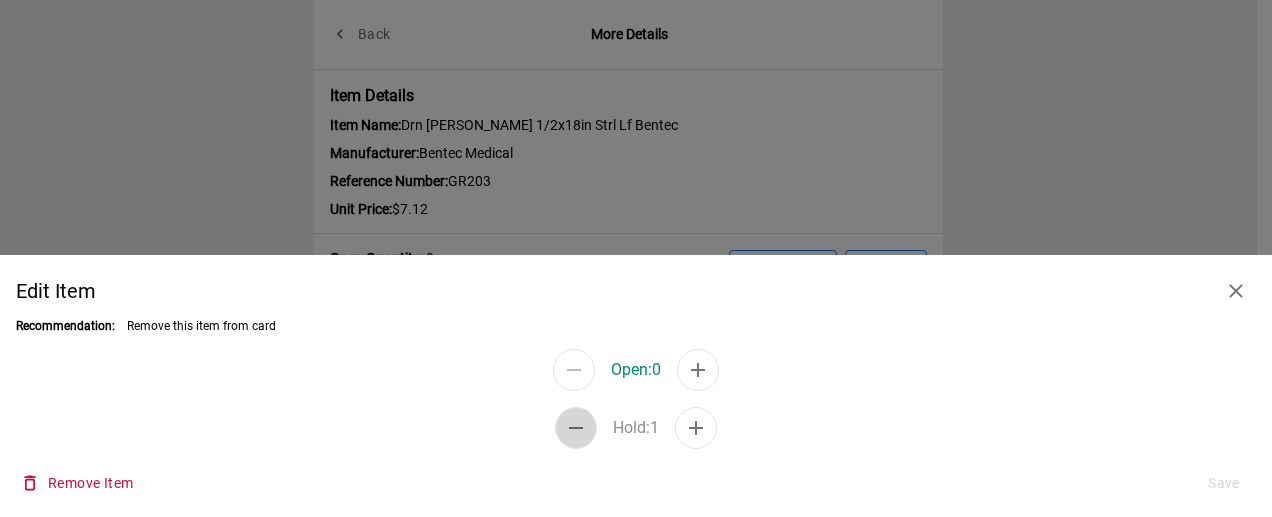 click 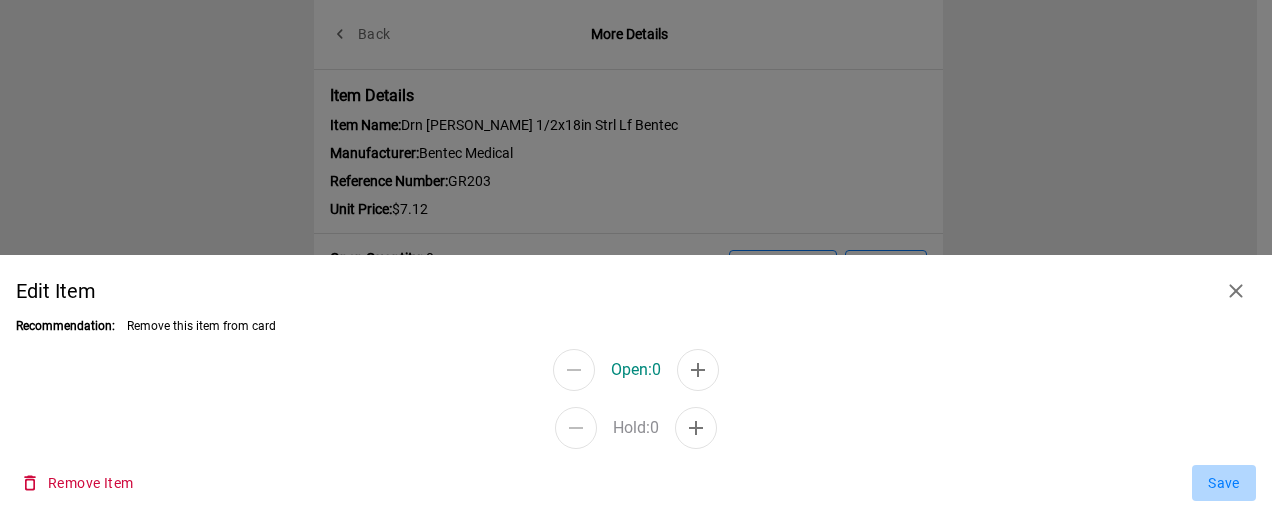 click on "Save" at bounding box center [1224, 483] 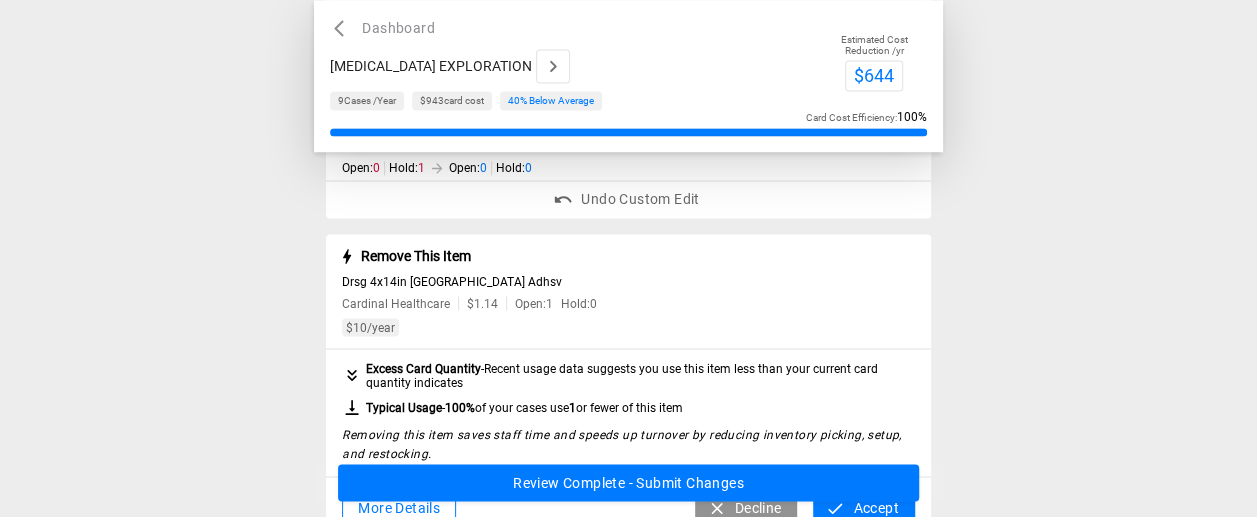 scroll, scrollTop: 1700, scrollLeft: 0, axis: vertical 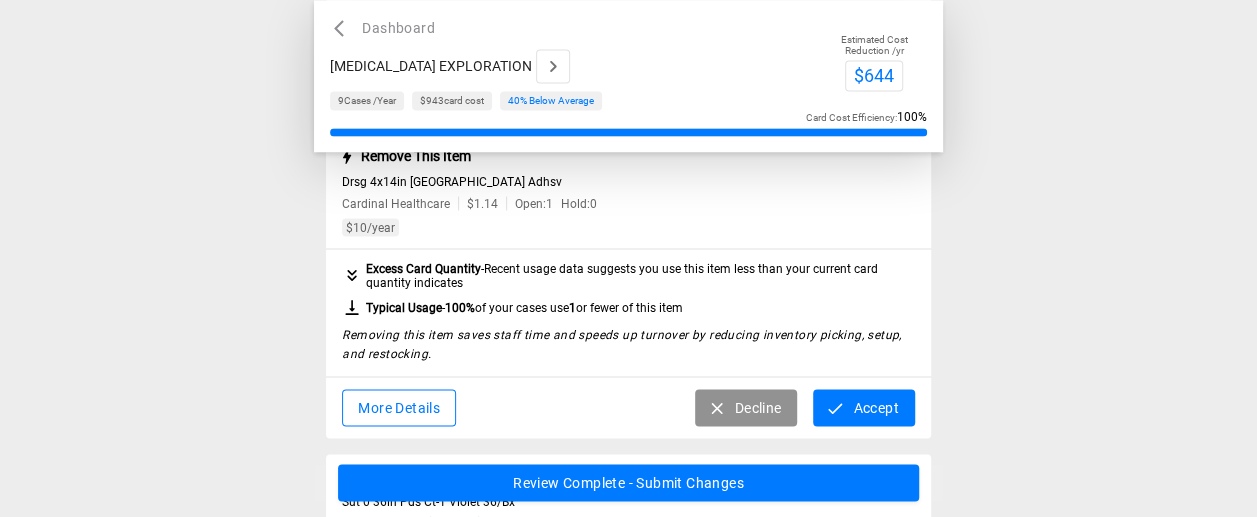 click on "Accept" at bounding box center [863, 407] 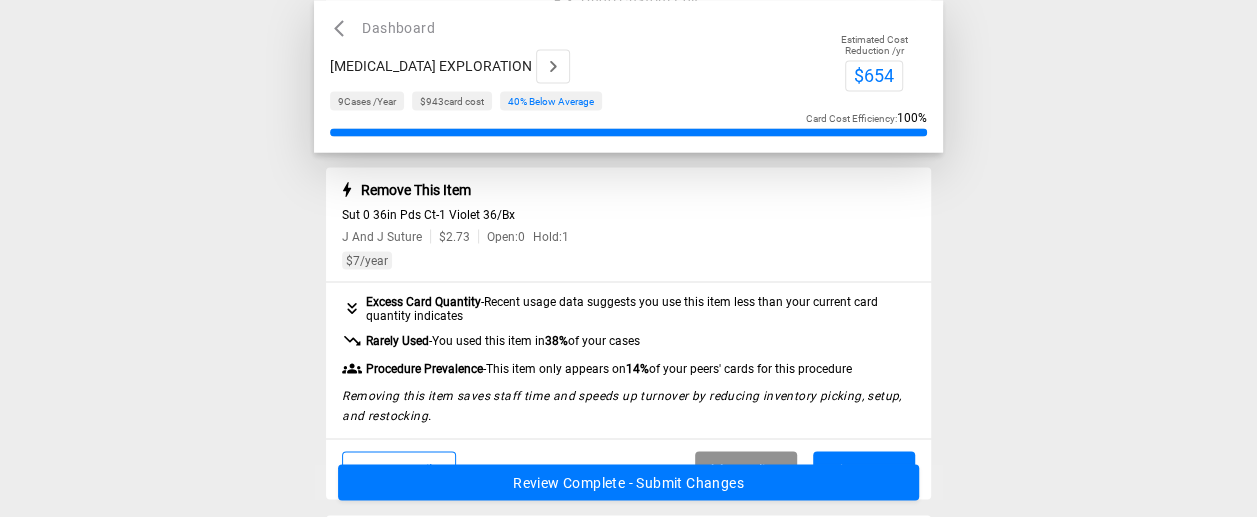 scroll, scrollTop: 1900, scrollLeft: 0, axis: vertical 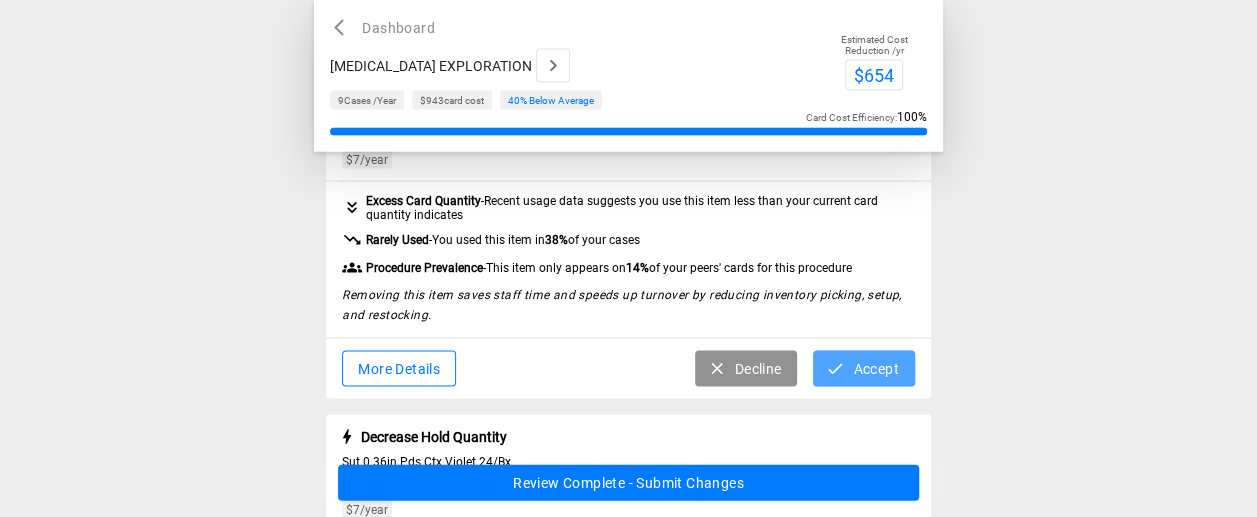 click on "Accept" at bounding box center (863, 369) 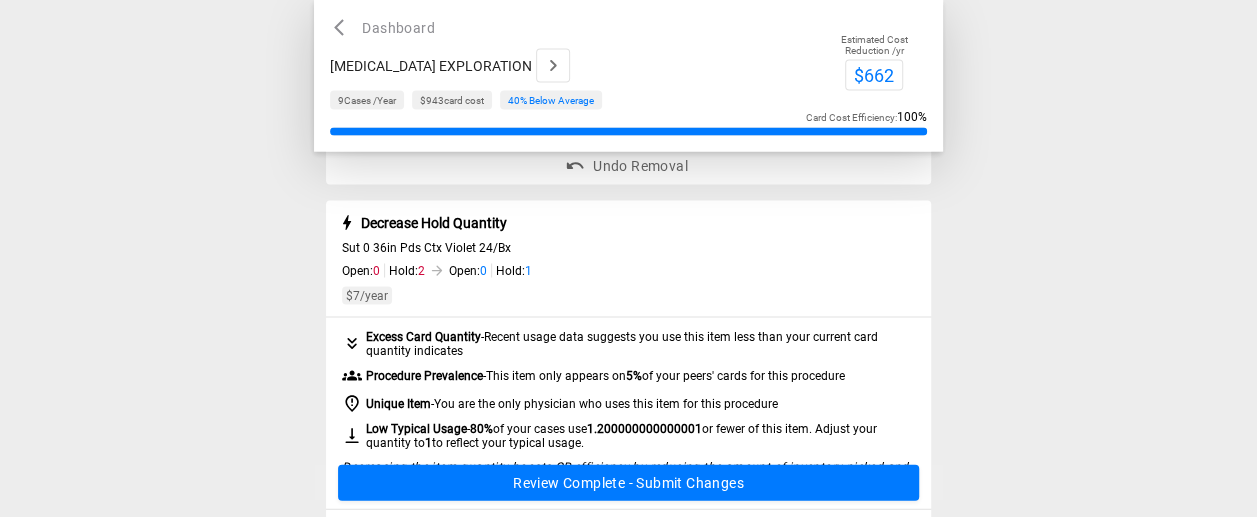 scroll, scrollTop: 2000, scrollLeft: 0, axis: vertical 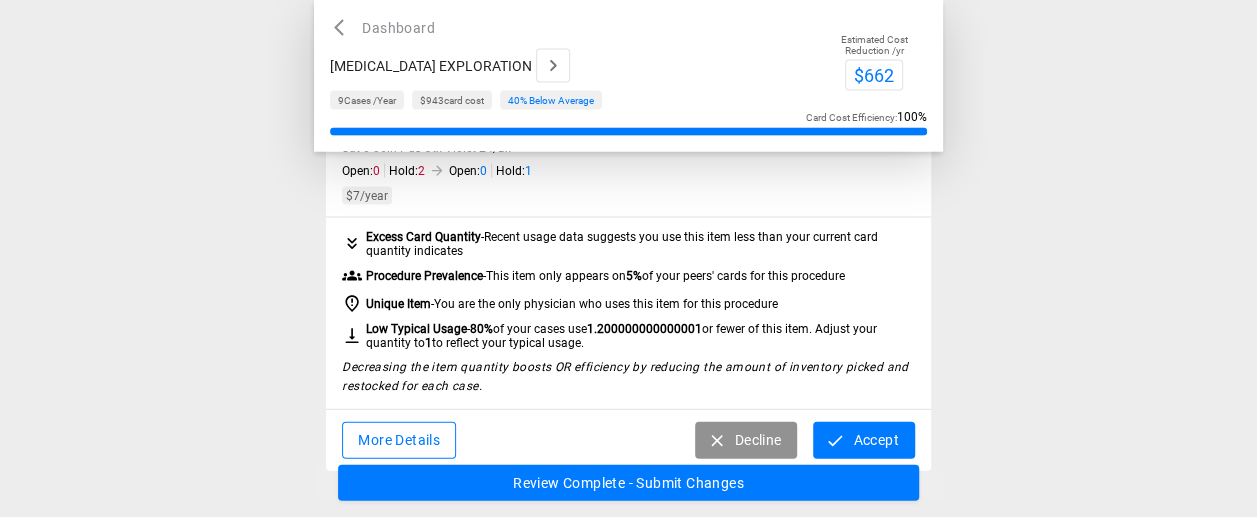 click on "Accept" at bounding box center [863, 440] 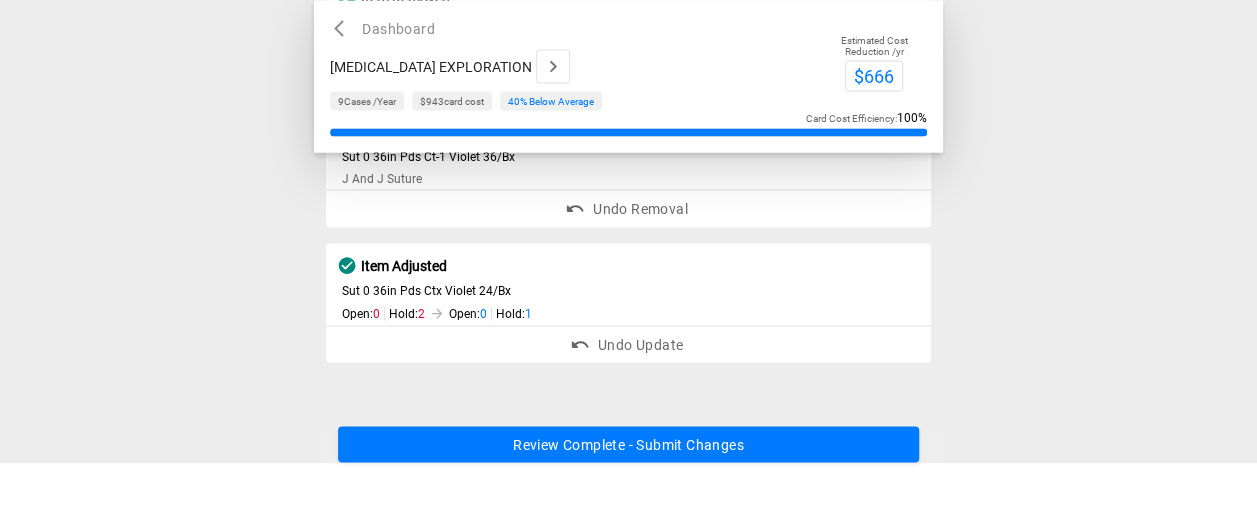 scroll, scrollTop: 1873, scrollLeft: 0, axis: vertical 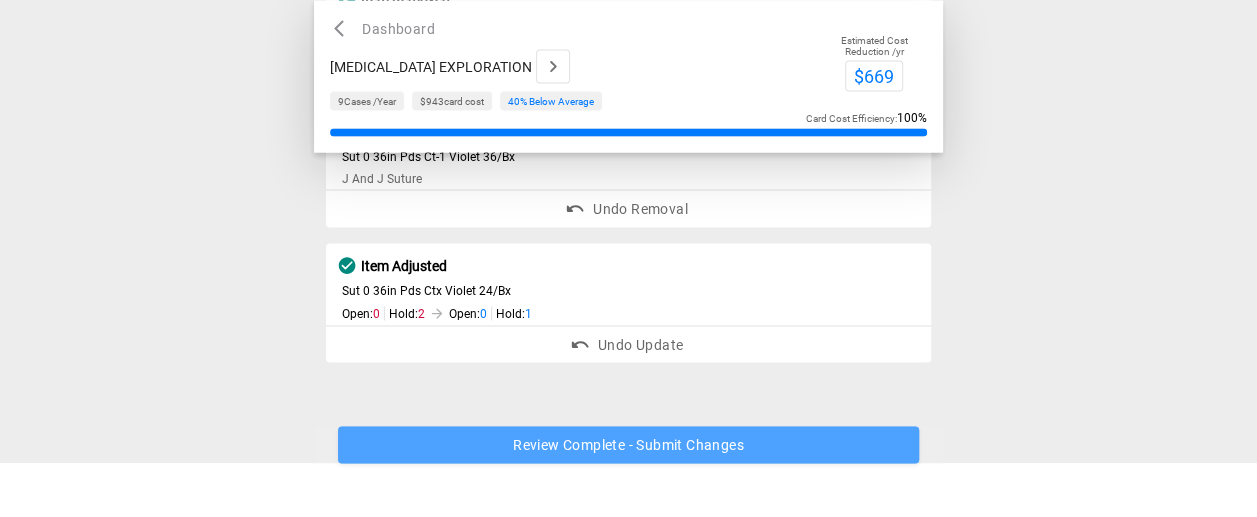 click on "Review Complete - Submit Changes" at bounding box center [628, 444] 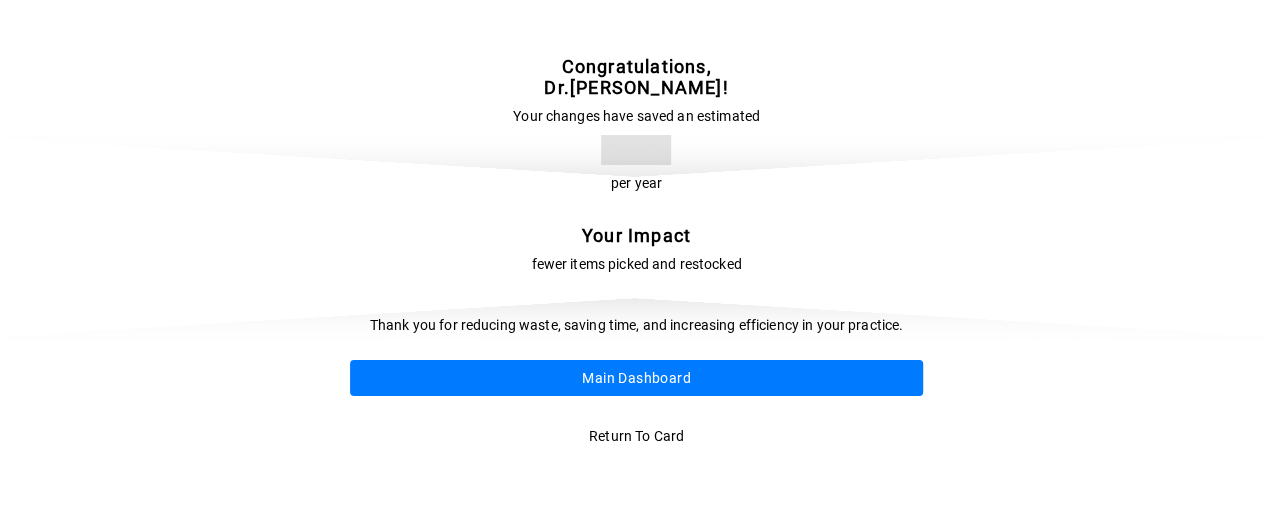 scroll, scrollTop: 0, scrollLeft: 0, axis: both 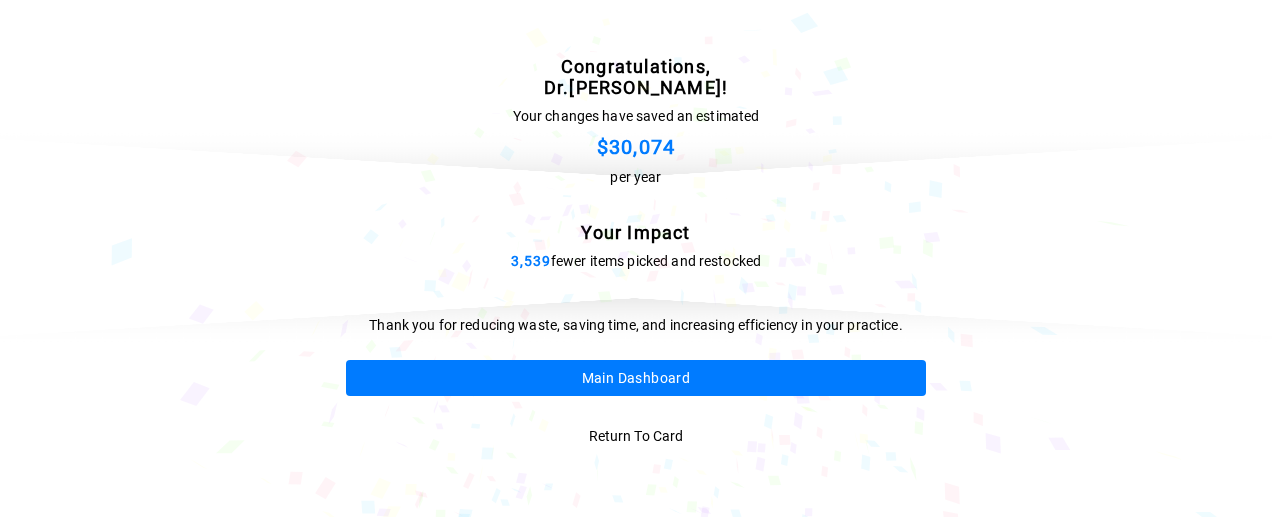 click on "Main Dashboard" at bounding box center [636, 378] 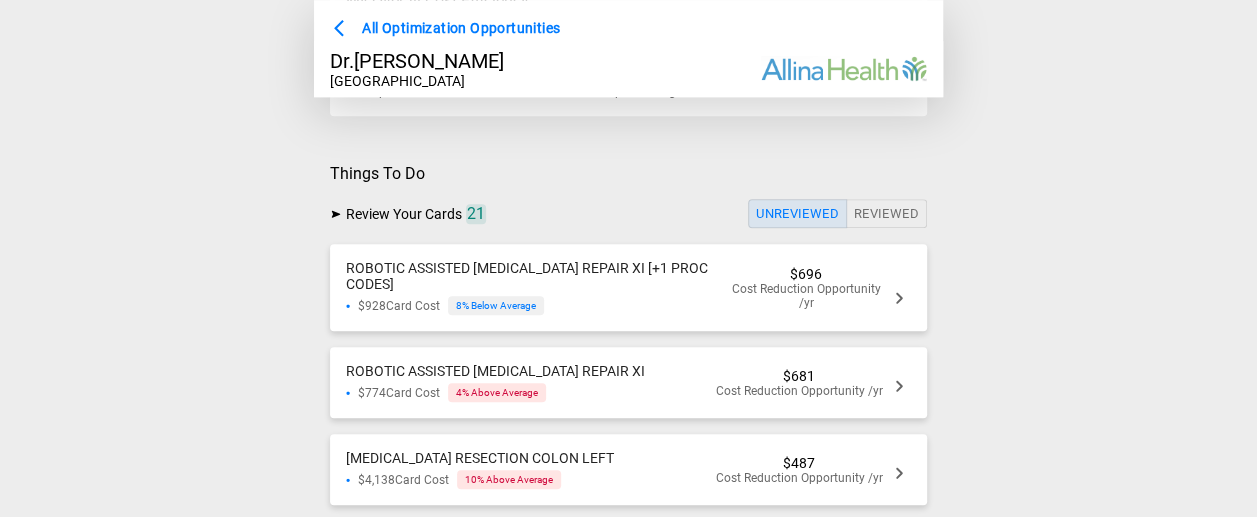 scroll, scrollTop: 800, scrollLeft: 0, axis: vertical 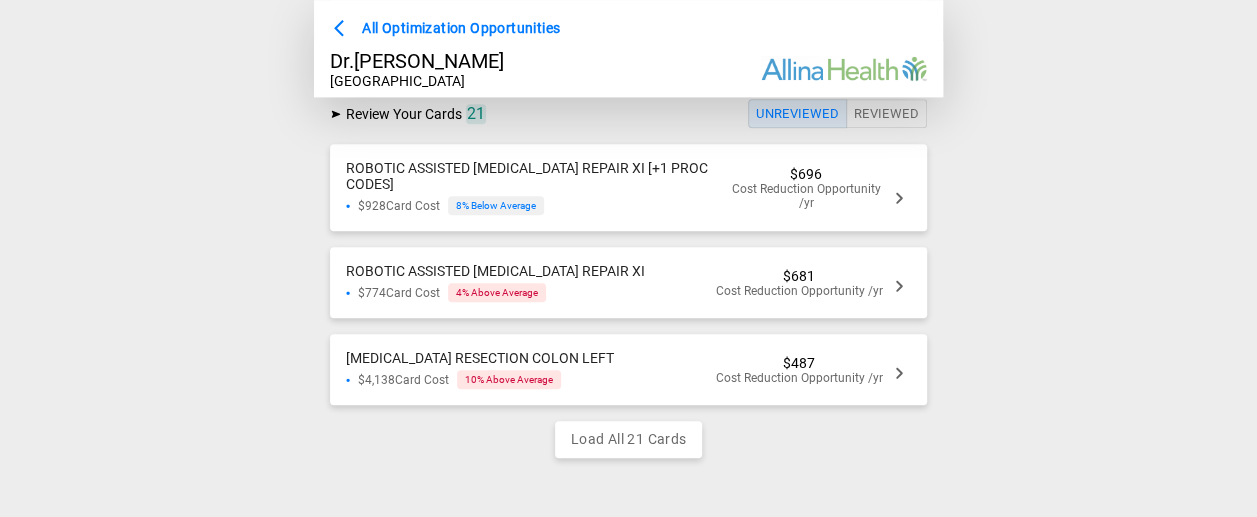 click on "Cost Reduction Opportunity /yr" at bounding box center [806, 196] 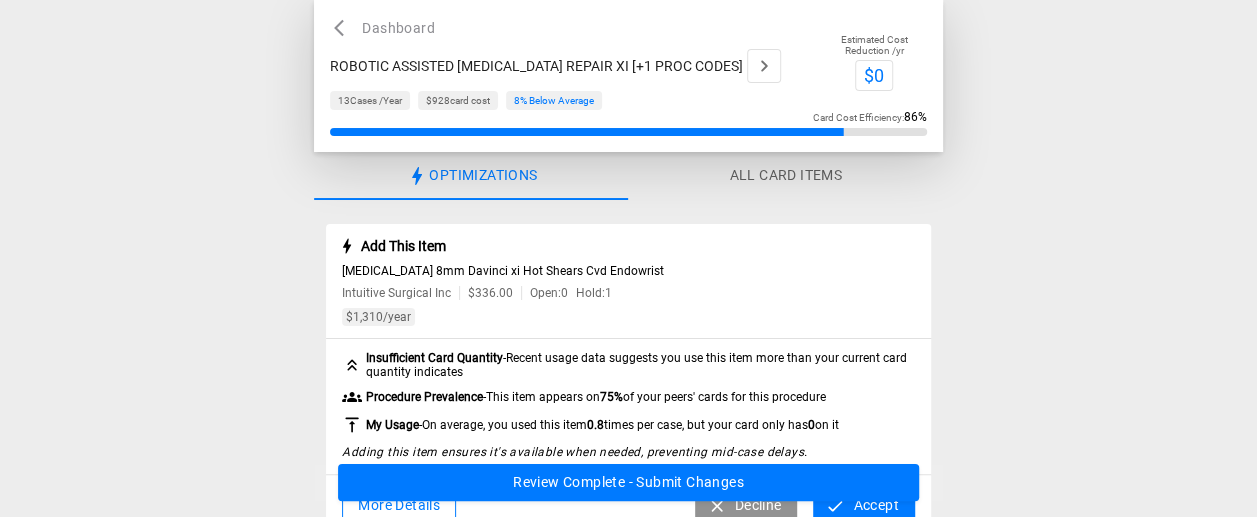 scroll, scrollTop: 100, scrollLeft: 0, axis: vertical 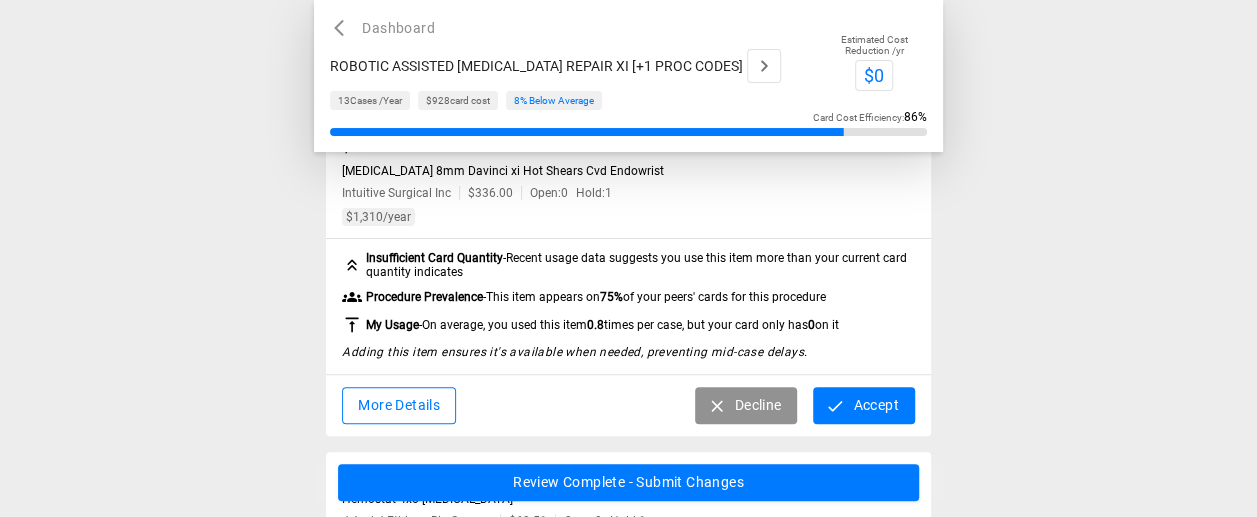click on "Accept" at bounding box center (863, 405) 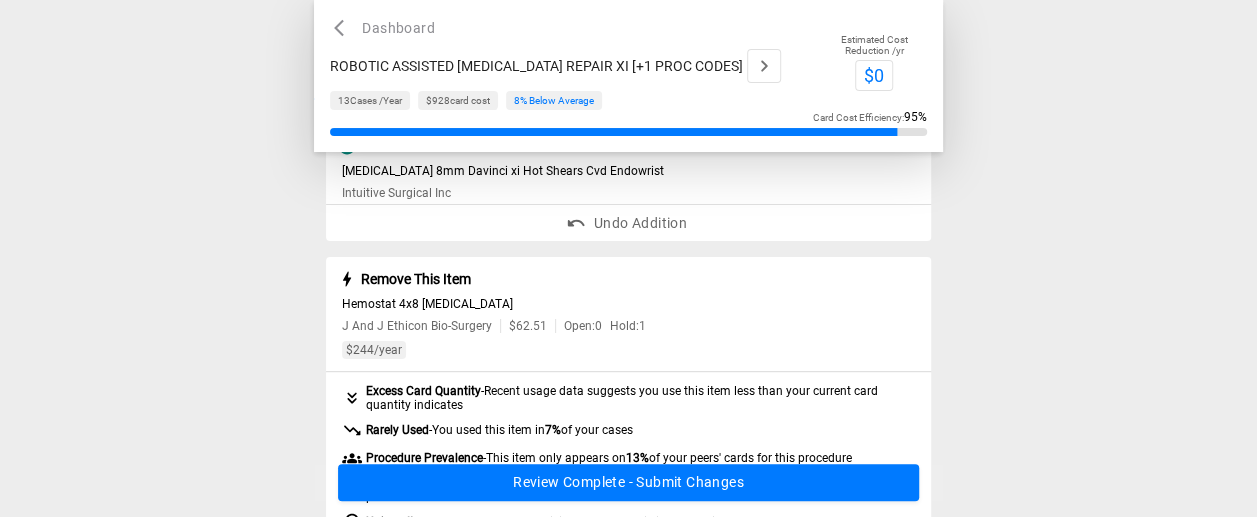 scroll, scrollTop: 300, scrollLeft: 0, axis: vertical 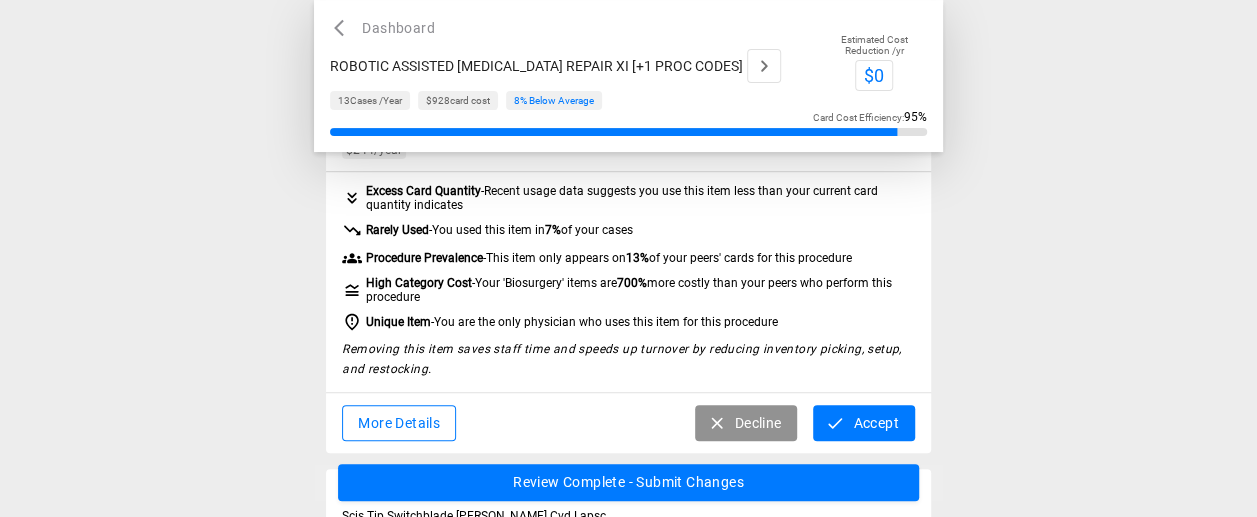 click 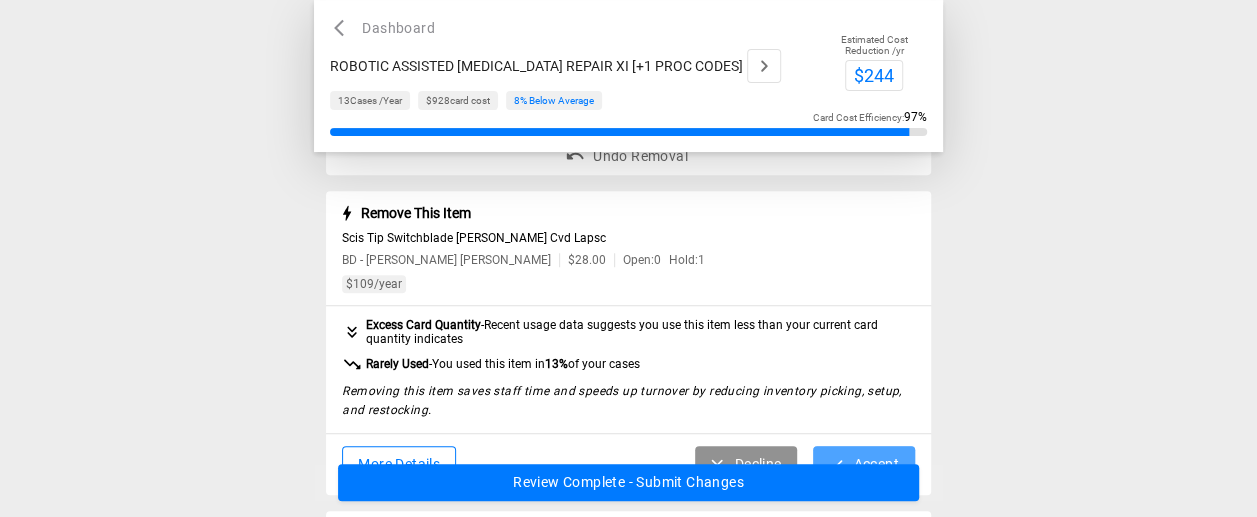 click on "Accept" at bounding box center [863, 464] 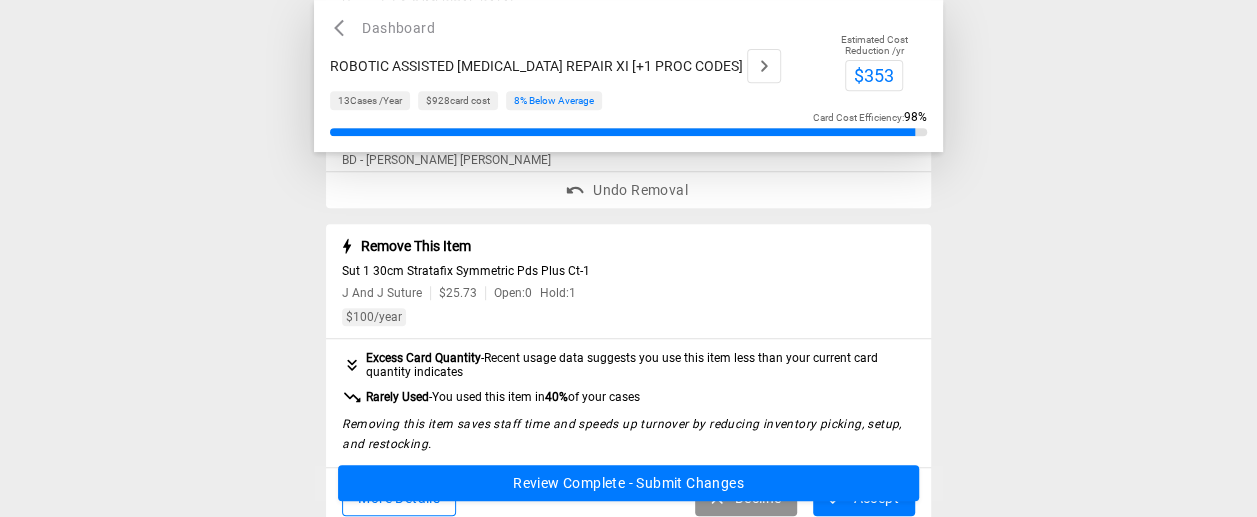 scroll, scrollTop: 500, scrollLeft: 0, axis: vertical 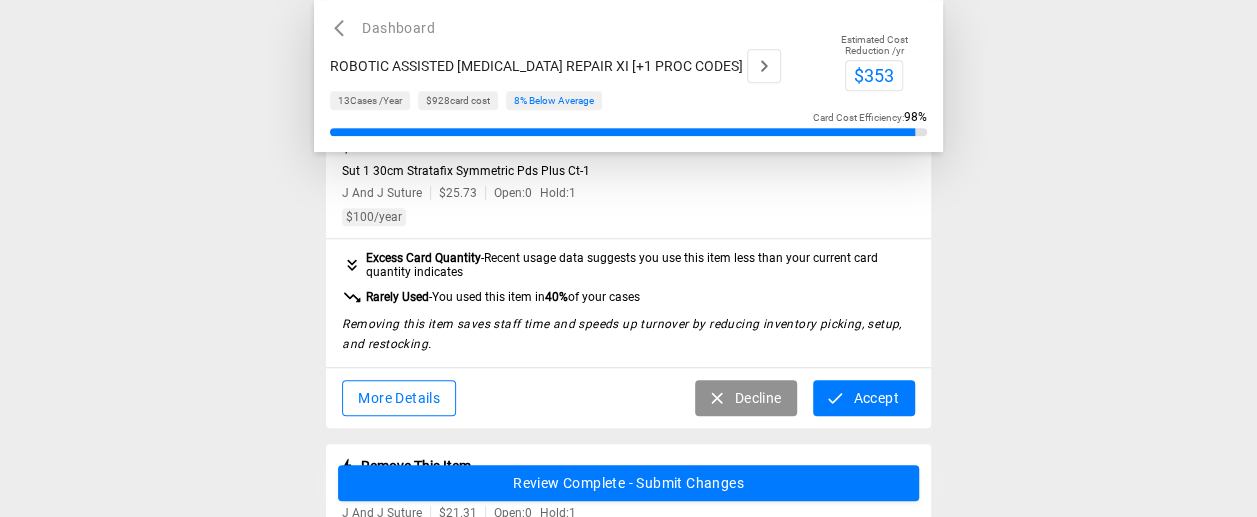 click on "Accept" at bounding box center (863, 398) 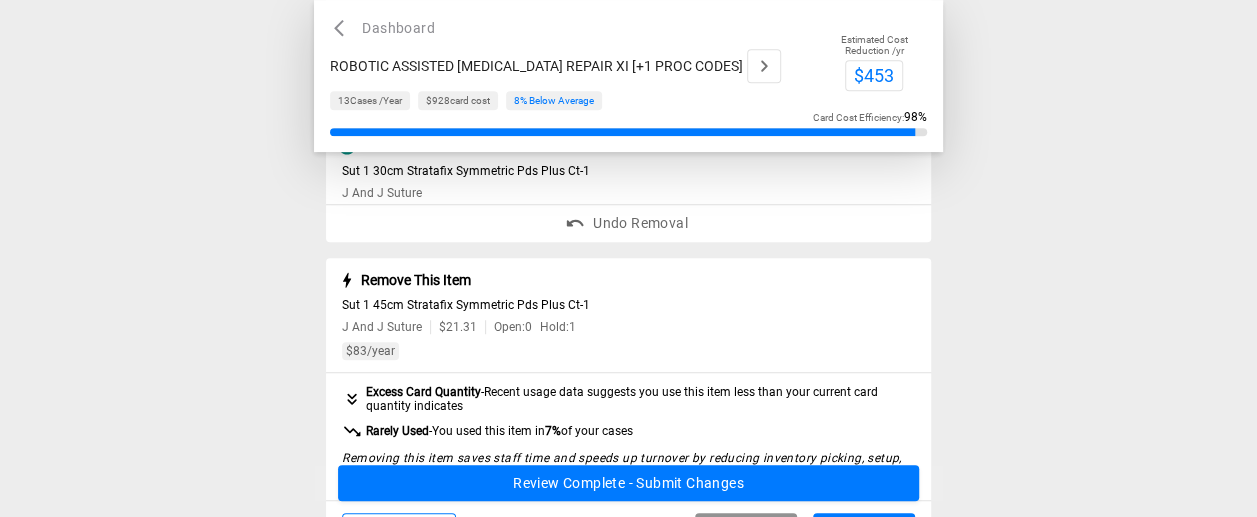 scroll, scrollTop: 600, scrollLeft: 0, axis: vertical 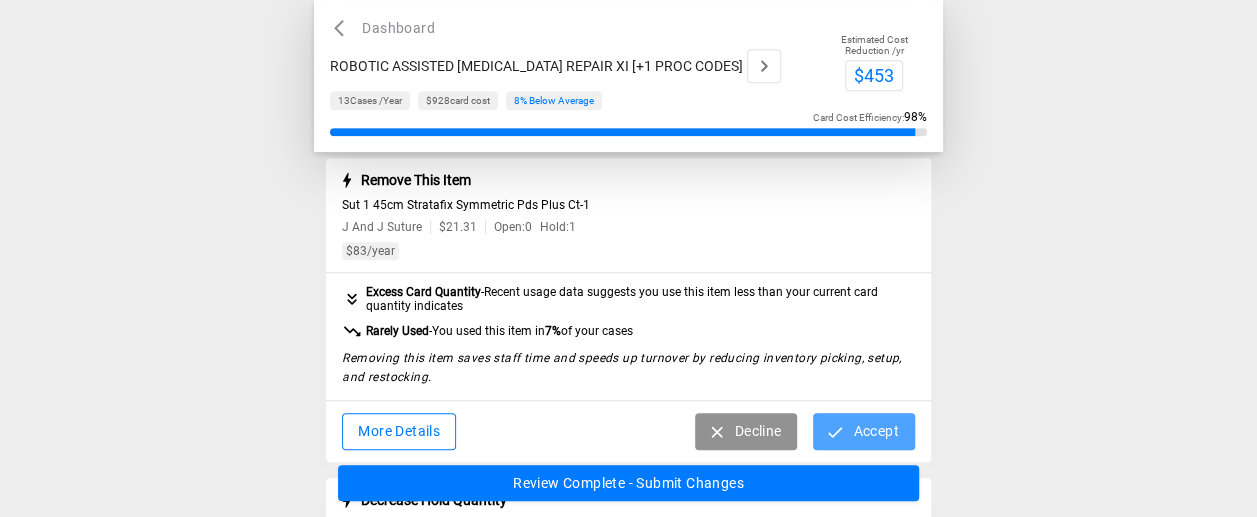 click 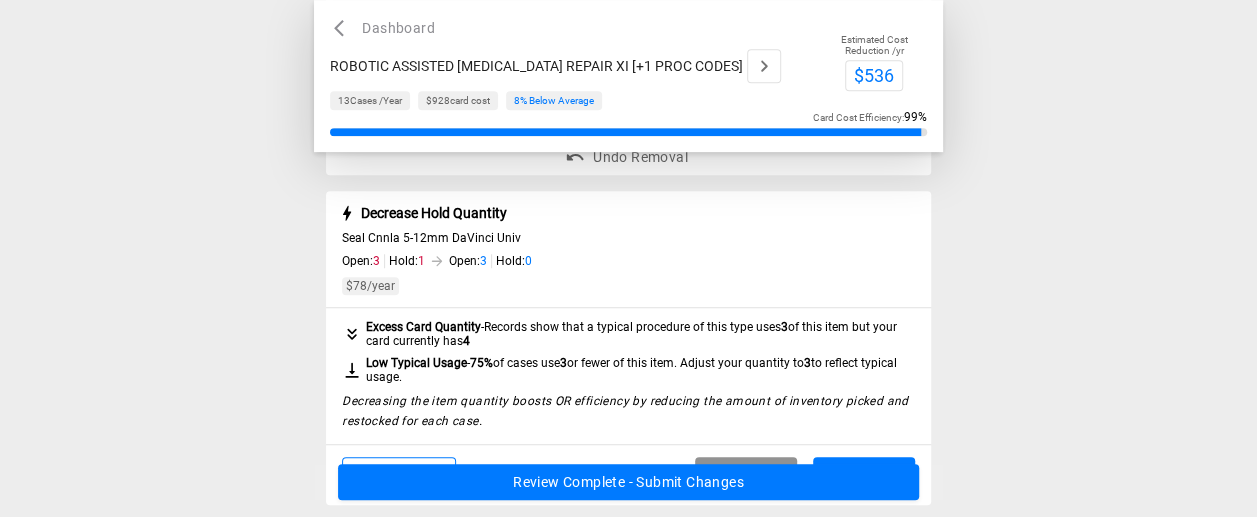 scroll, scrollTop: 800, scrollLeft: 0, axis: vertical 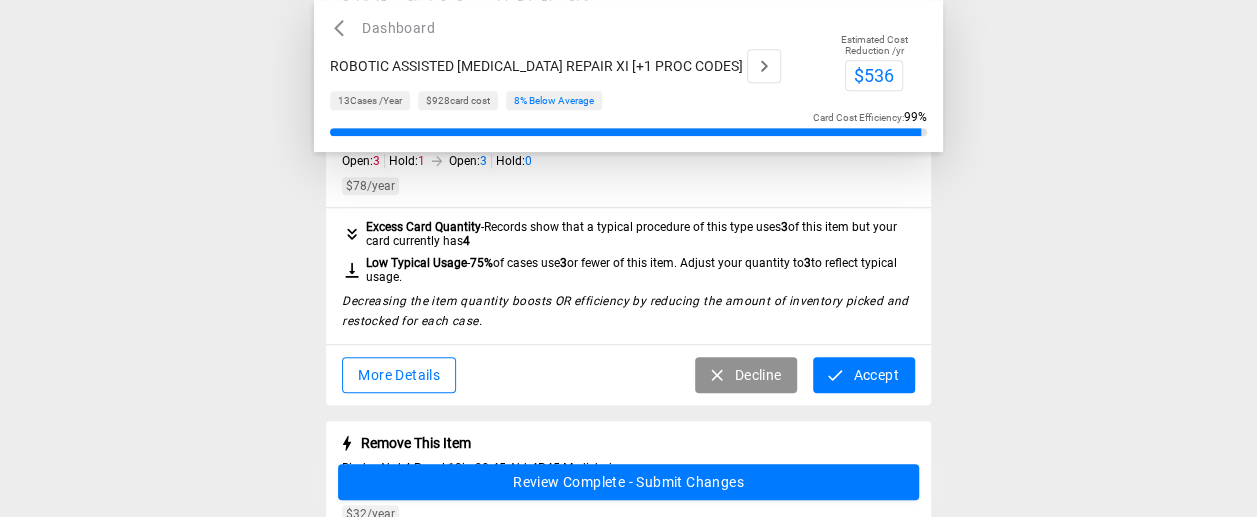 click on "Accept" at bounding box center (863, 375) 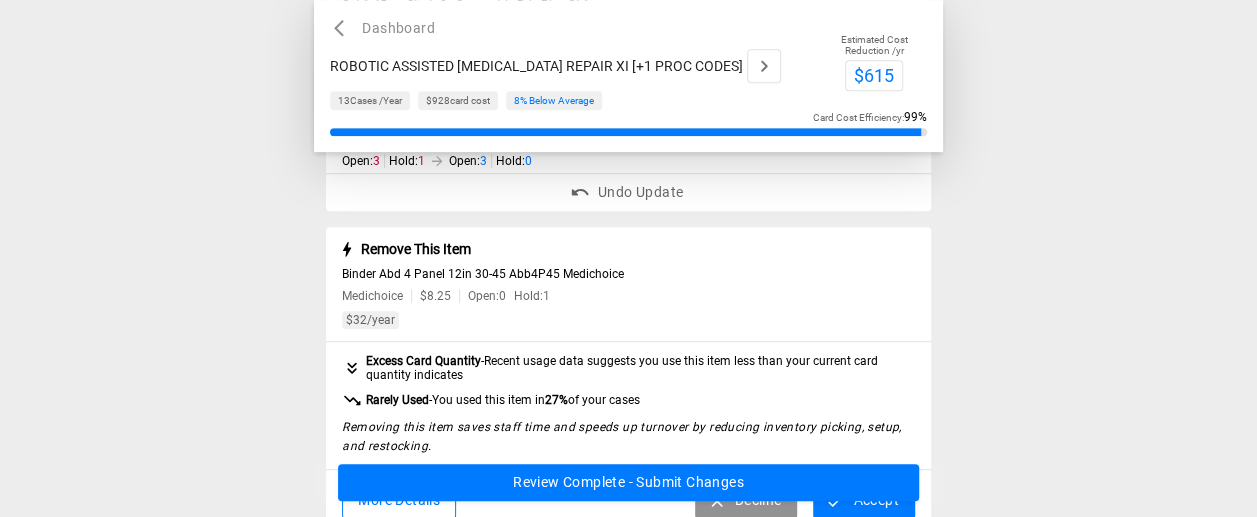 scroll, scrollTop: 900, scrollLeft: 0, axis: vertical 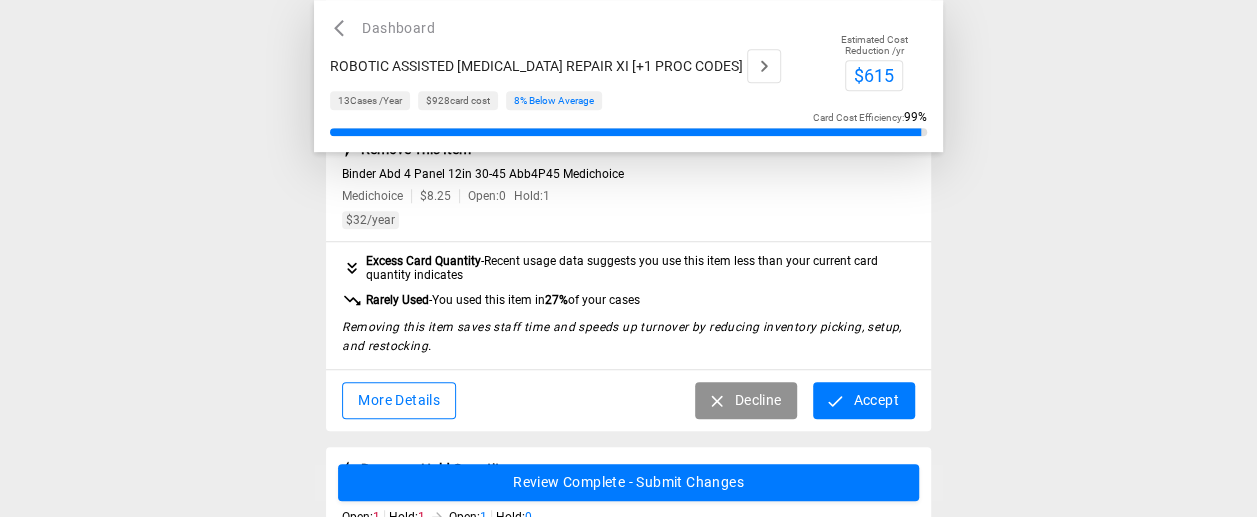 click on "Accept" at bounding box center [863, 400] 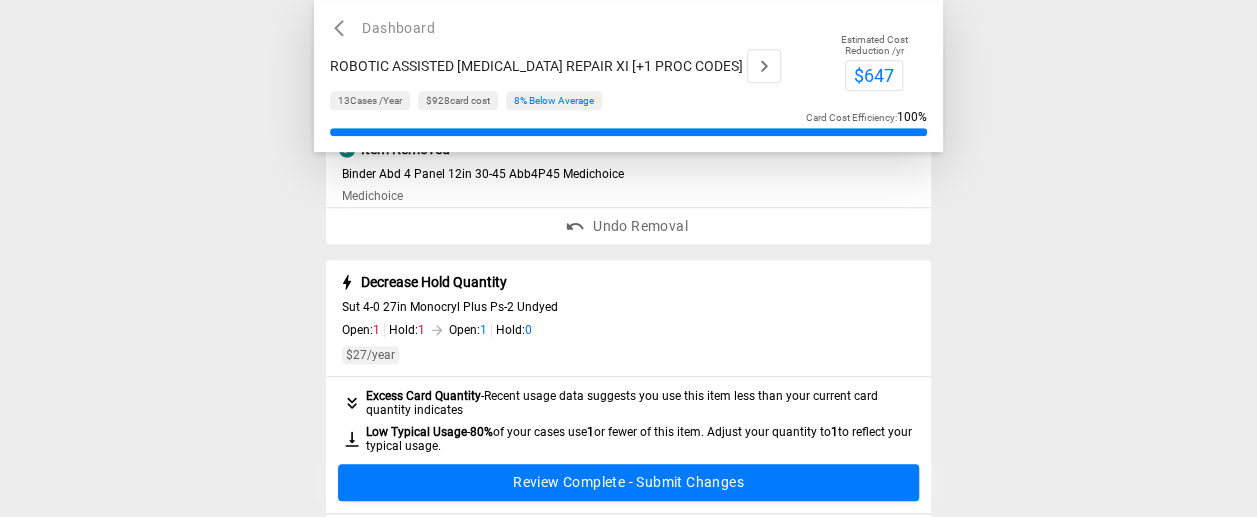scroll, scrollTop: 1000, scrollLeft: 0, axis: vertical 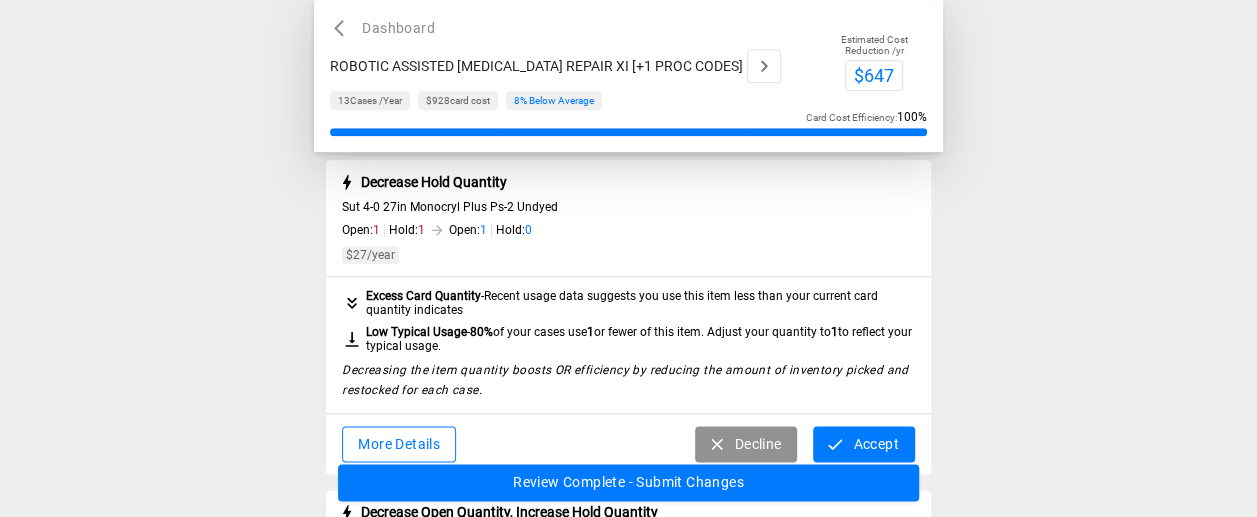 click on "Accept" at bounding box center [863, 444] 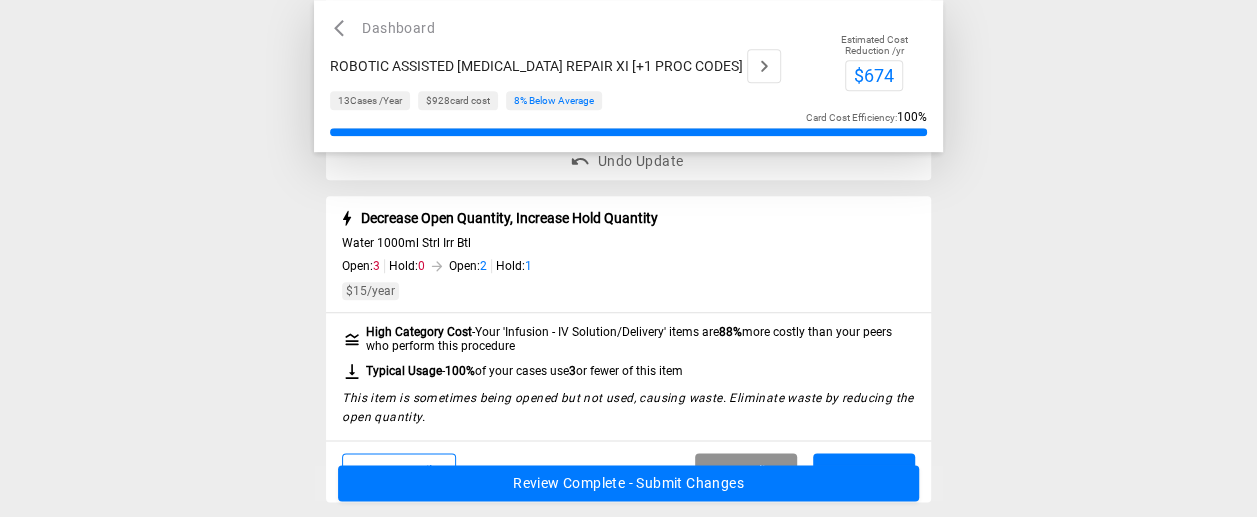 scroll, scrollTop: 1300, scrollLeft: 0, axis: vertical 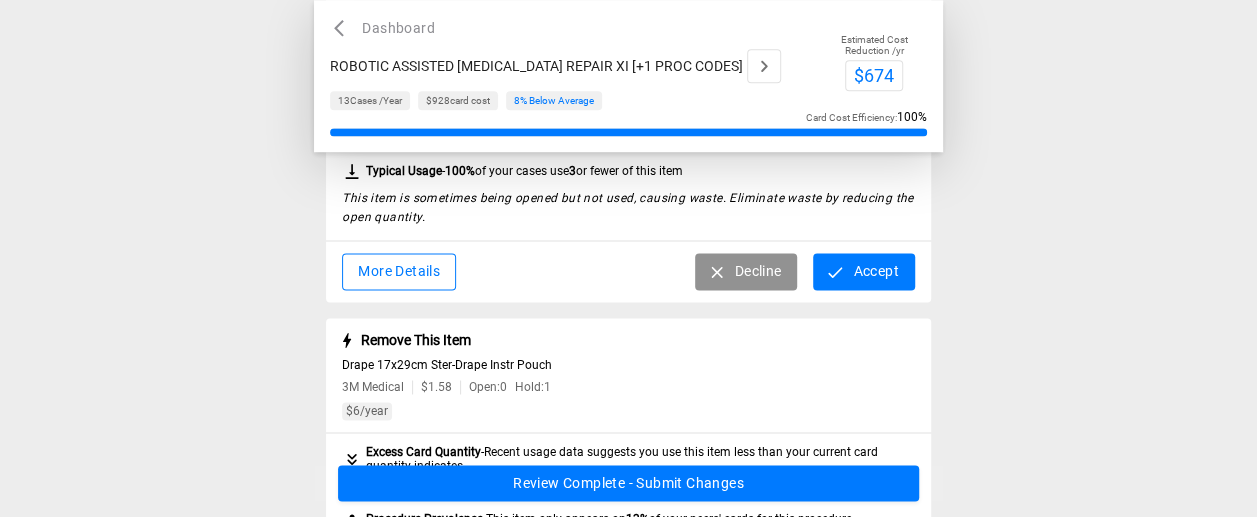 click on "Accept" at bounding box center [863, 271] 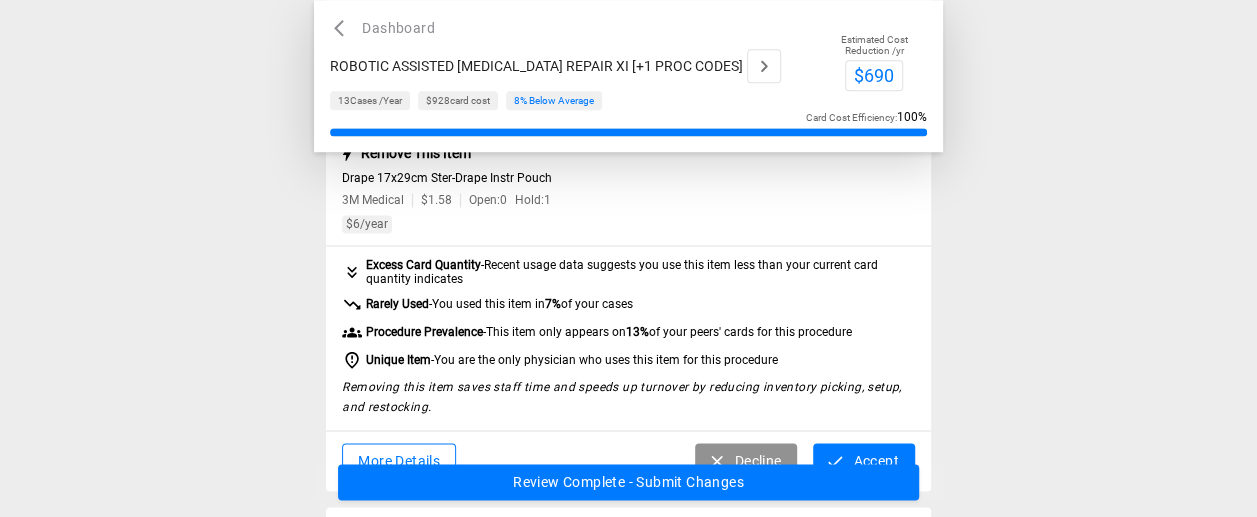 scroll, scrollTop: 1400, scrollLeft: 0, axis: vertical 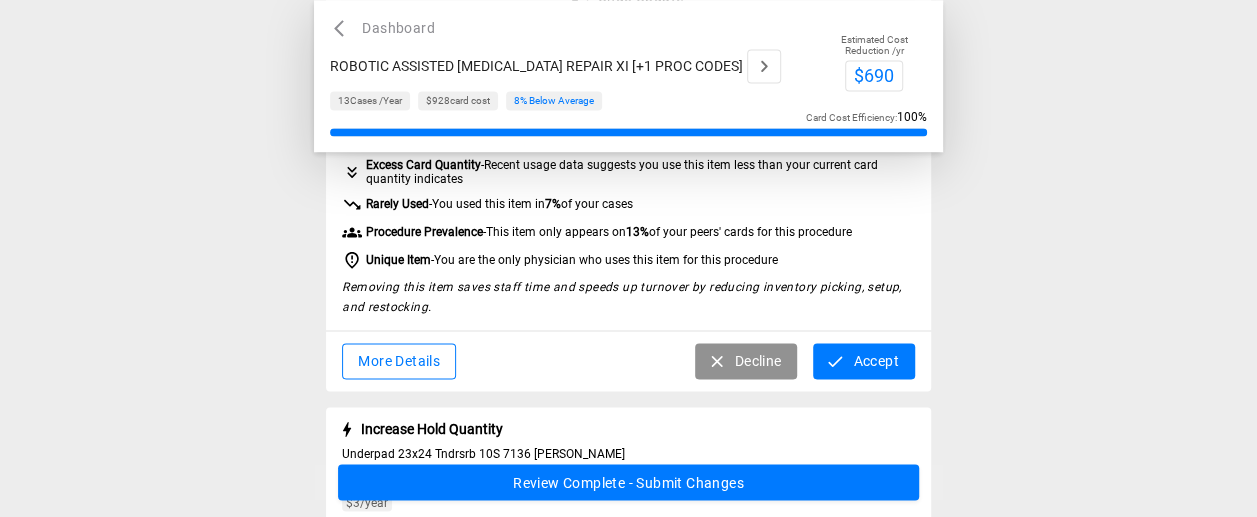 click 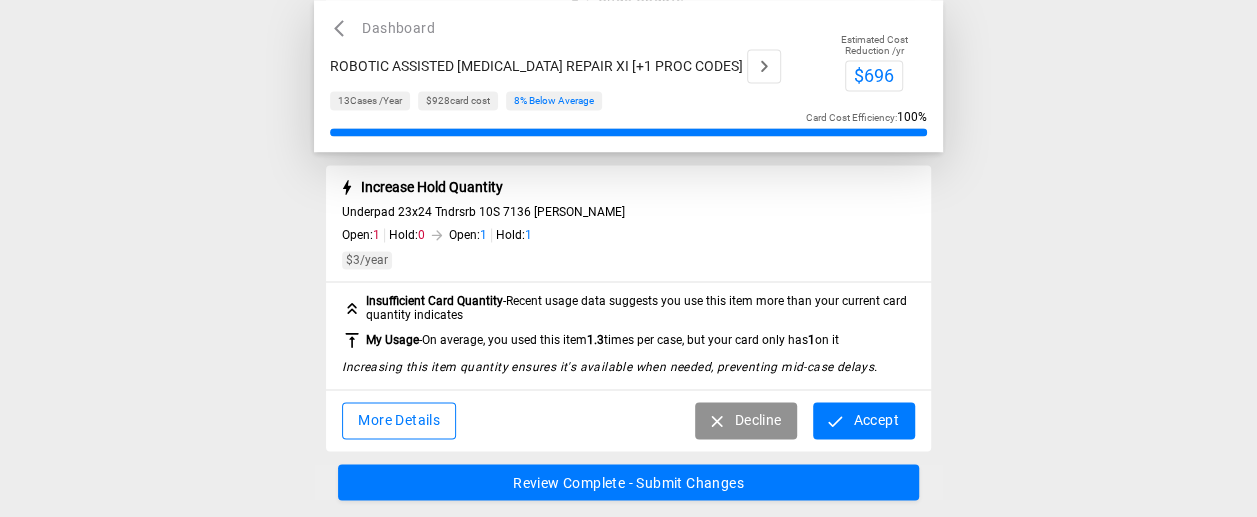 click on "Accept" at bounding box center [863, 420] 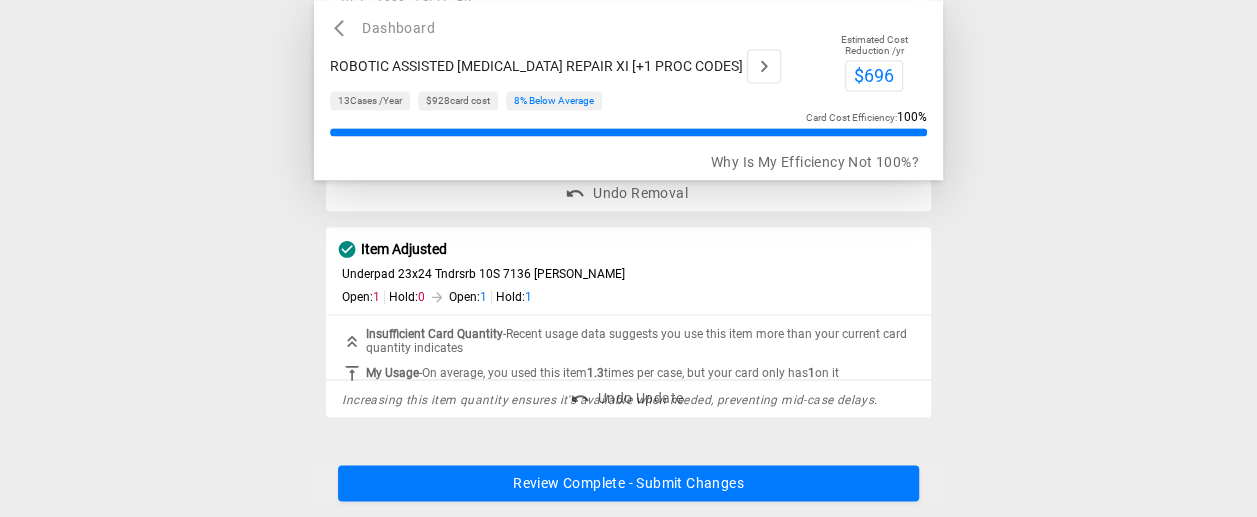 scroll, scrollTop: 1276, scrollLeft: 0, axis: vertical 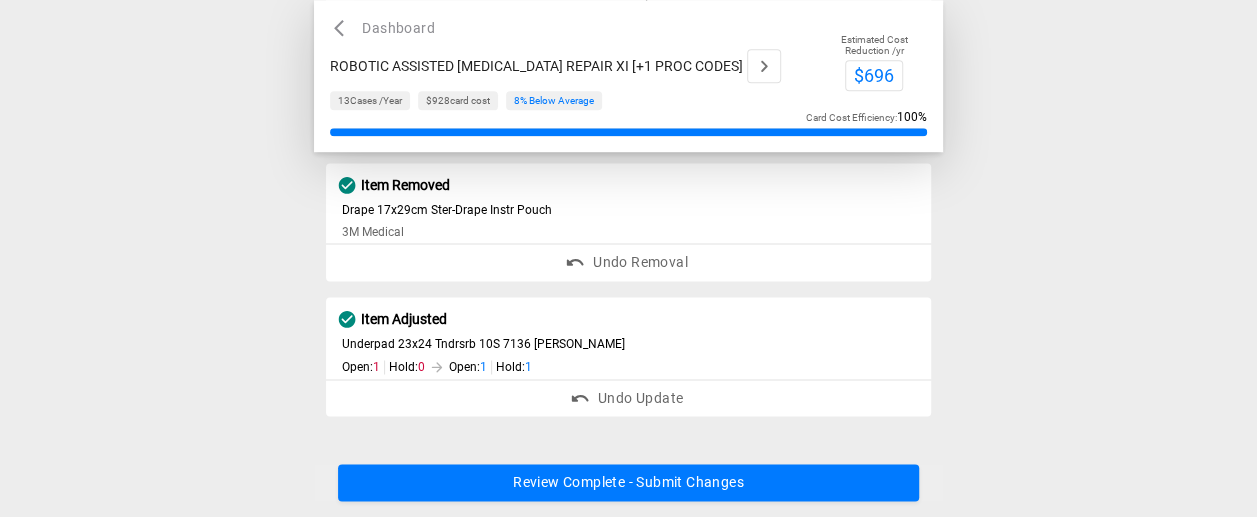click on "Review Complete - Submit Changes" at bounding box center [628, 483] 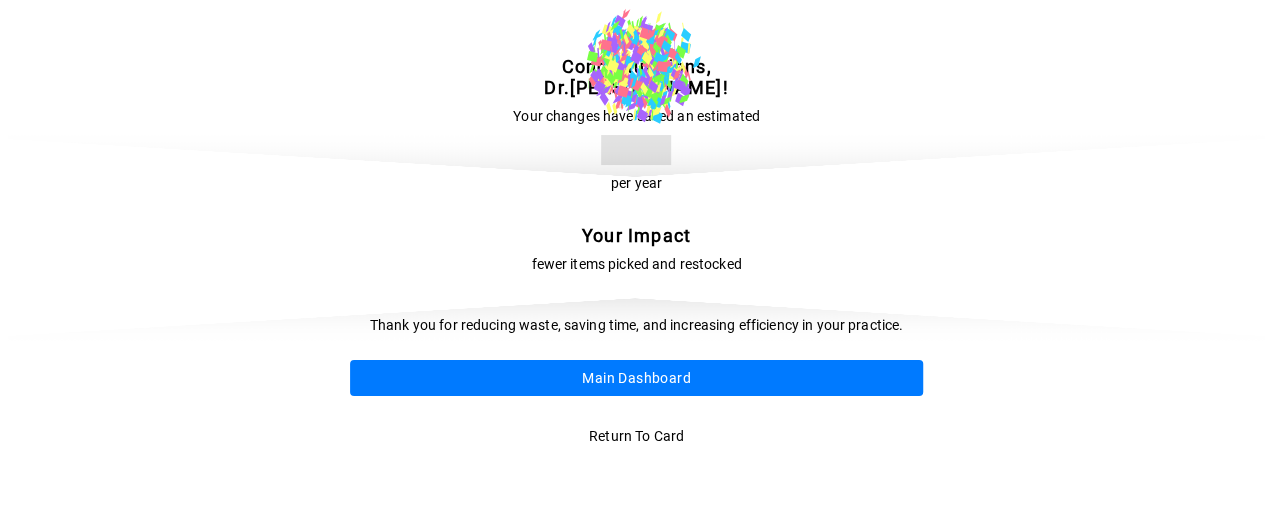 scroll, scrollTop: 0, scrollLeft: 0, axis: both 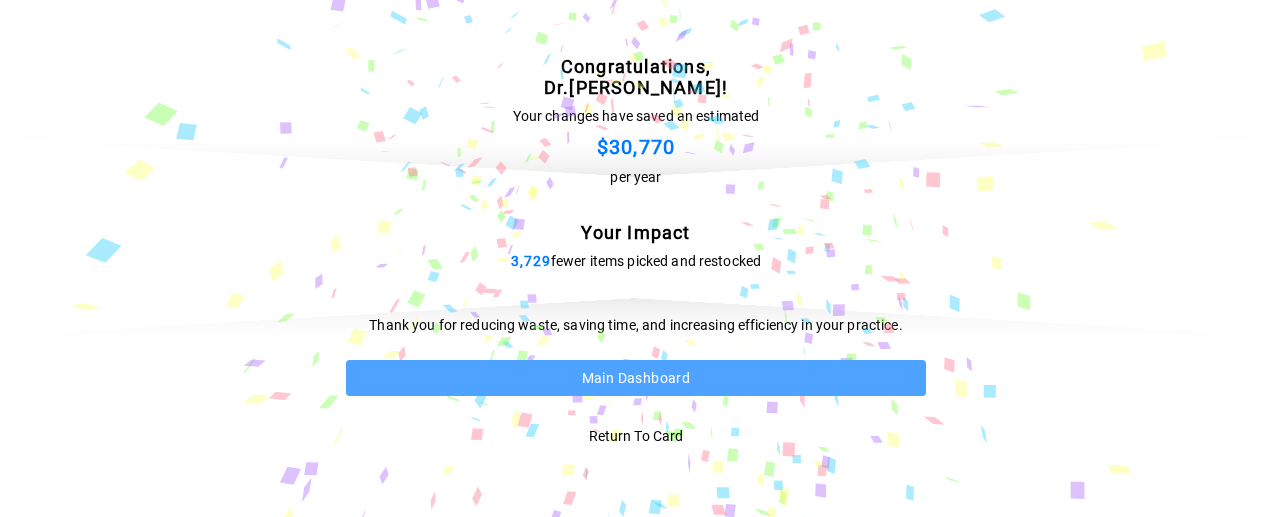 click on "Main Dashboard" at bounding box center (636, 378) 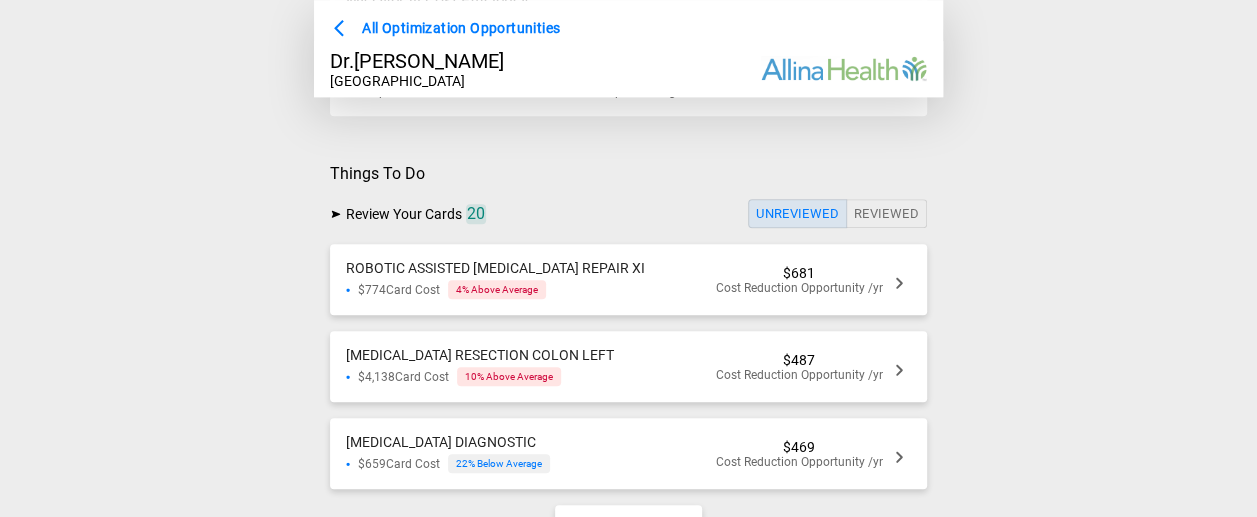 scroll, scrollTop: 799, scrollLeft: 0, axis: vertical 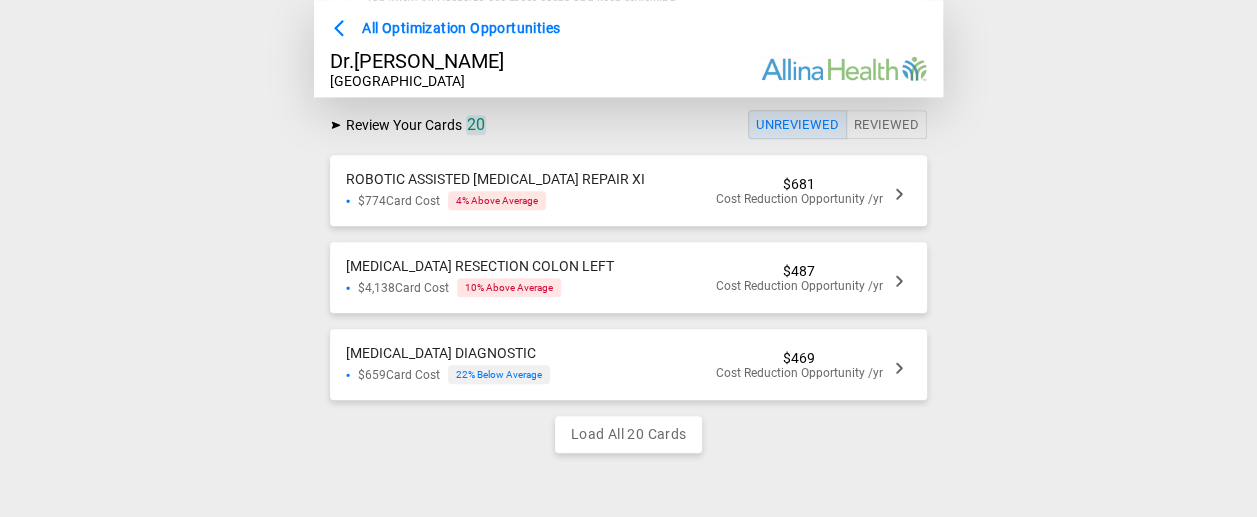 click on "Cost Reduction Opportunity /yr" at bounding box center (799, 199) 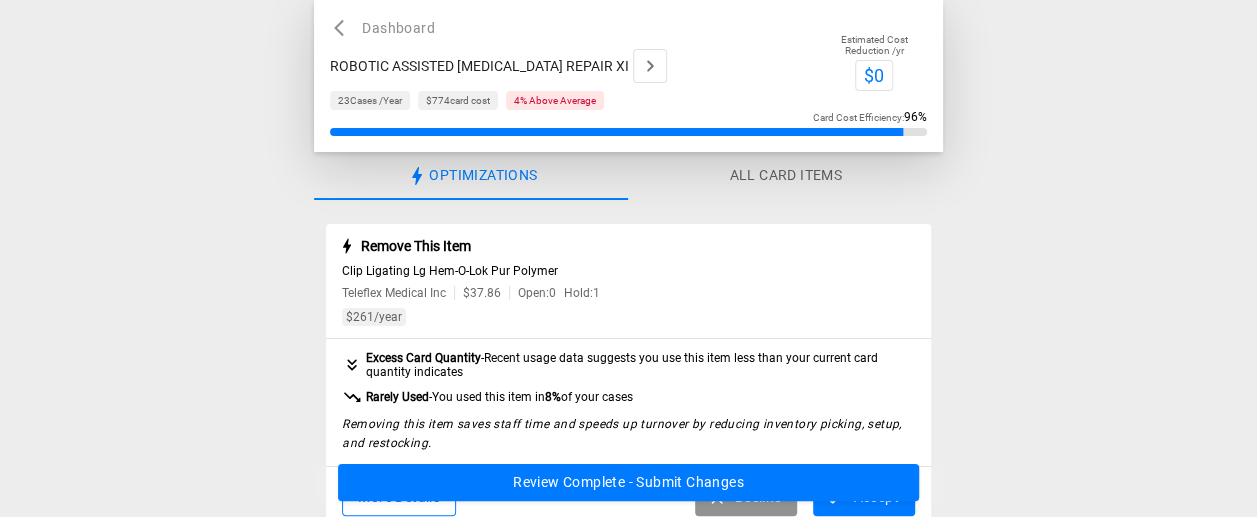 scroll, scrollTop: 100, scrollLeft: 0, axis: vertical 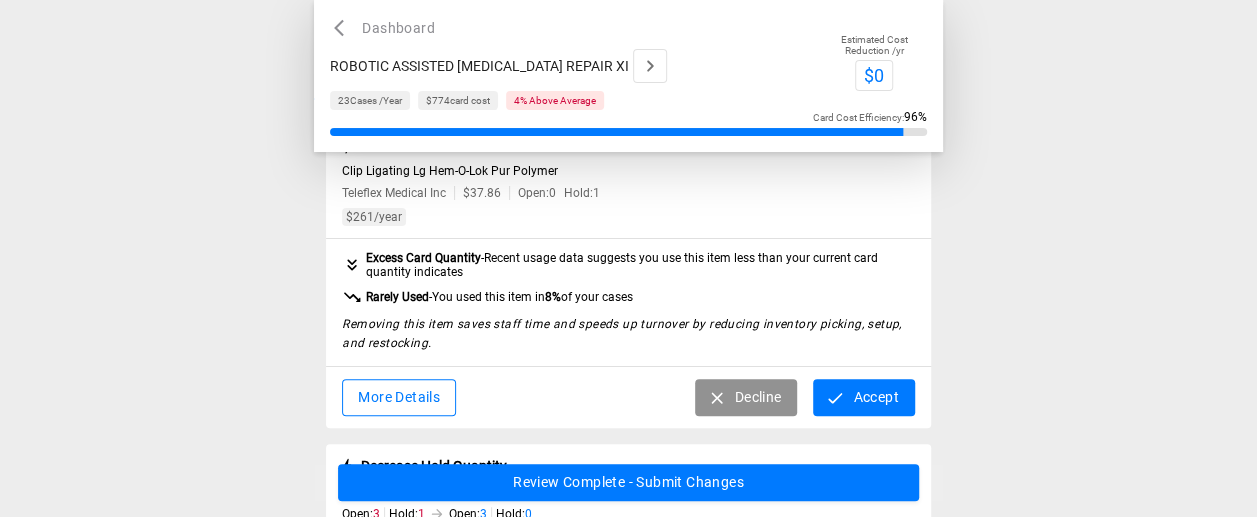 click on "More Details" at bounding box center (399, 397) 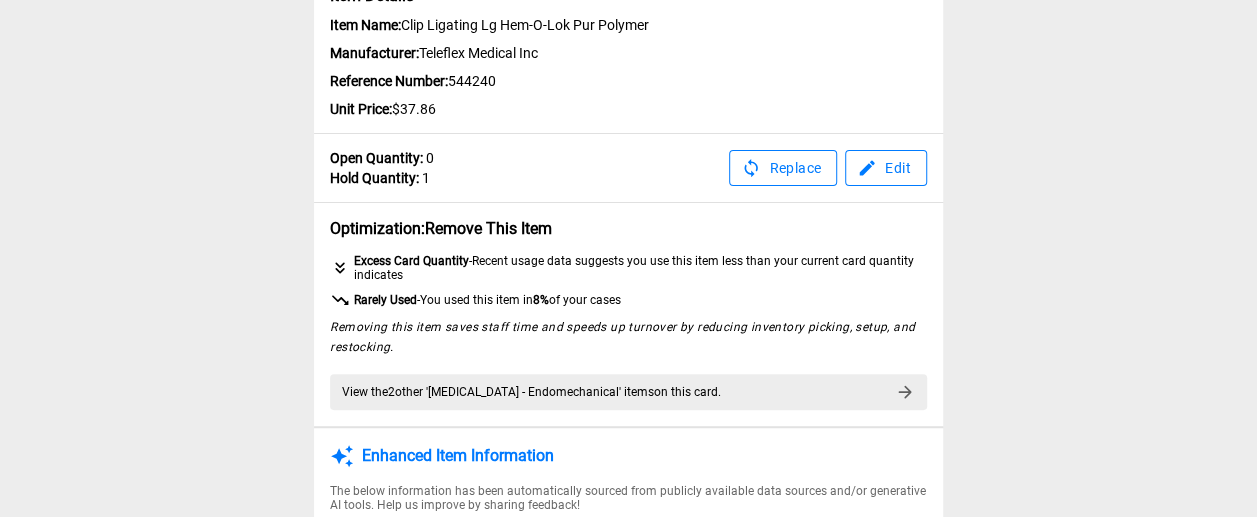 scroll, scrollTop: 200, scrollLeft: 0, axis: vertical 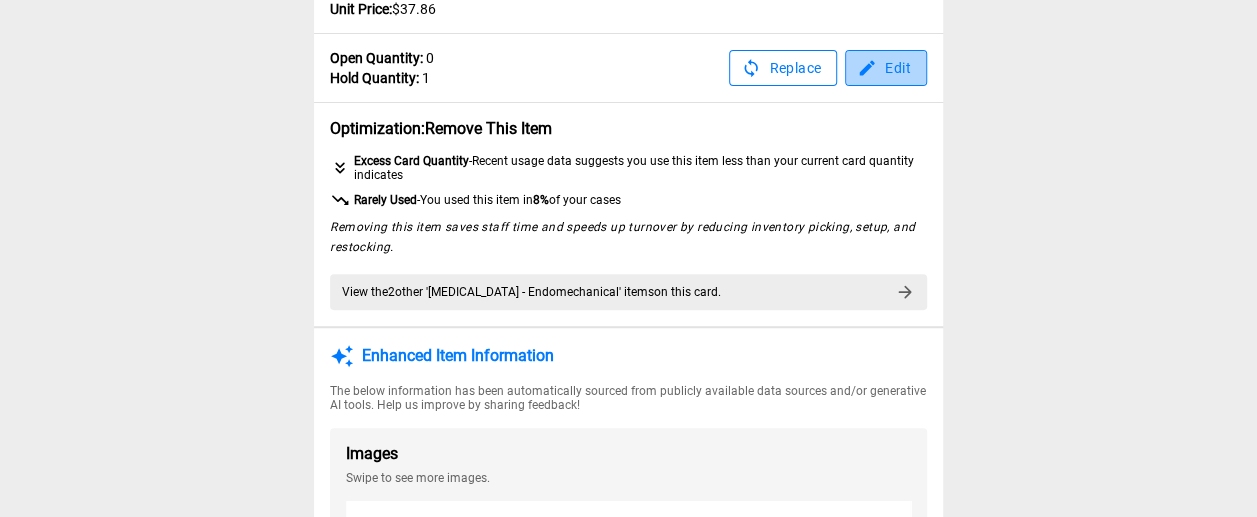 click on "Edit" at bounding box center (886, 68) 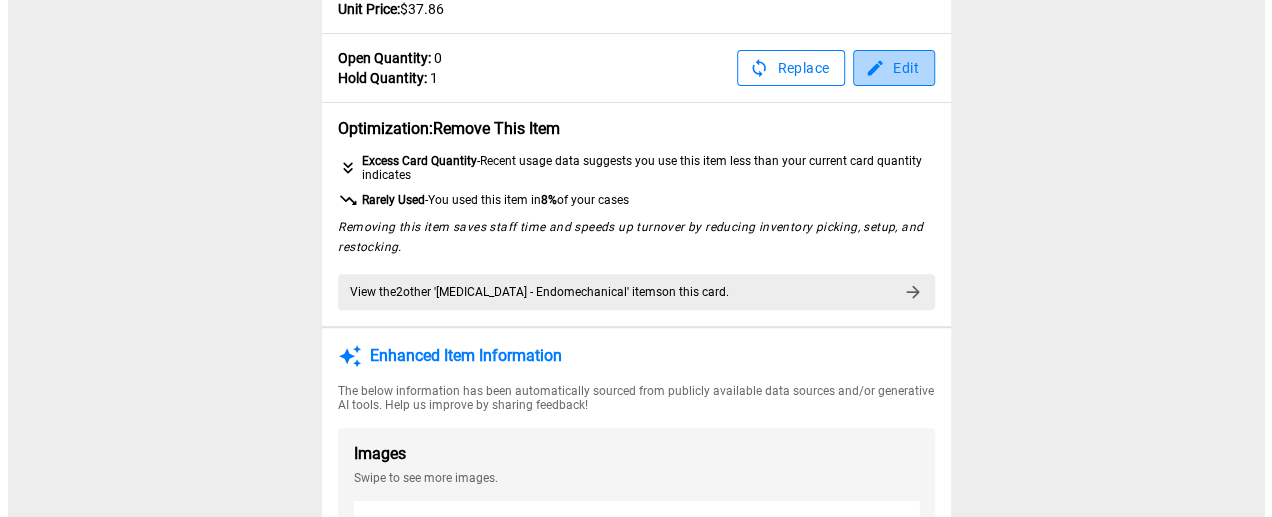 scroll, scrollTop: 0, scrollLeft: 0, axis: both 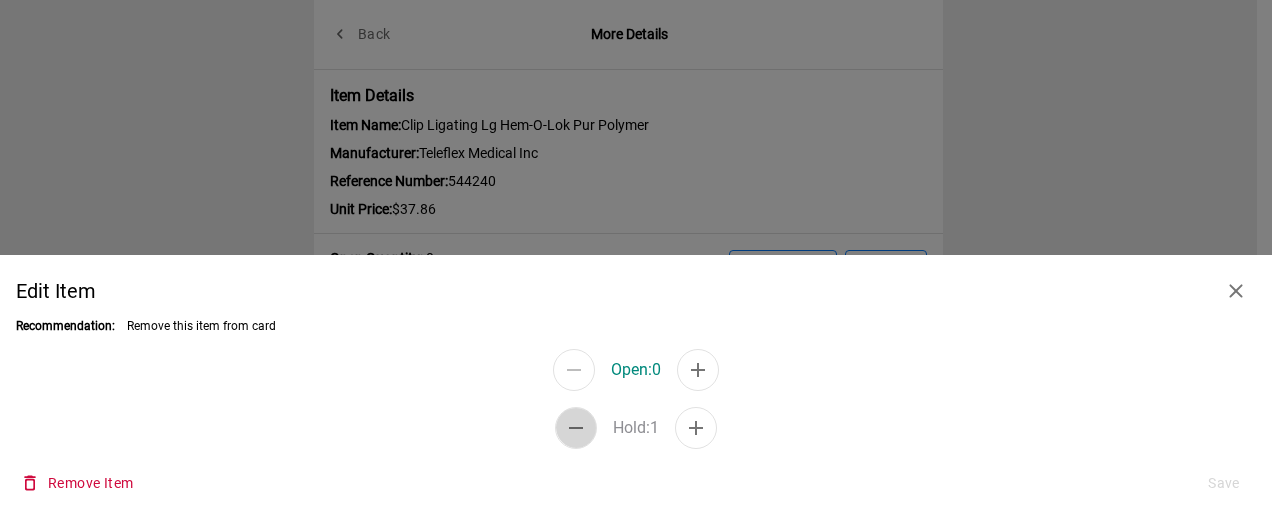 click 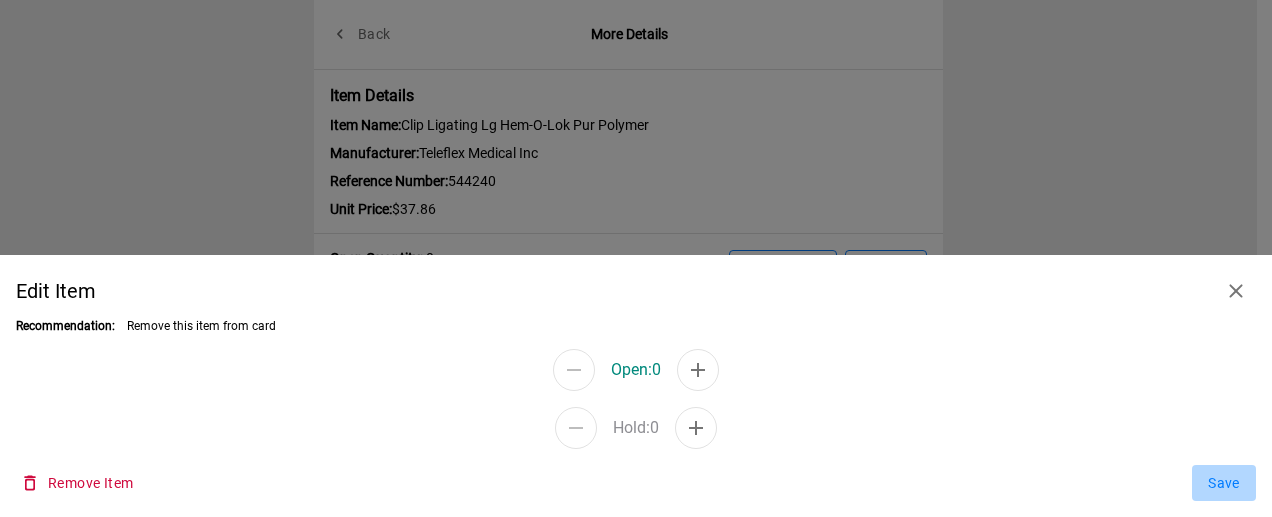 click on "Save" at bounding box center (1224, 483) 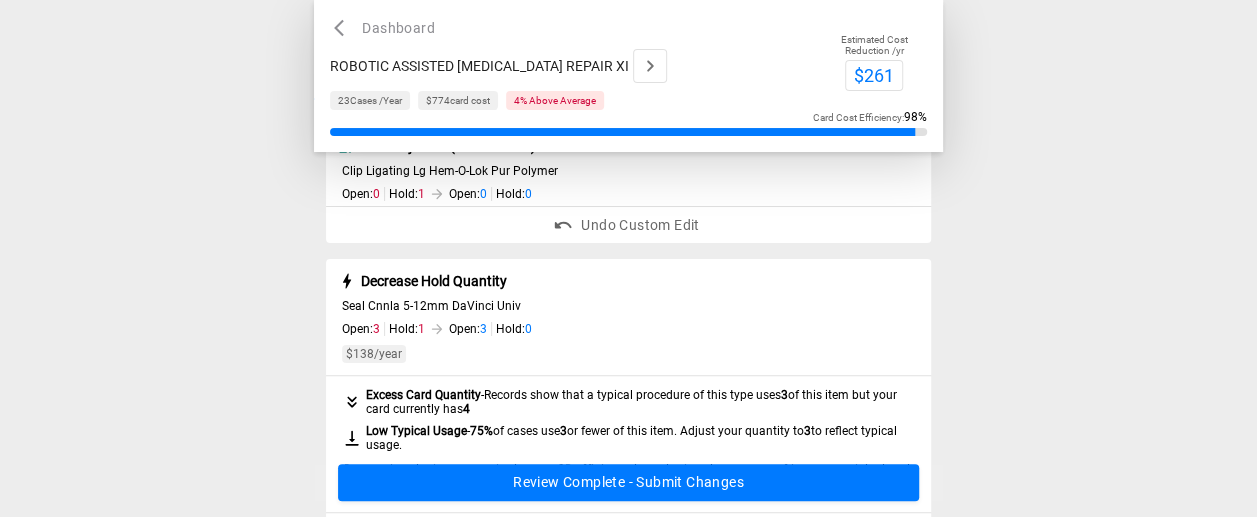 scroll, scrollTop: 200, scrollLeft: 0, axis: vertical 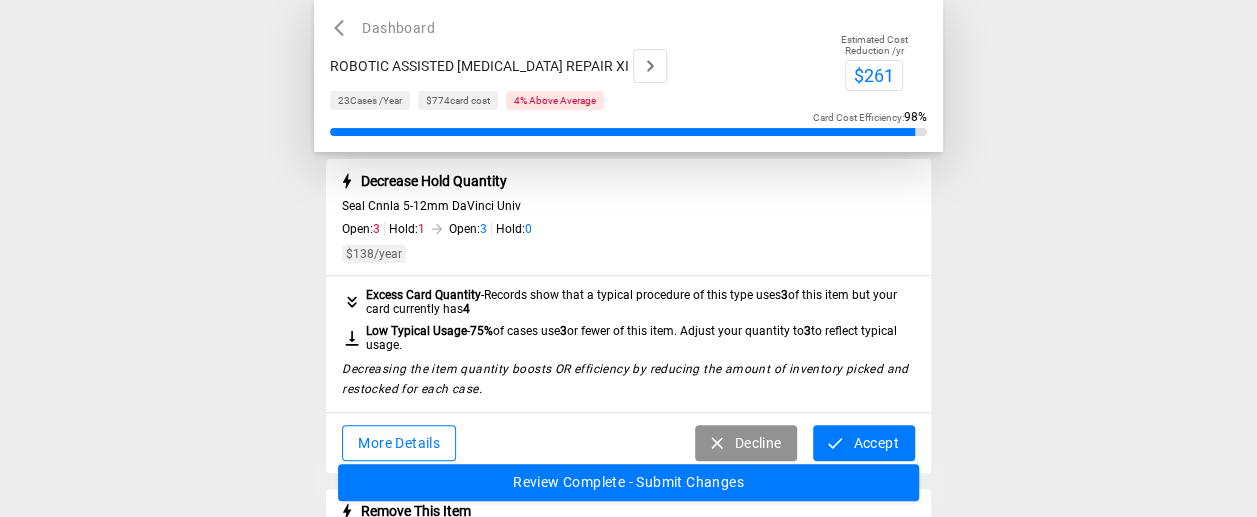 click on "Accept" at bounding box center (863, 443) 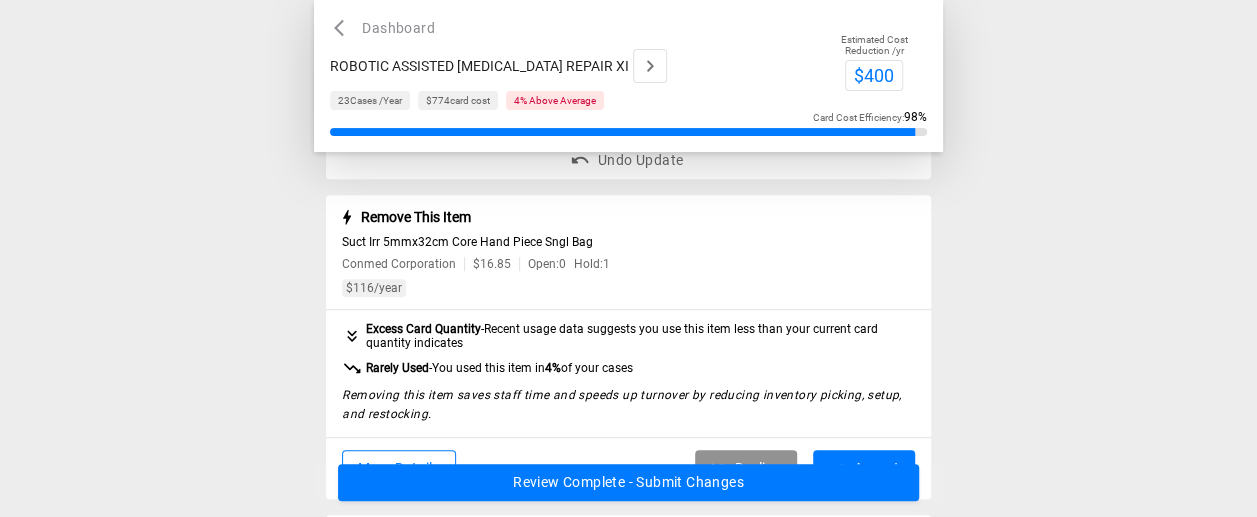 scroll, scrollTop: 400, scrollLeft: 0, axis: vertical 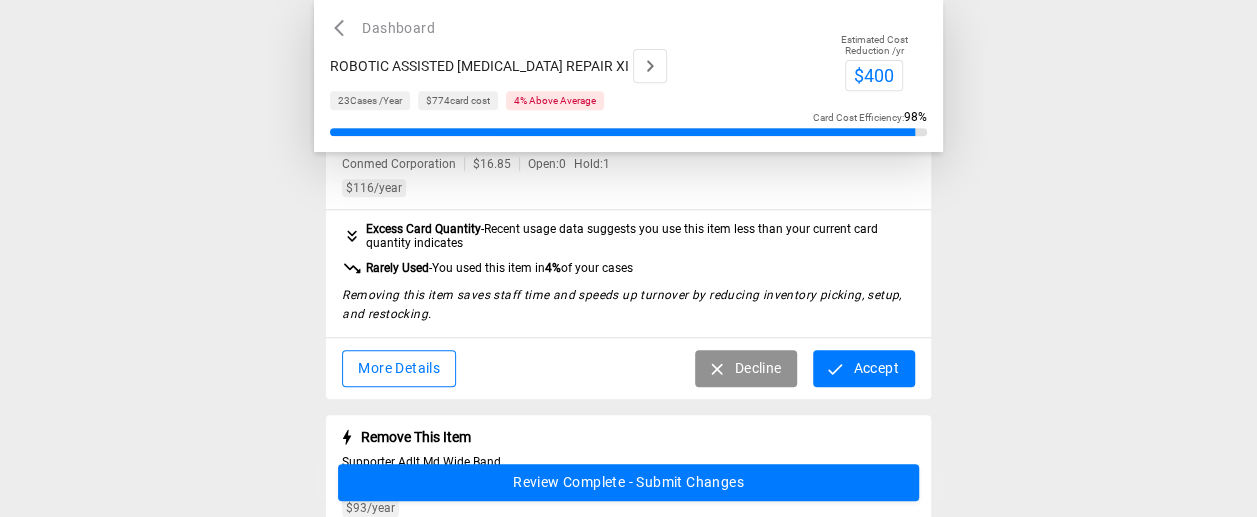 click on "Accept" at bounding box center (863, 368) 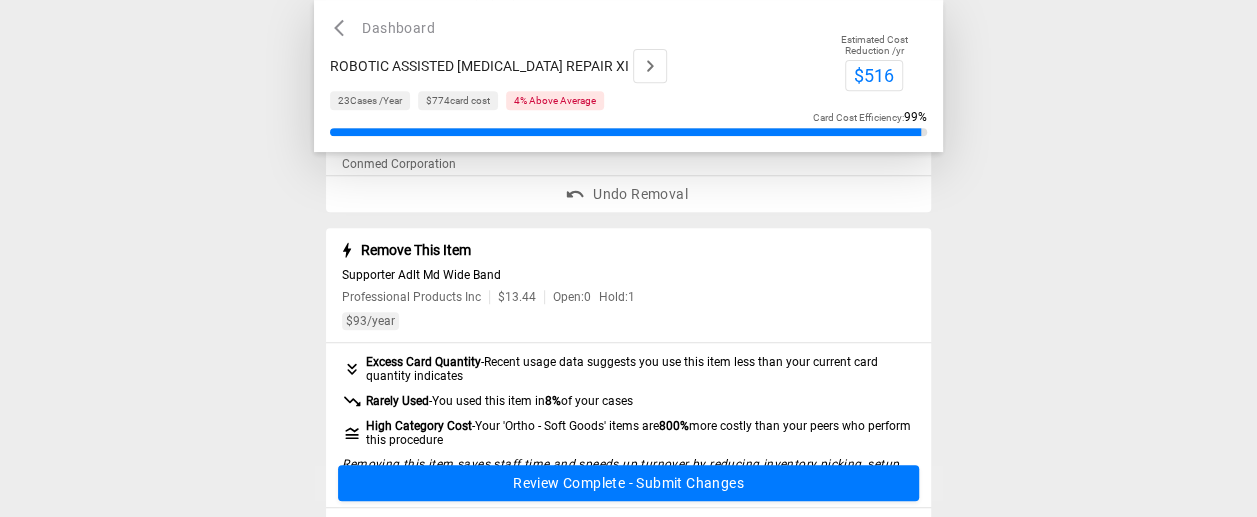 scroll, scrollTop: 500, scrollLeft: 0, axis: vertical 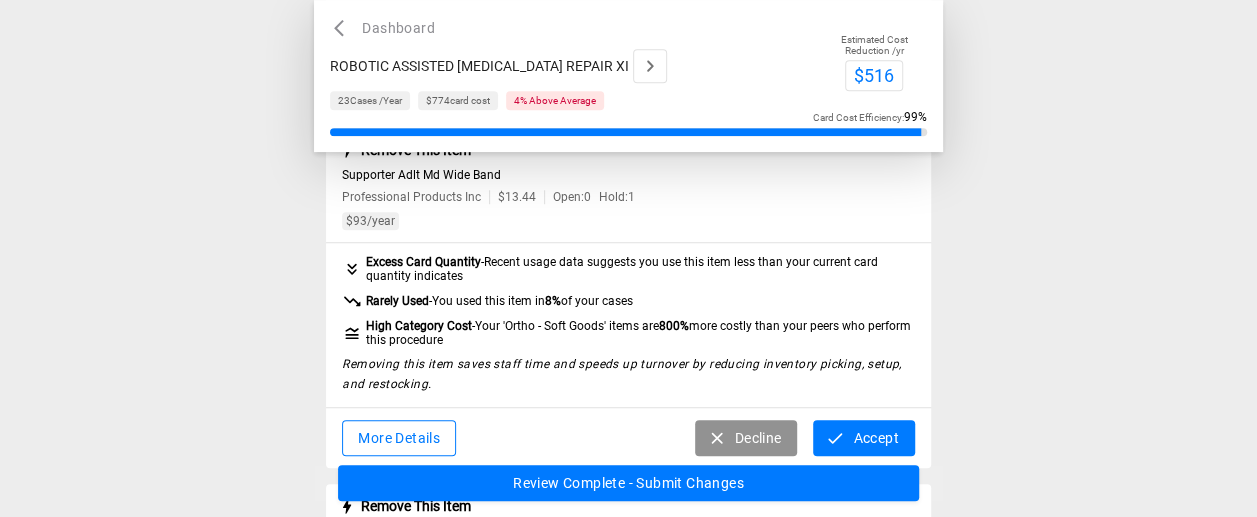 click on "Accept" at bounding box center (863, 438) 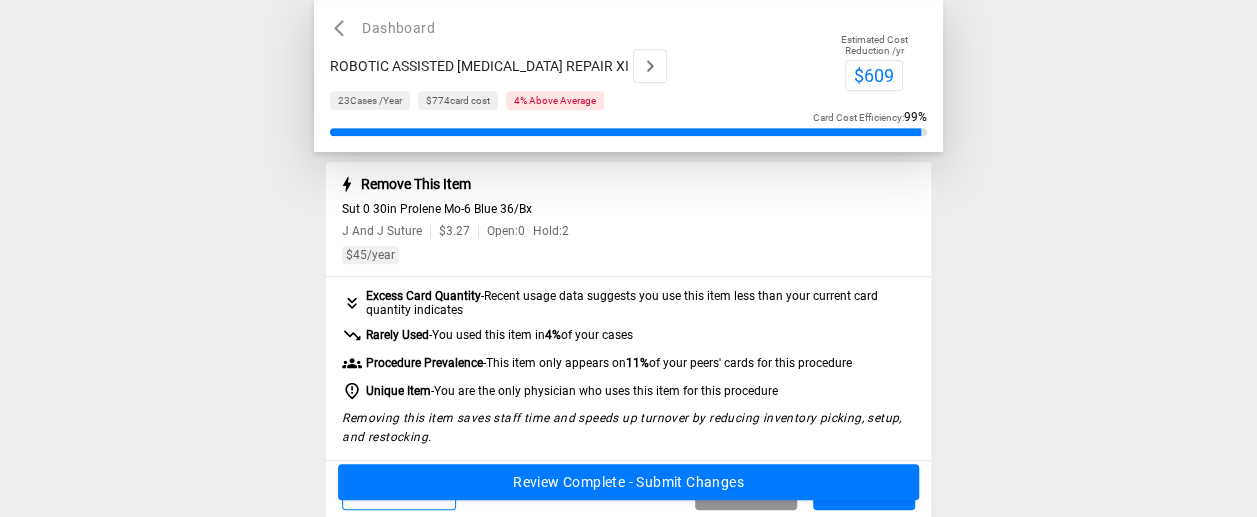 scroll, scrollTop: 700, scrollLeft: 0, axis: vertical 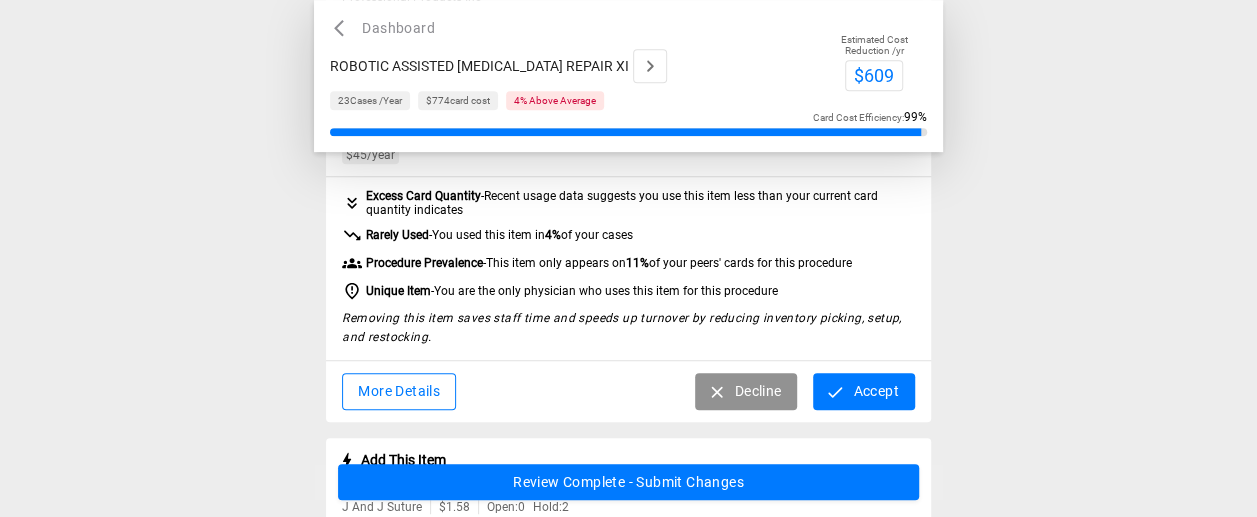click on "More Details" at bounding box center (399, 391) 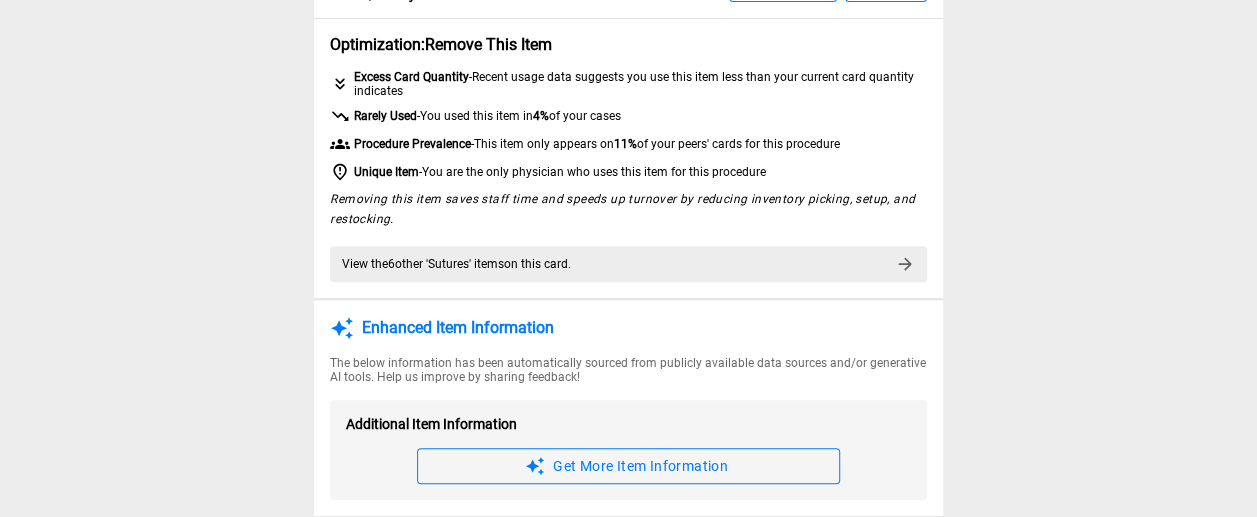 scroll, scrollTop: 188, scrollLeft: 0, axis: vertical 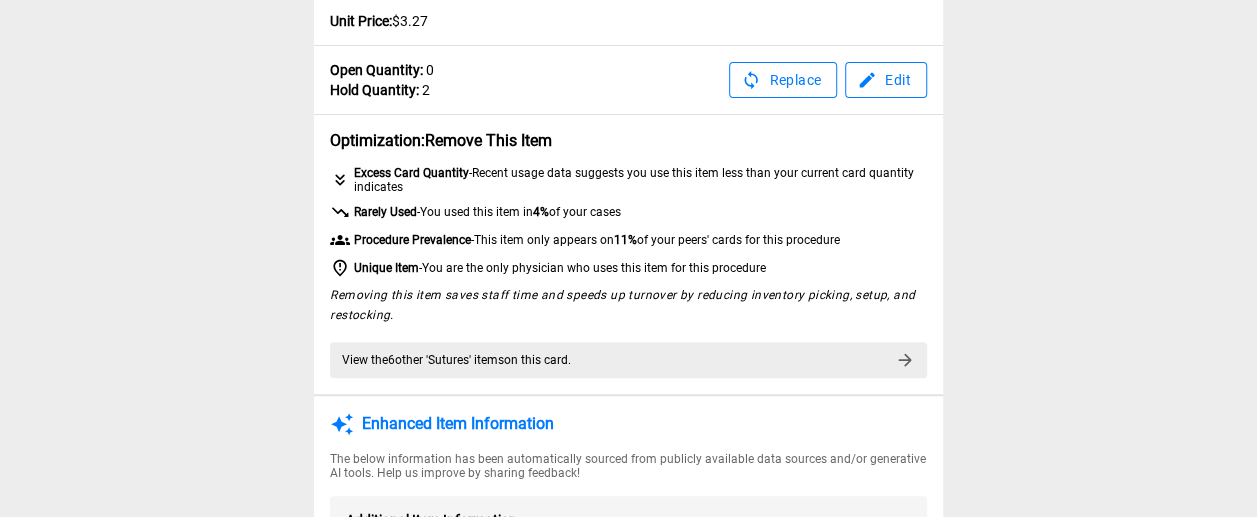 click on "Edit" at bounding box center [886, 80] 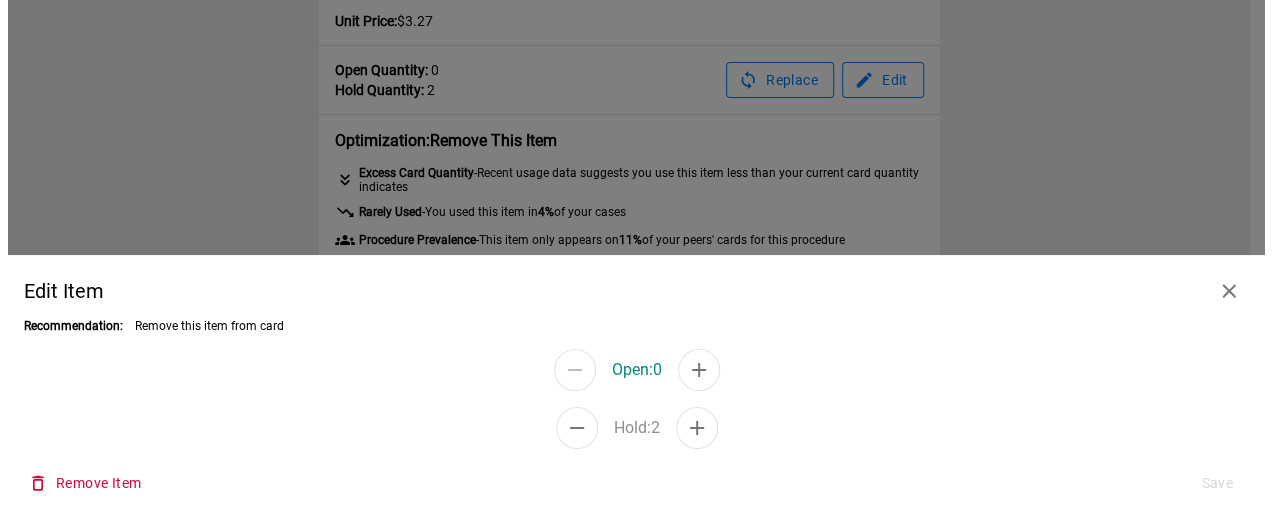 scroll, scrollTop: 0, scrollLeft: 0, axis: both 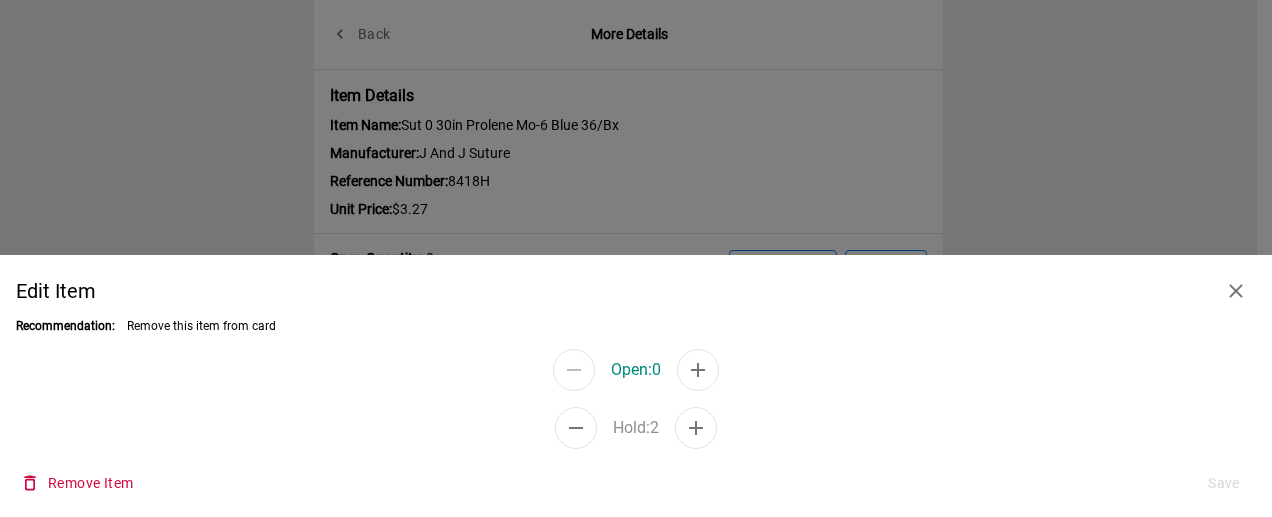 click 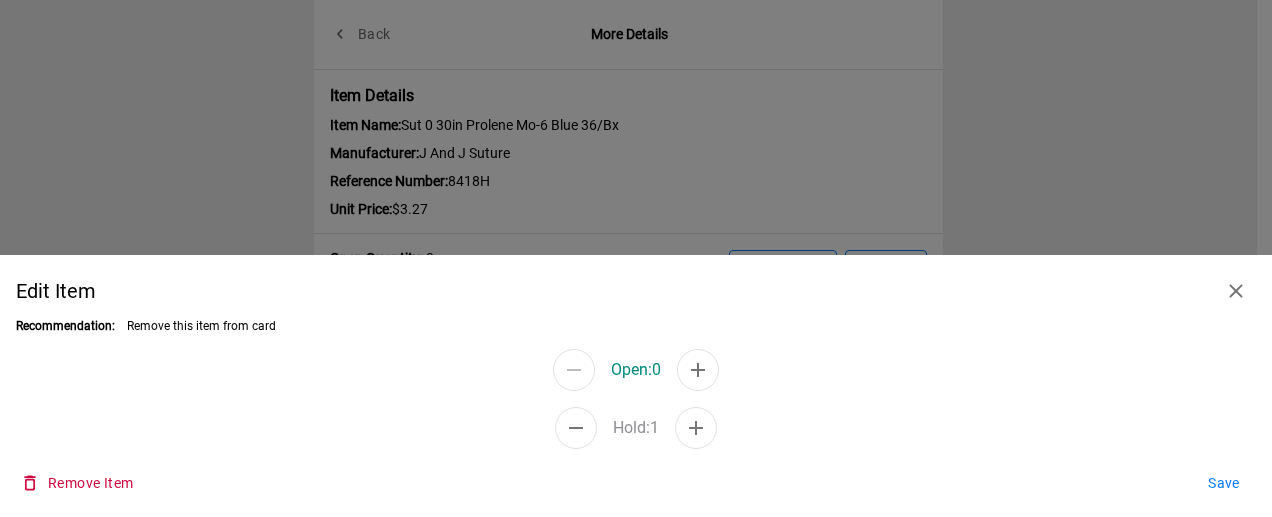 click on "Save" at bounding box center [1224, 483] 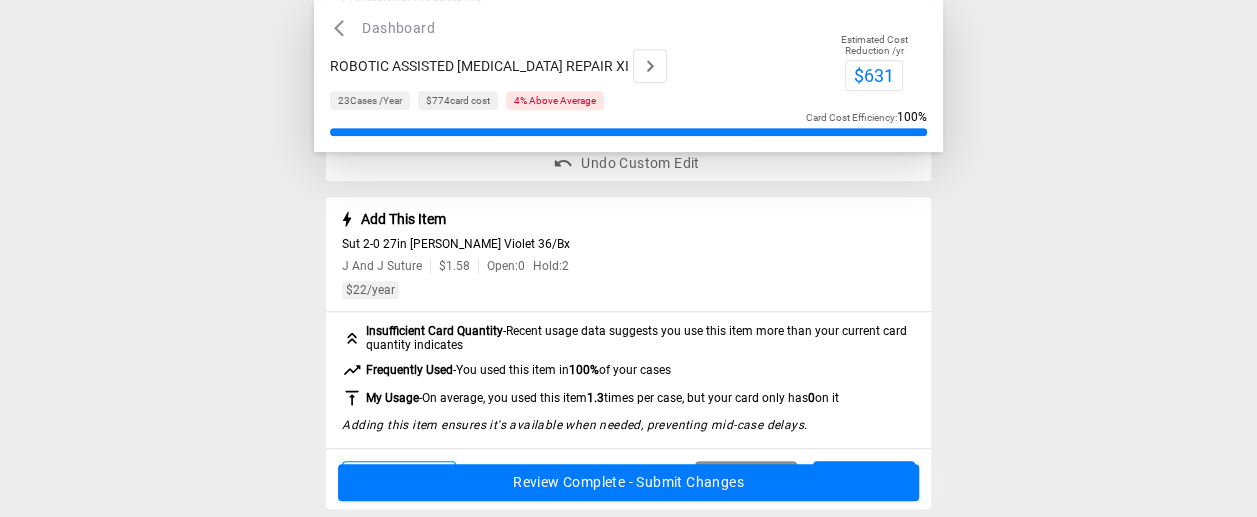scroll, scrollTop: 800, scrollLeft: 0, axis: vertical 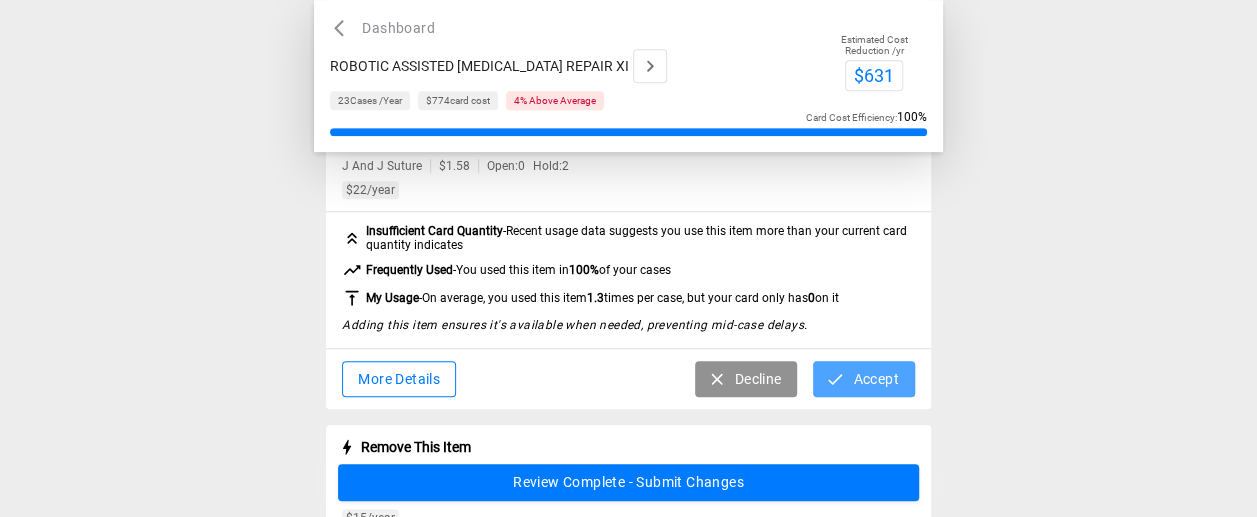 click on "Accept" at bounding box center [863, 379] 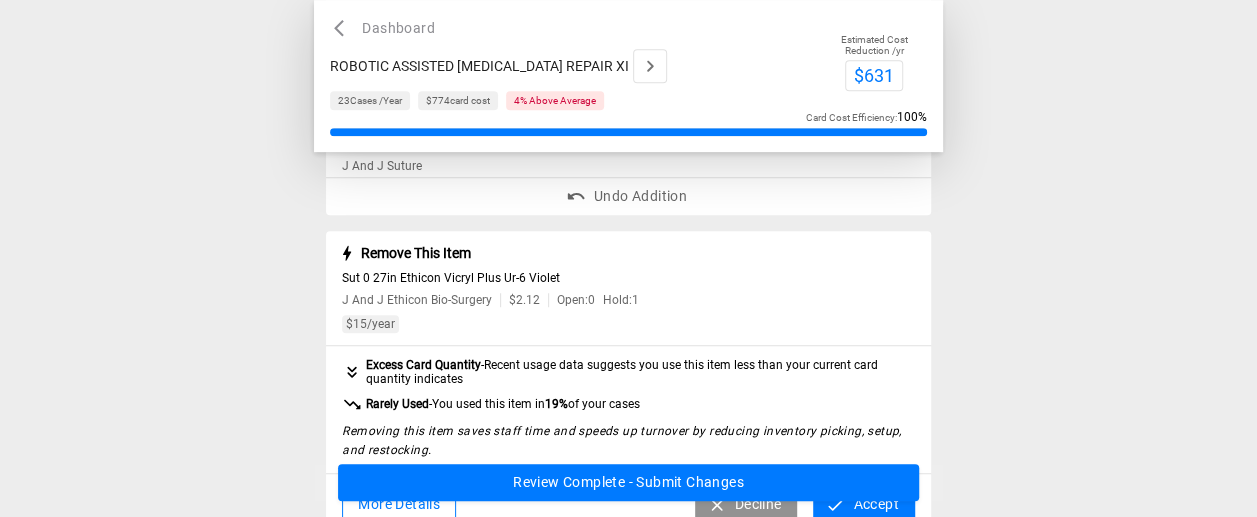 scroll, scrollTop: 900, scrollLeft: 0, axis: vertical 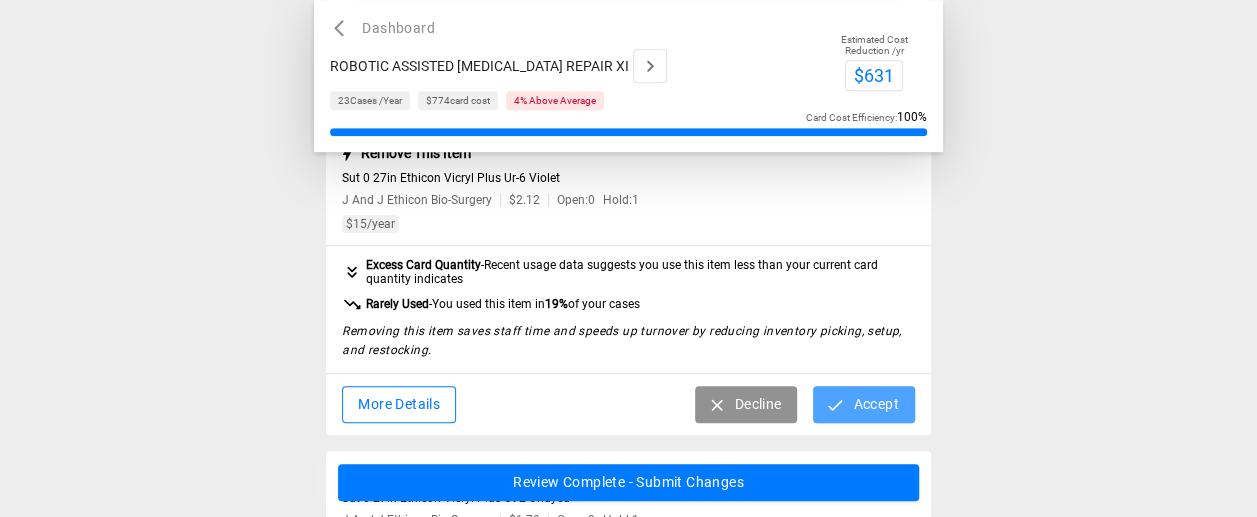 click on "Accept" at bounding box center (863, 404) 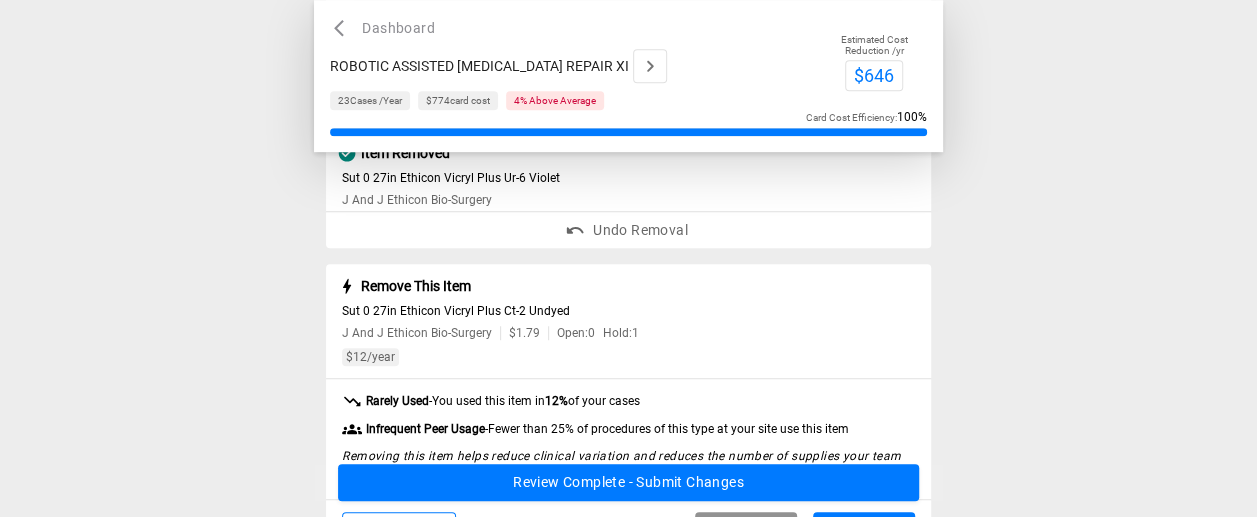 scroll, scrollTop: 1000, scrollLeft: 0, axis: vertical 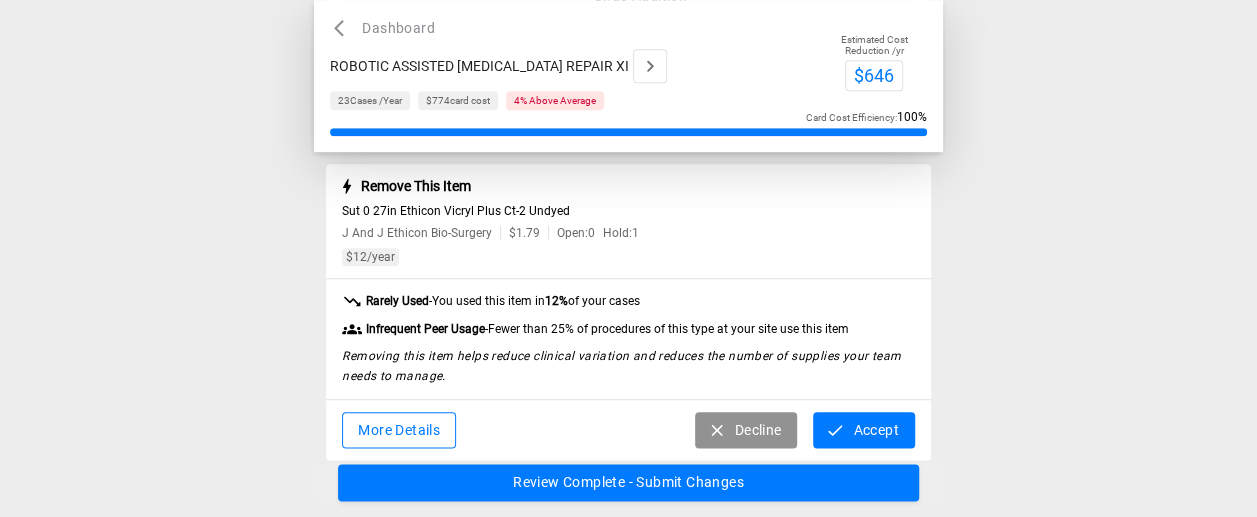 click on "Accept" at bounding box center (863, 430) 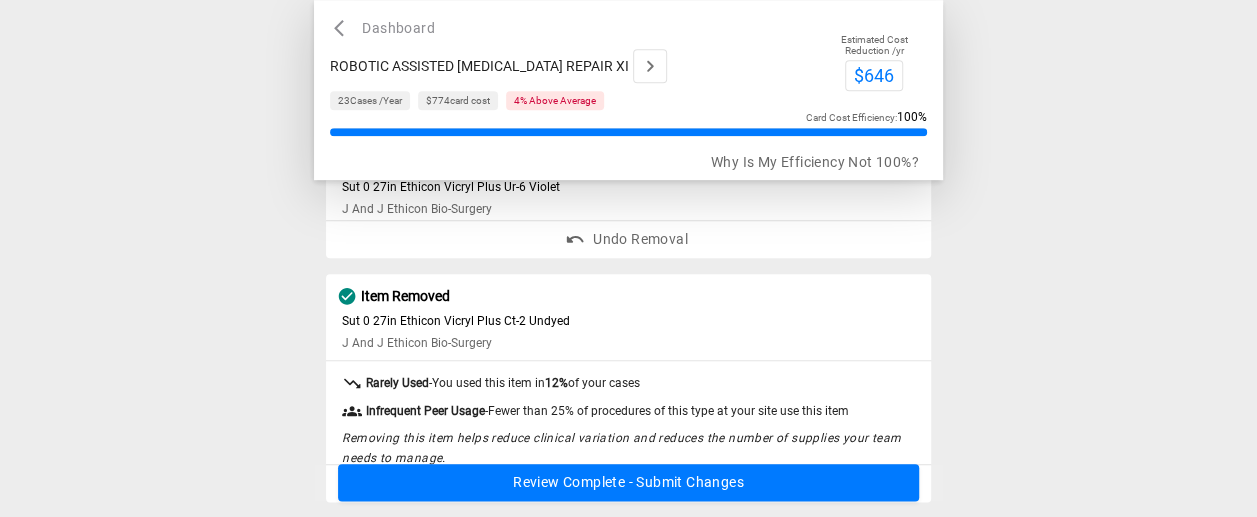scroll, scrollTop: 872, scrollLeft: 0, axis: vertical 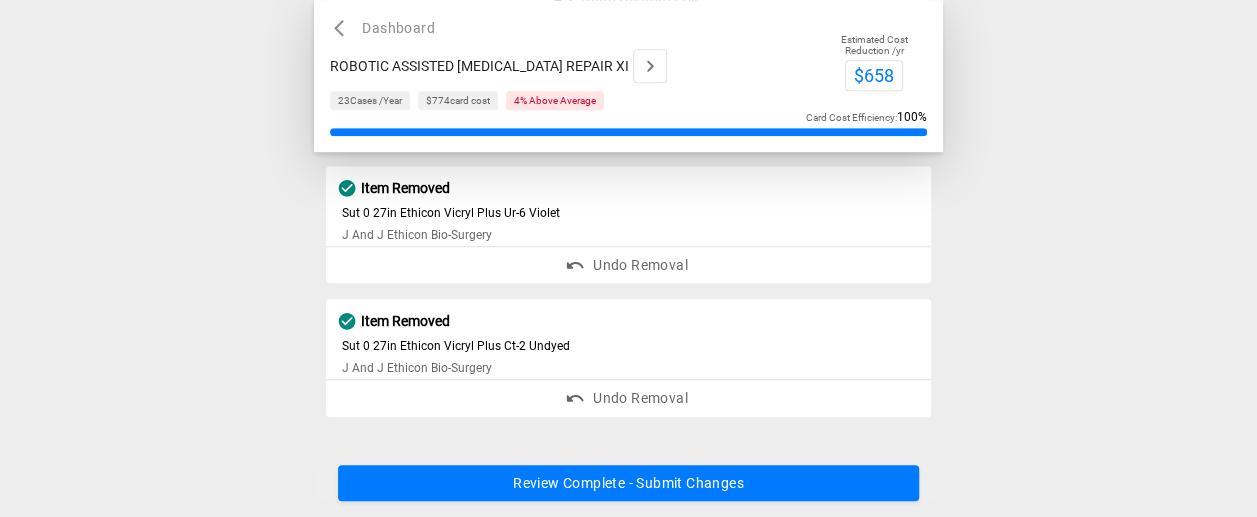 click on "Review Complete - Submit Changes" at bounding box center [628, 483] 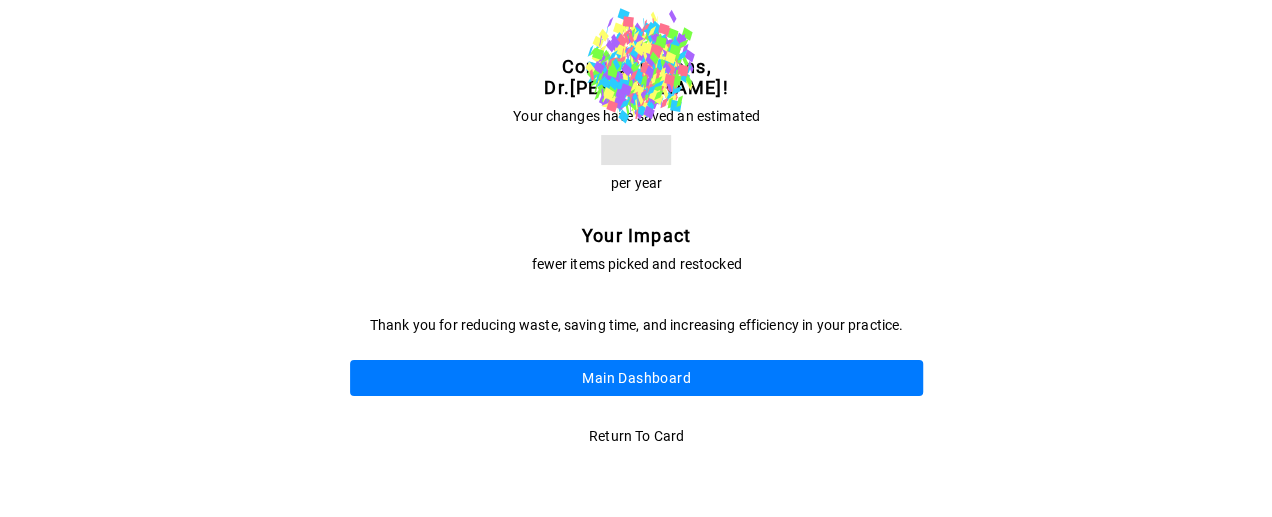 scroll, scrollTop: 0, scrollLeft: 0, axis: both 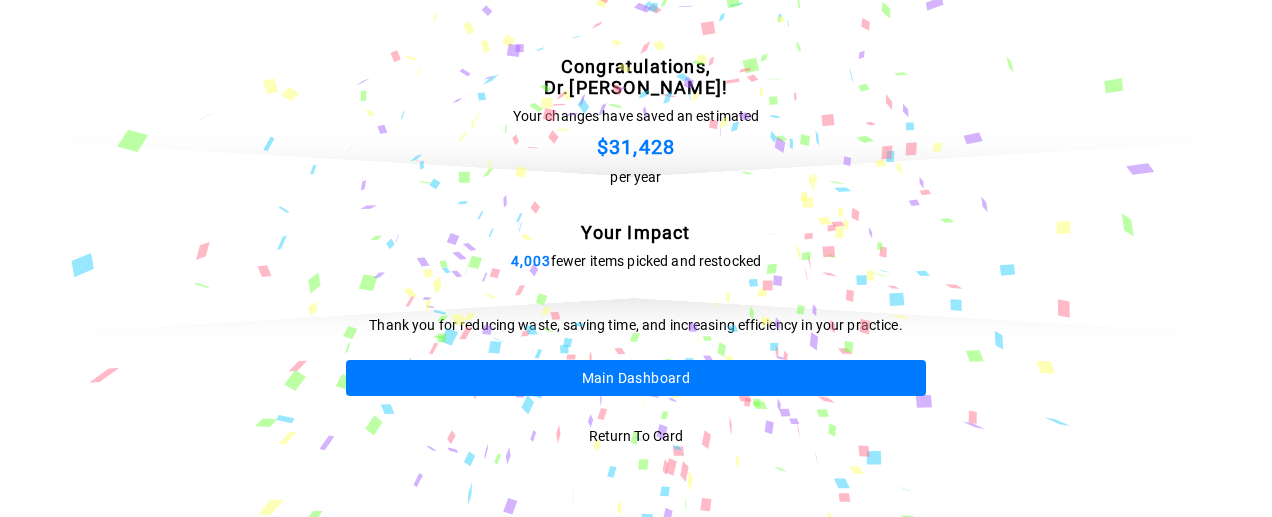 click on "Main Dashboard" at bounding box center (636, 378) 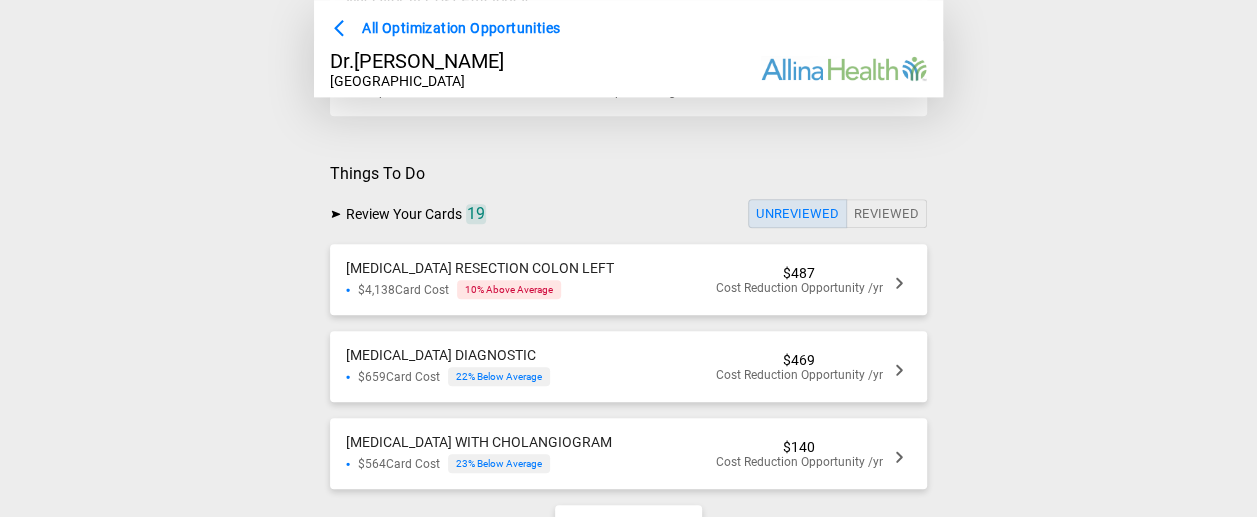 scroll, scrollTop: 800, scrollLeft: 0, axis: vertical 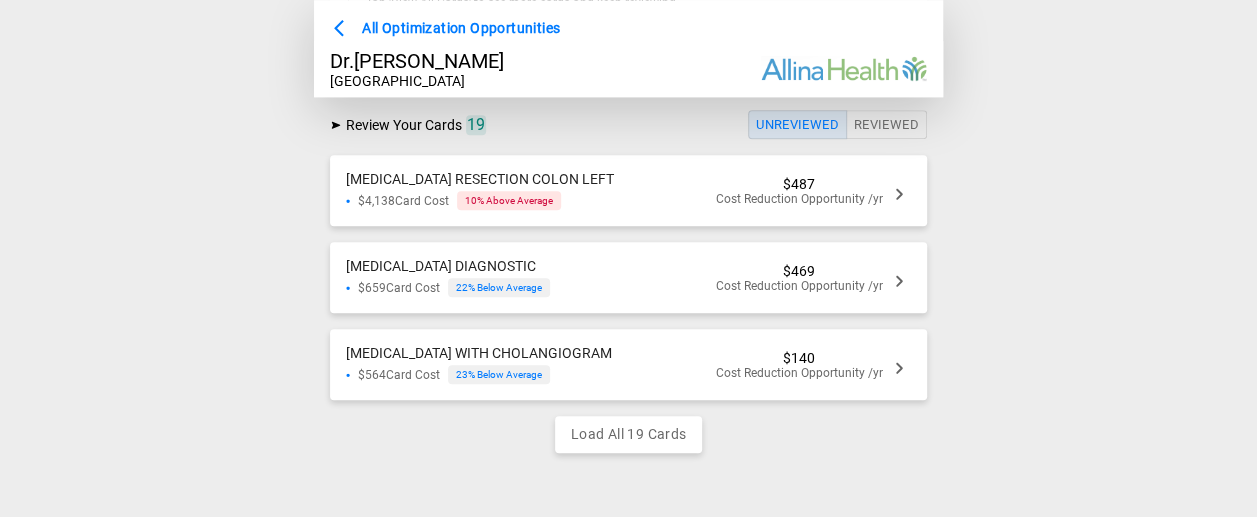 click on "Cost Reduction Opportunity /yr" at bounding box center (799, 199) 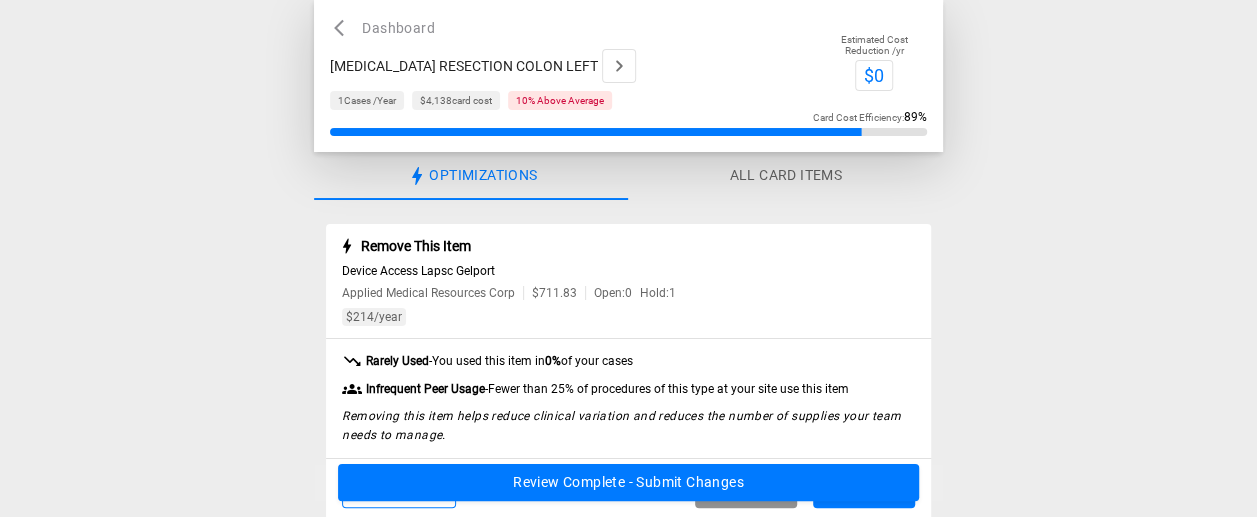 scroll, scrollTop: 100, scrollLeft: 0, axis: vertical 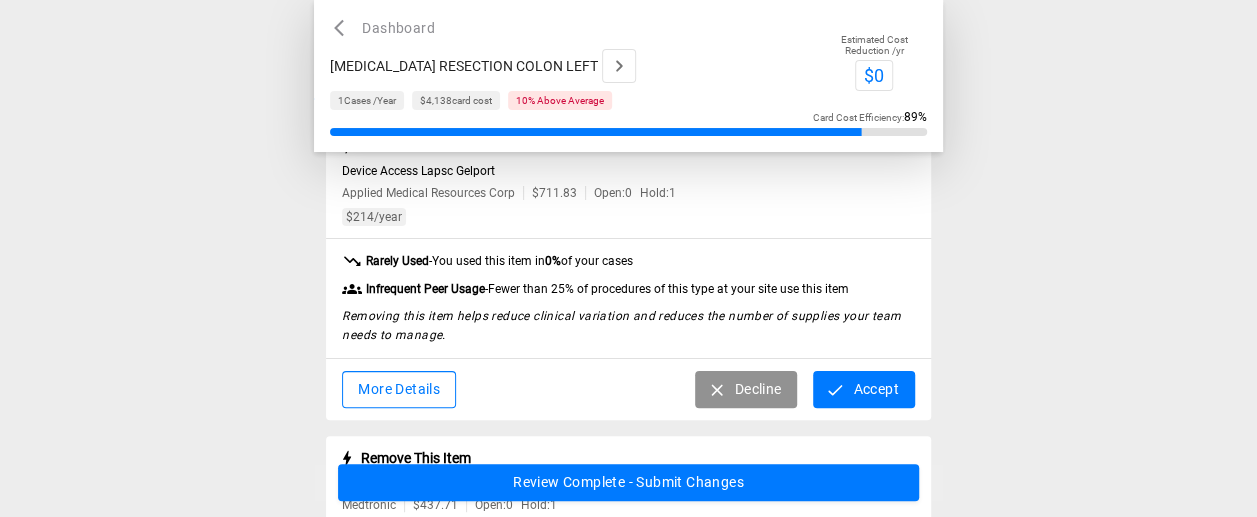 click on "Decline" at bounding box center (746, 389) 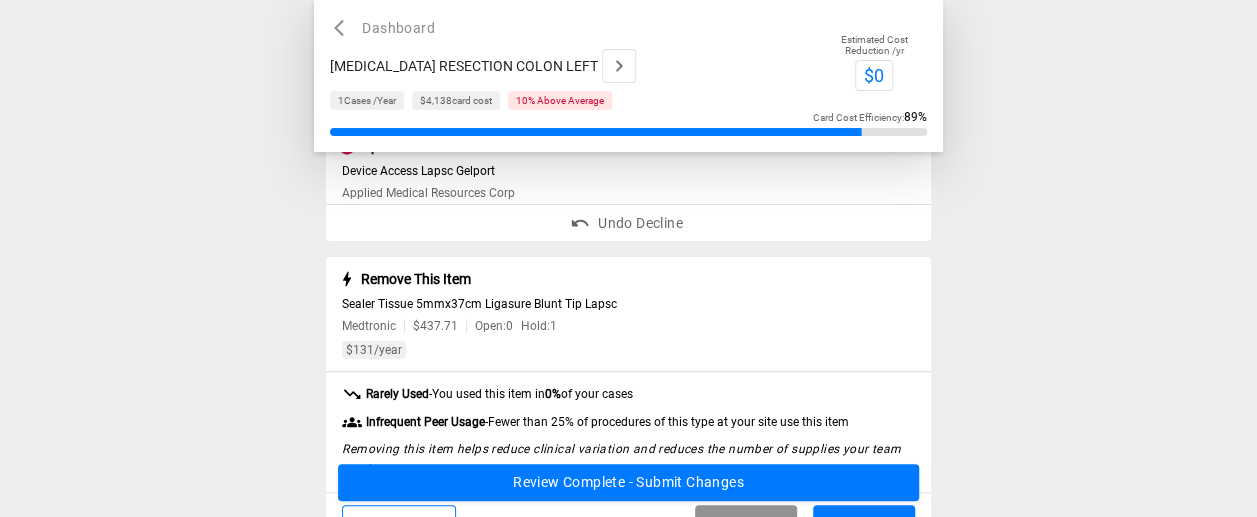 scroll, scrollTop: 200, scrollLeft: 0, axis: vertical 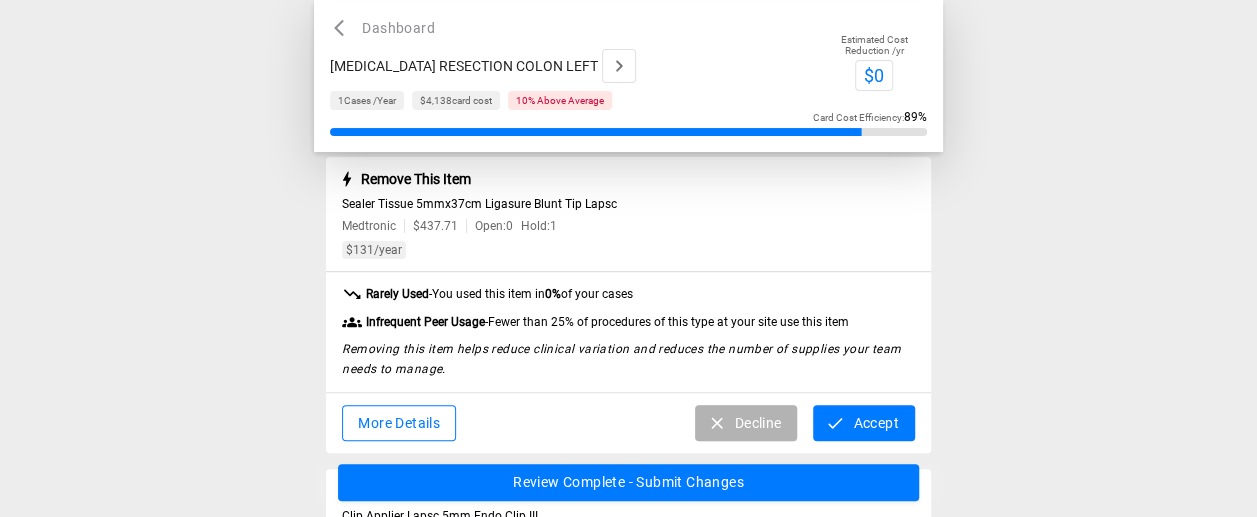 click on "Decline" at bounding box center [746, 423] 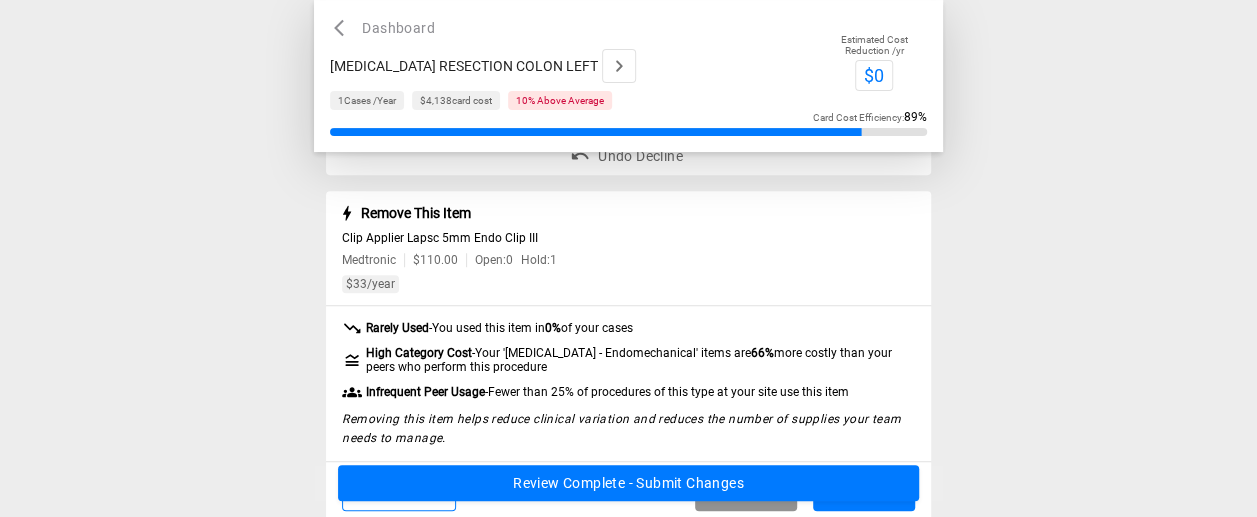 scroll, scrollTop: 400, scrollLeft: 0, axis: vertical 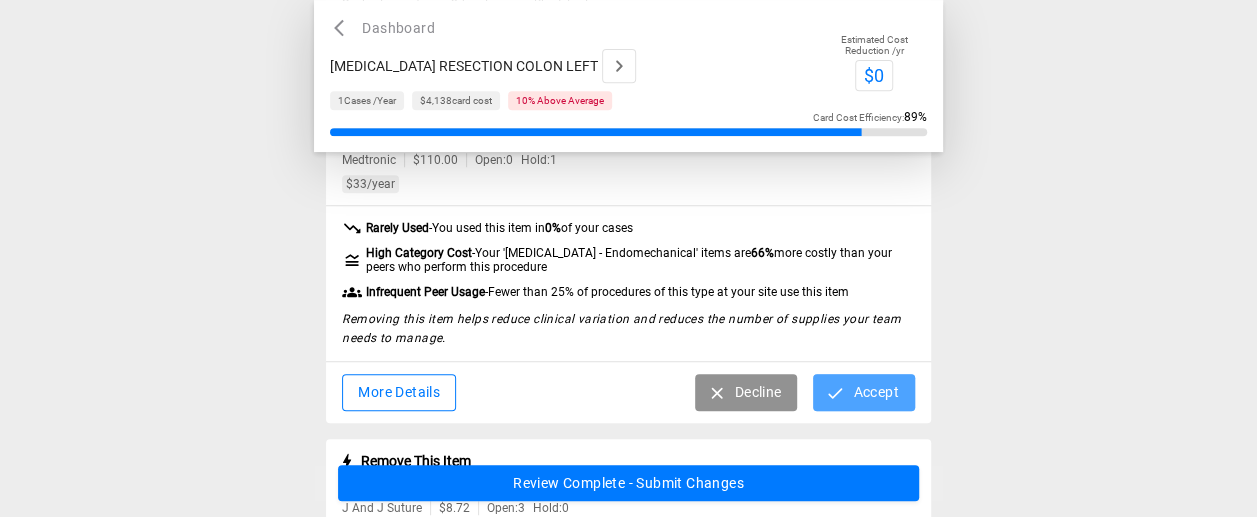 click on "Accept" at bounding box center (863, 392) 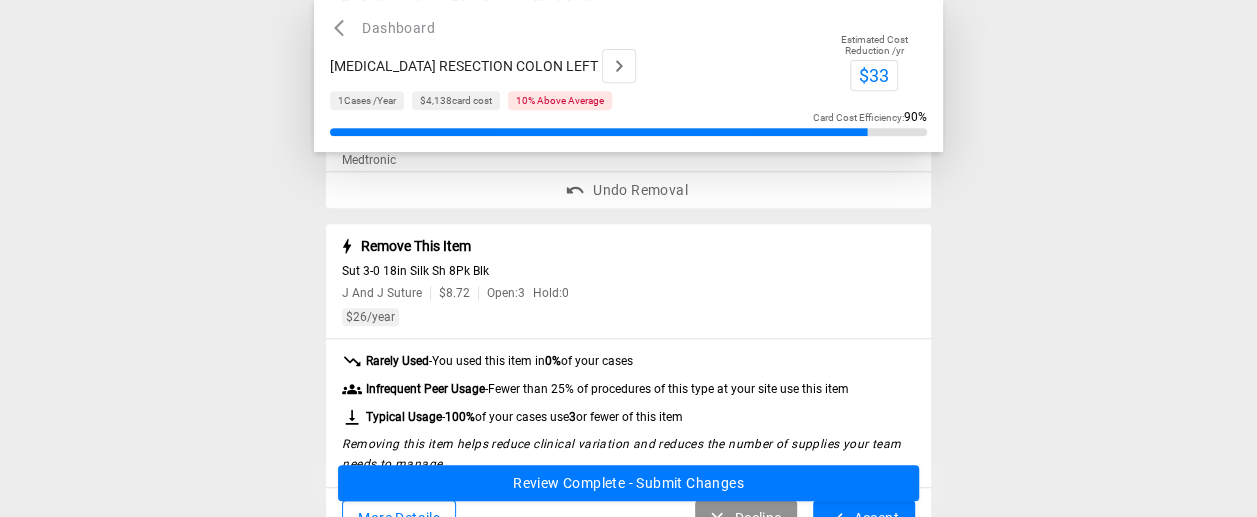 scroll, scrollTop: 500, scrollLeft: 0, axis: vertical 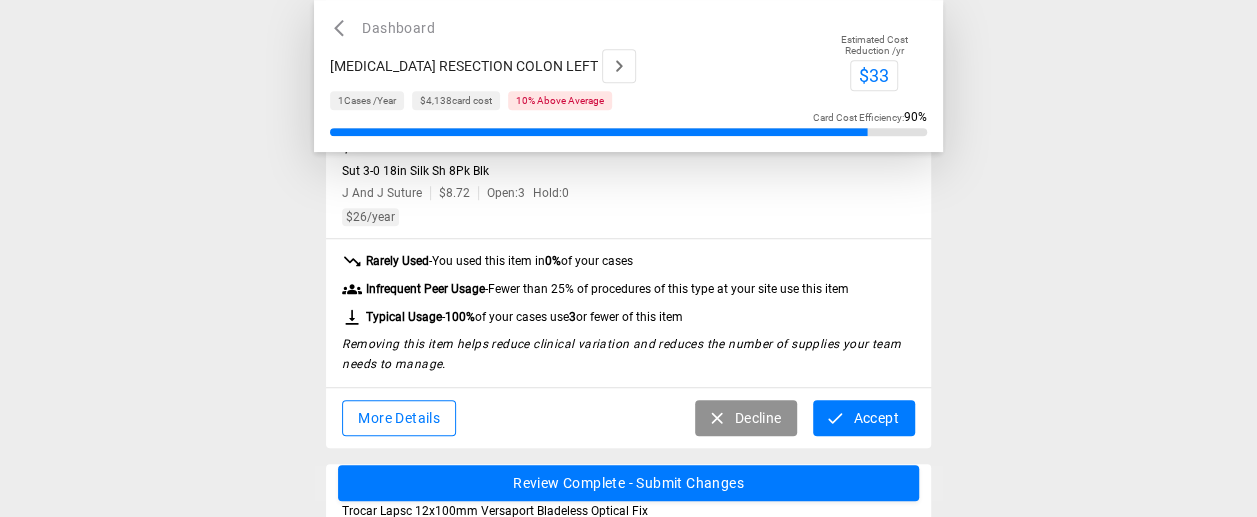 click 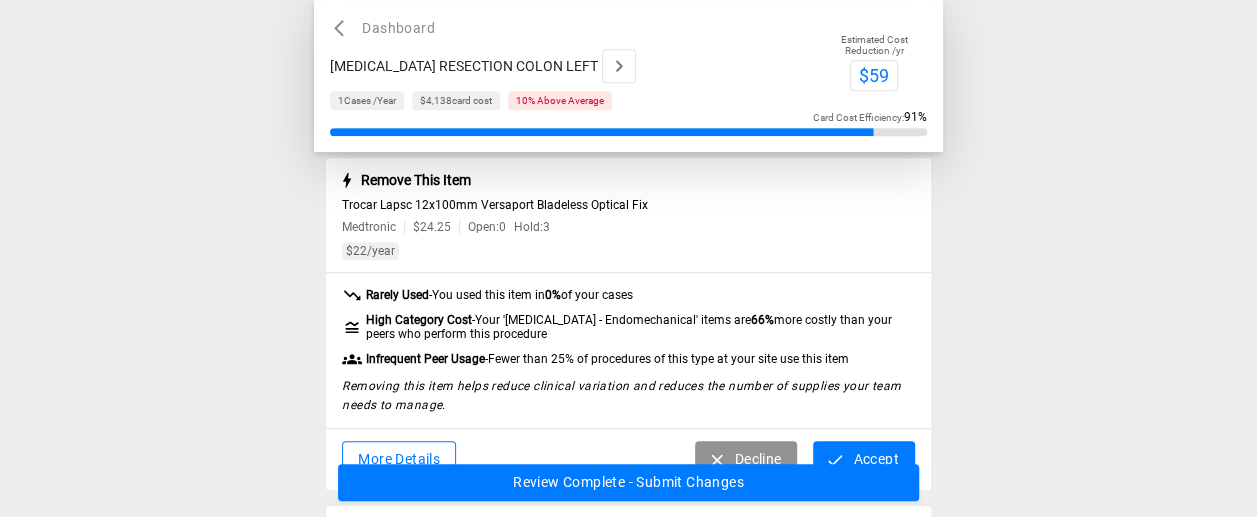 scroll, scrollTop: 700, scrollLeft: 0, axis: vertical 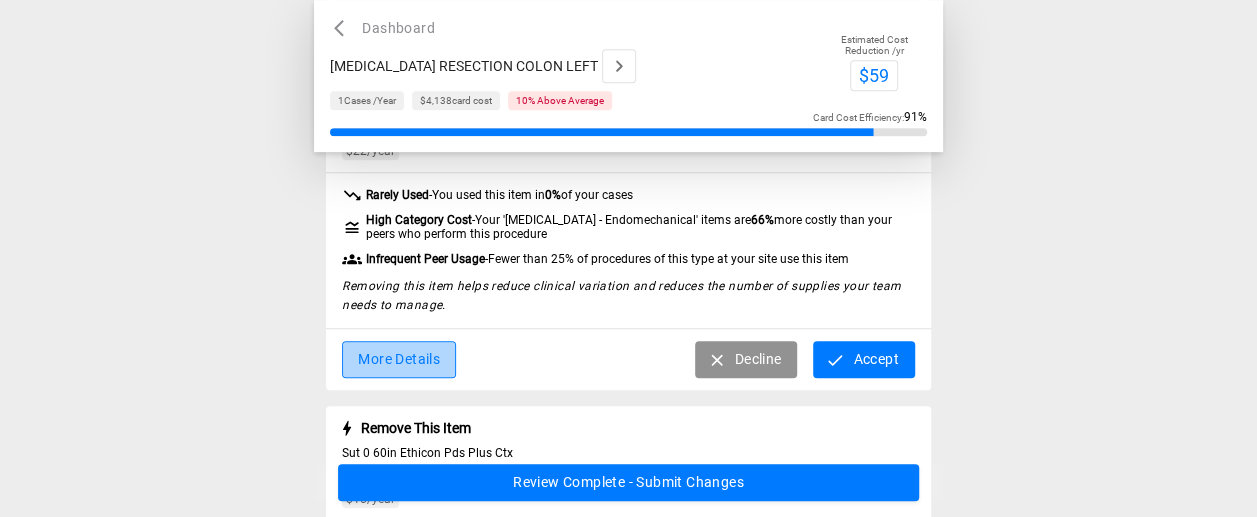 click on "More Details" at bounding box center [399, 359] 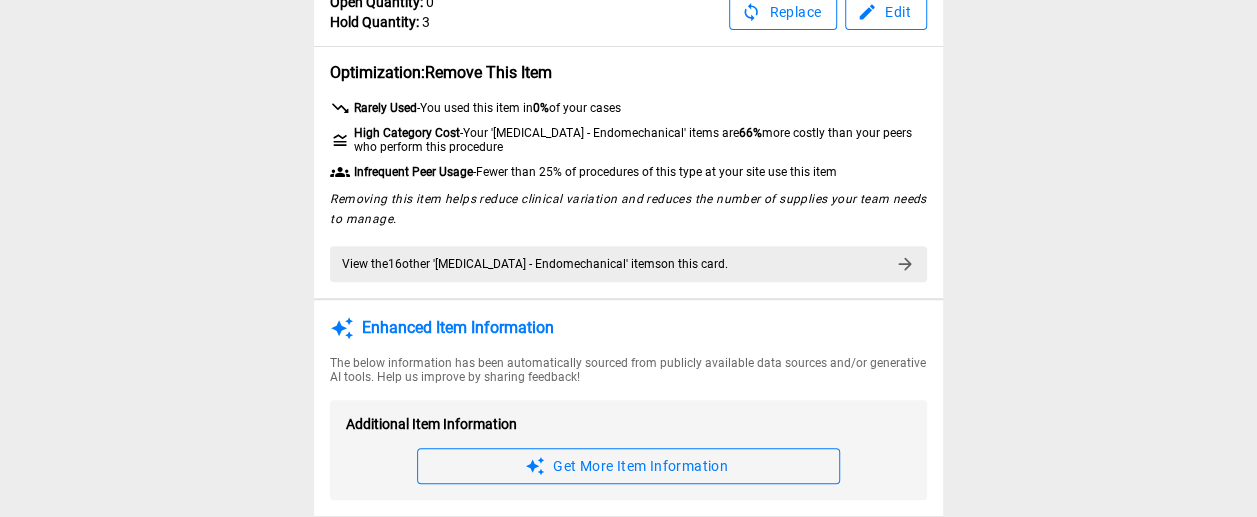click on "Edit" at bounding box center [886, 12] 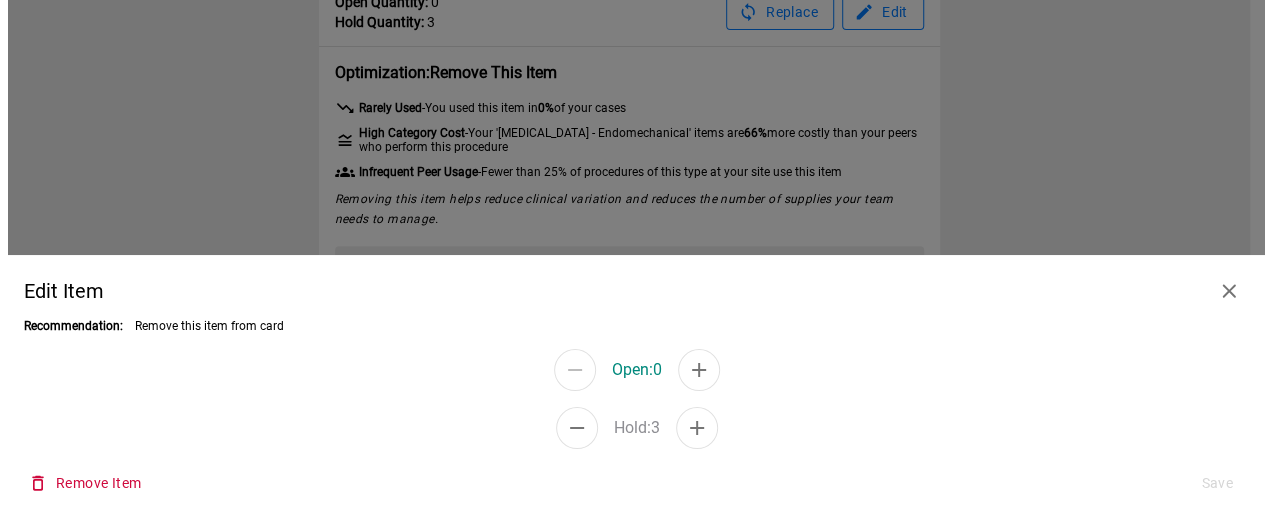 scroll, scrollTop: 0, scrollLeft: 0, axis: both 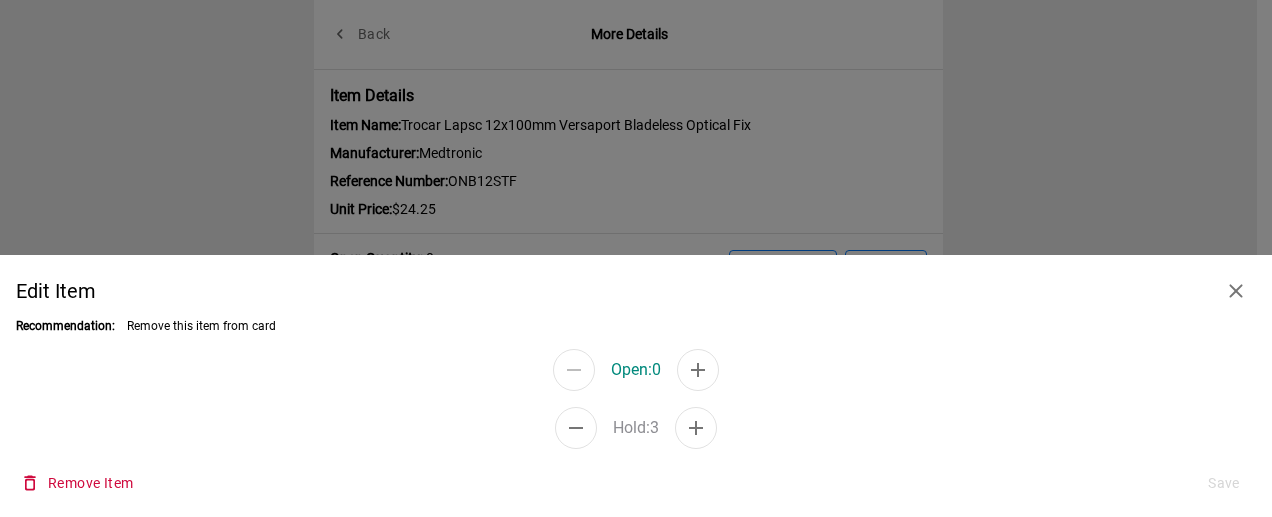 click 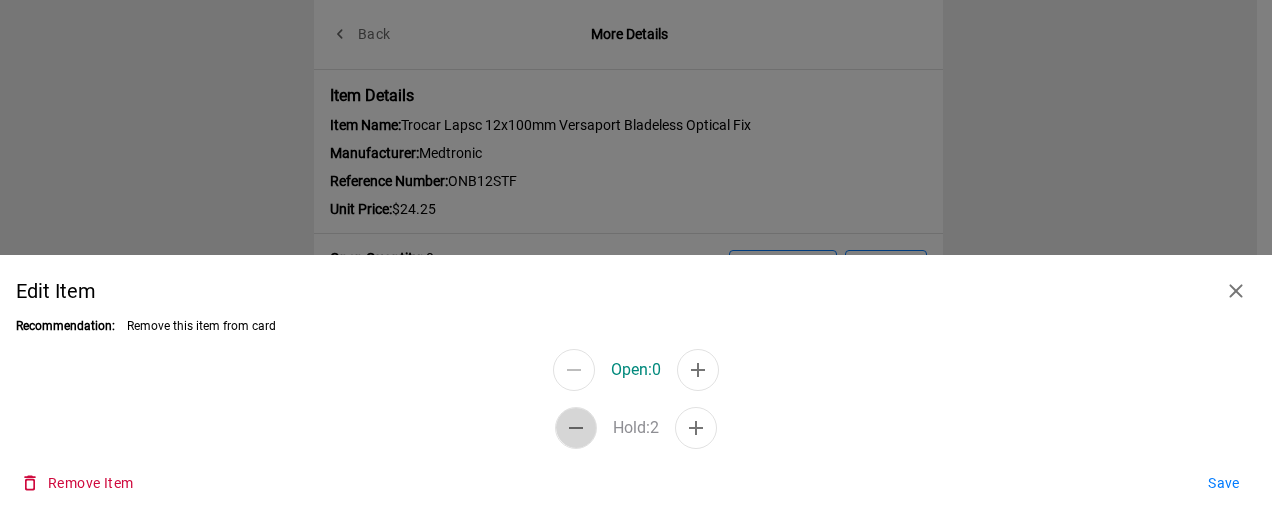 click 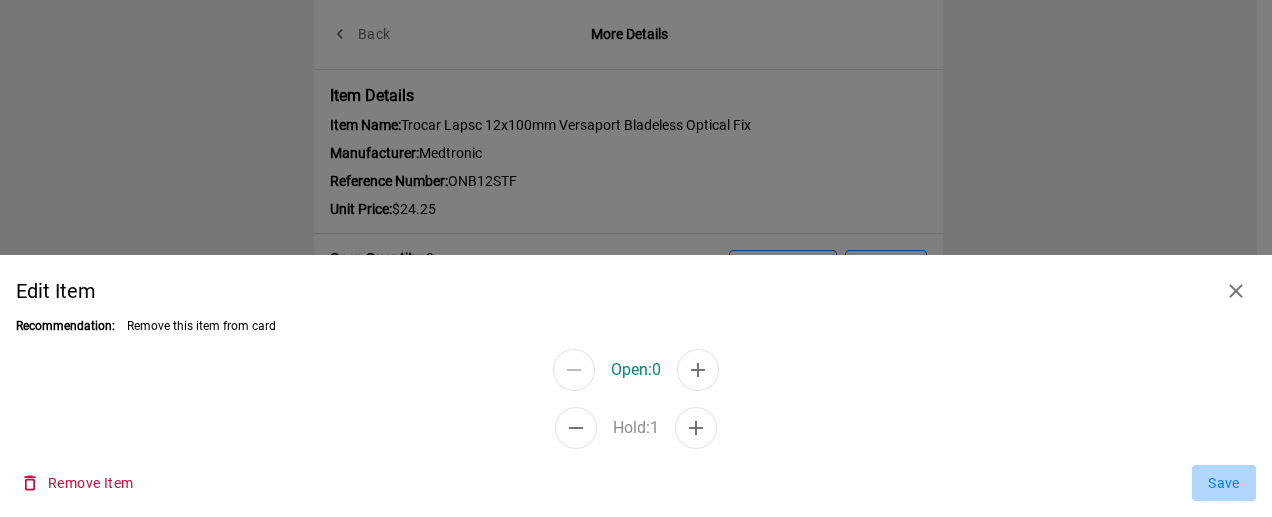 click on "Save" at bounding box center [1224, 483] 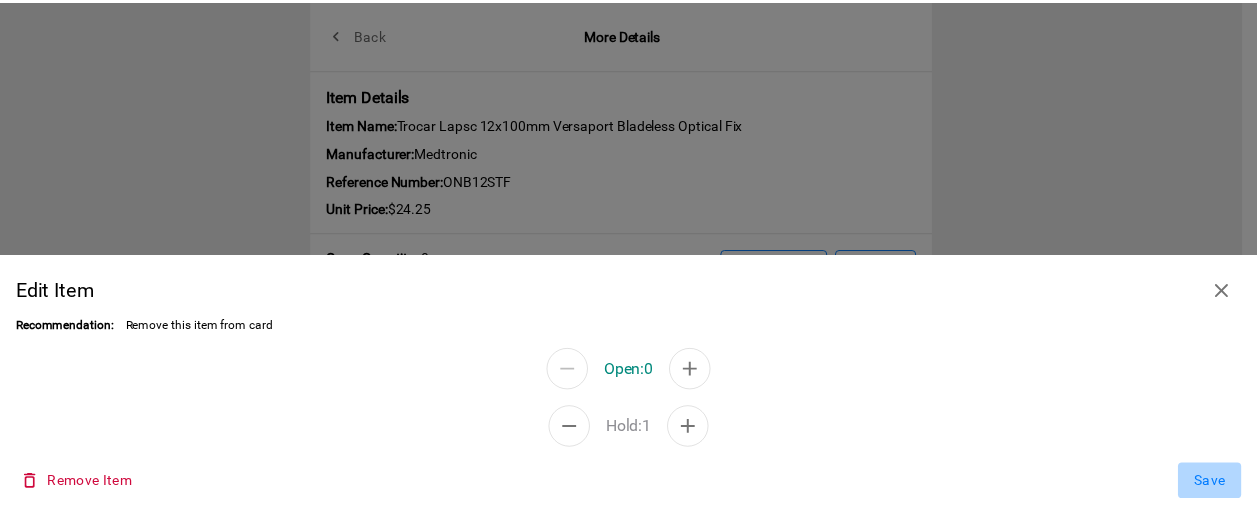 scroll, scrollTop: 700, scrollLeft: 0, axis: vertical 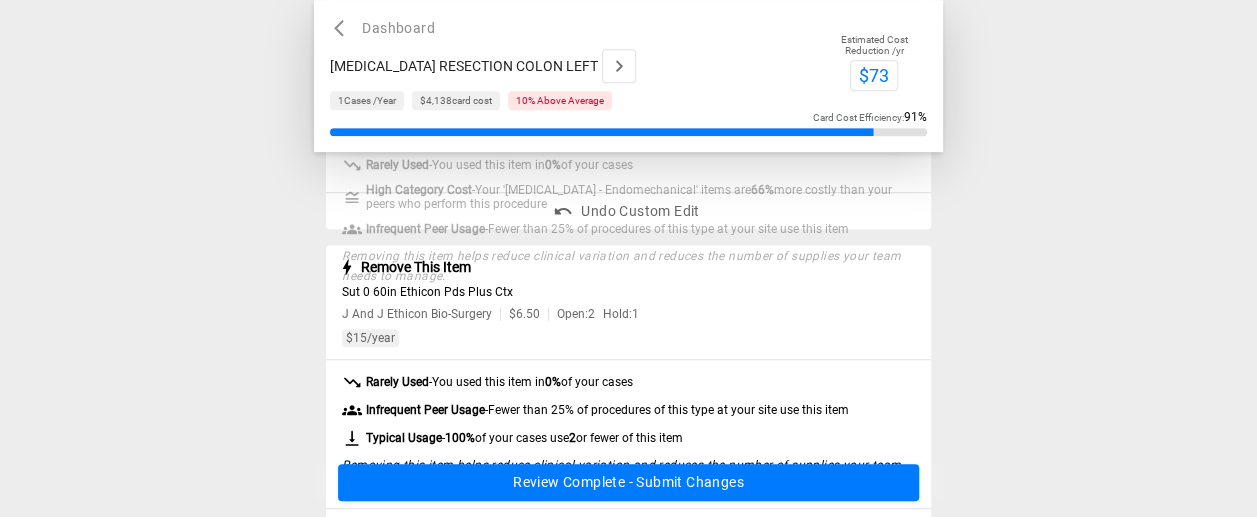 click on "Infrequent Peer Usage  -  Fewer than 25% of procedures of this type at your site use this item" at bounding box center [628, 410] 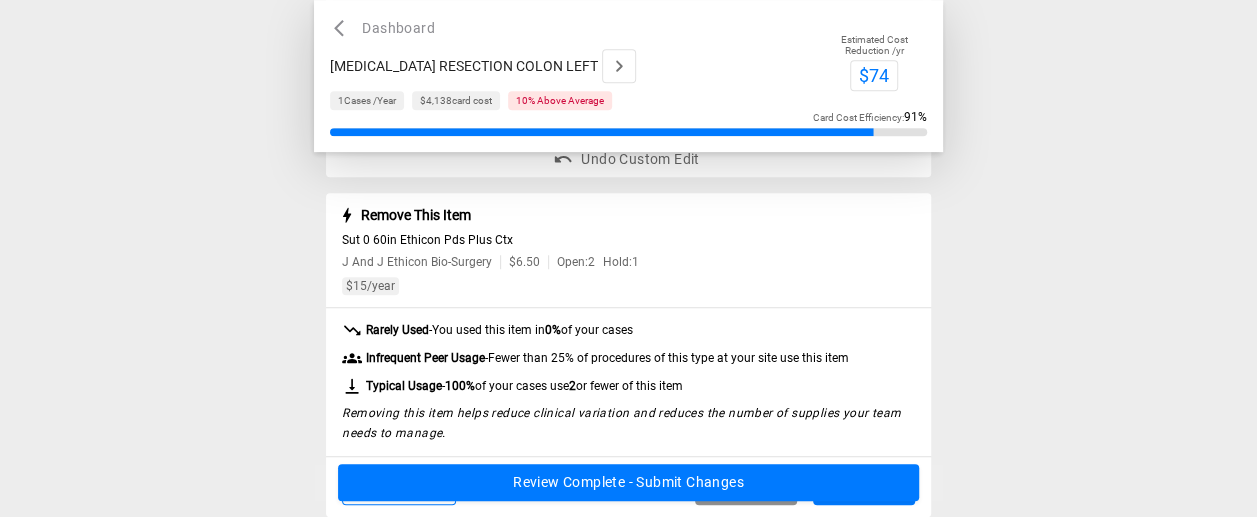 scroll, scrollTop: 800, scrollLeft: 0, axis: vertical 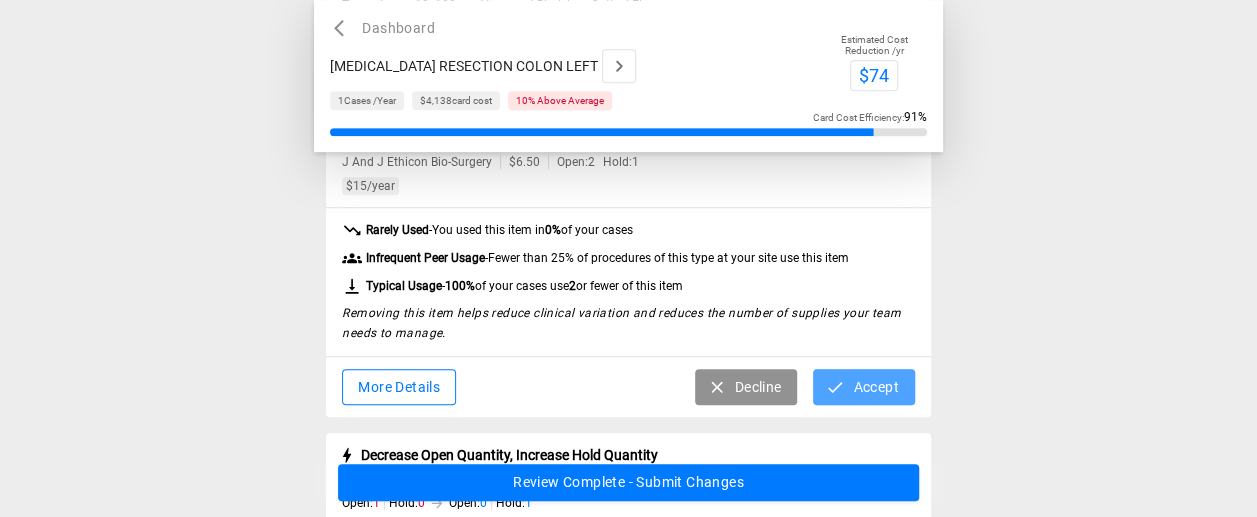 click on "Accept" at bounding box center [863, 387] 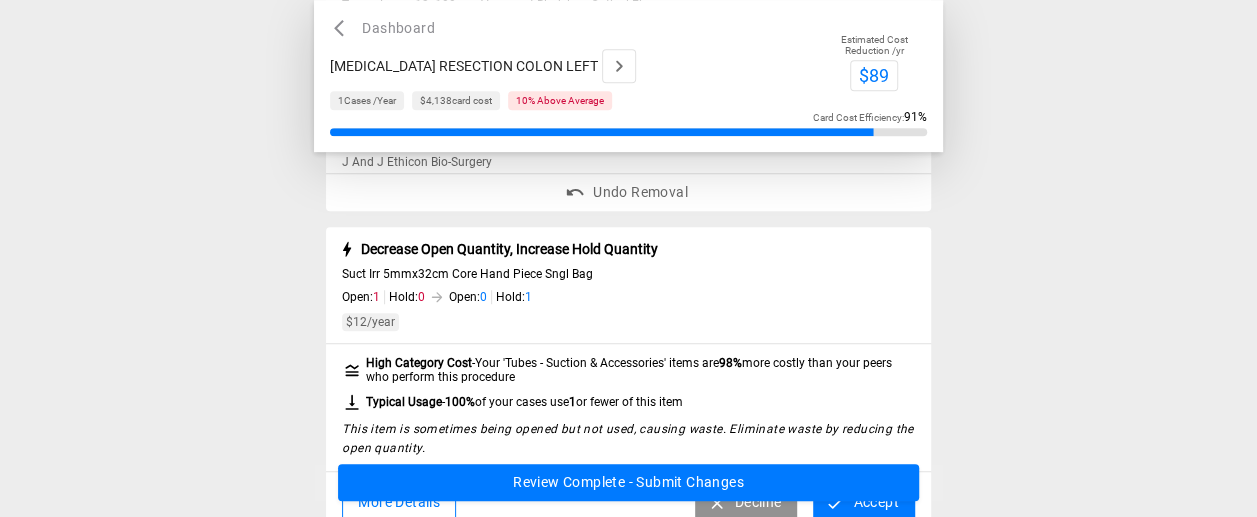 scroll, scrollTop: 900, scrollLeft: 0, axis: vertical 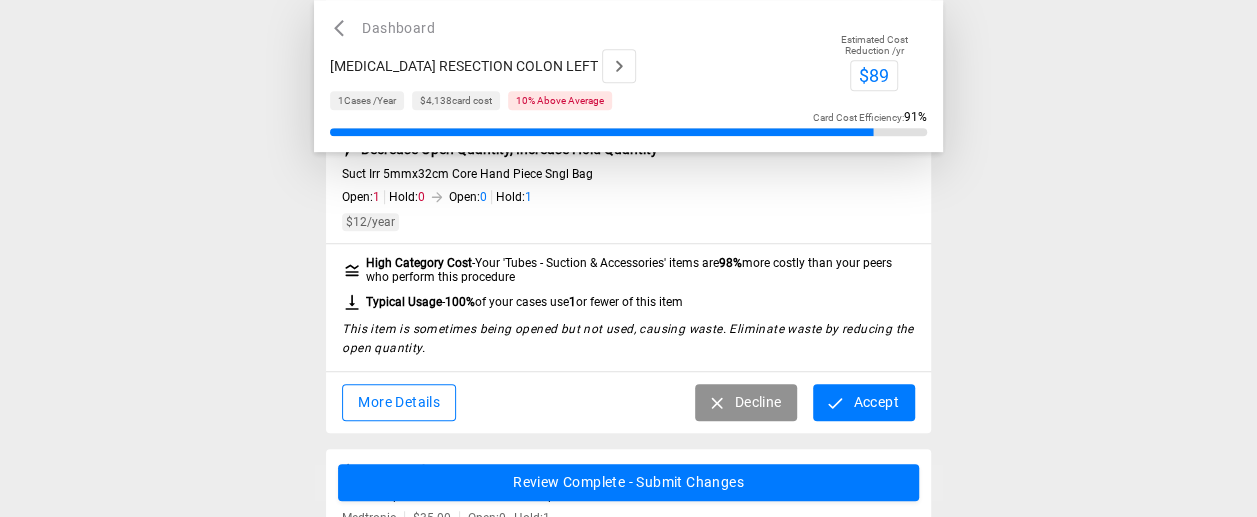 click on "Accept" at bounding box center [863, 402] 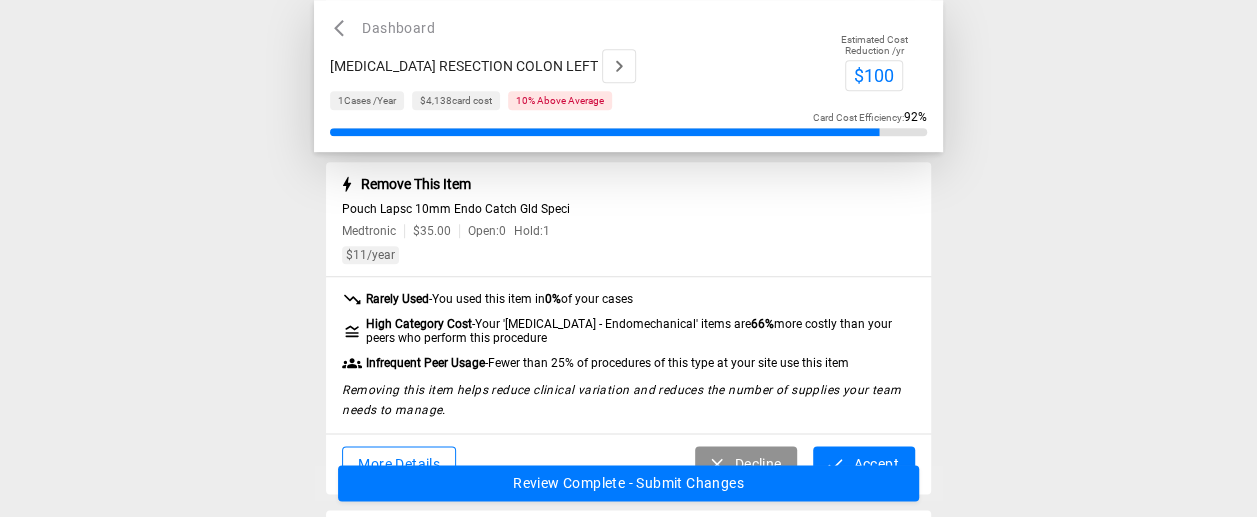 scroll, scrollTop: 1100, scrollLeft: 0, axis: vertical 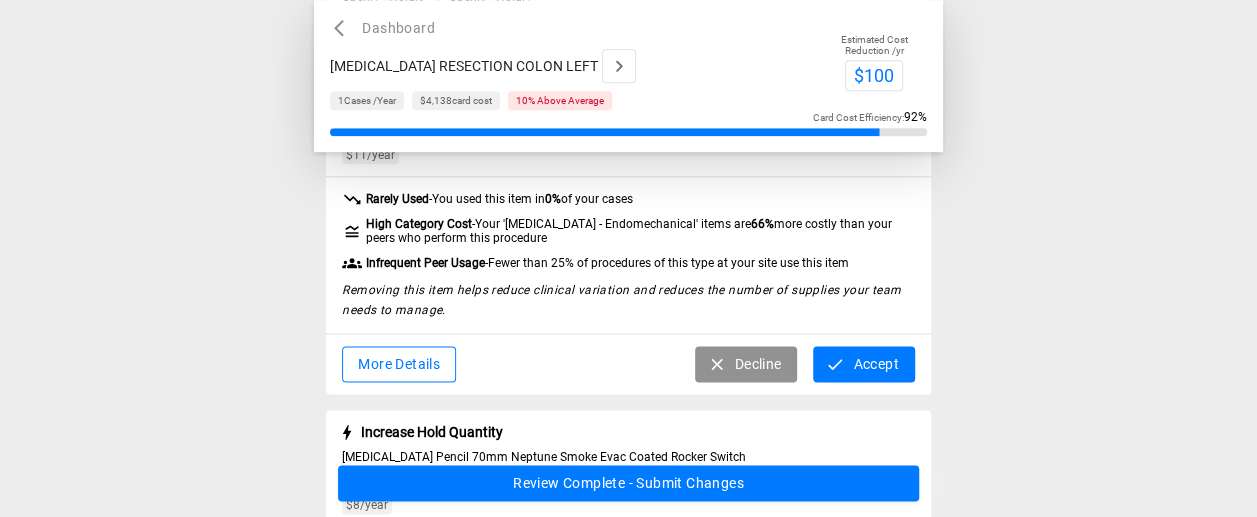 click 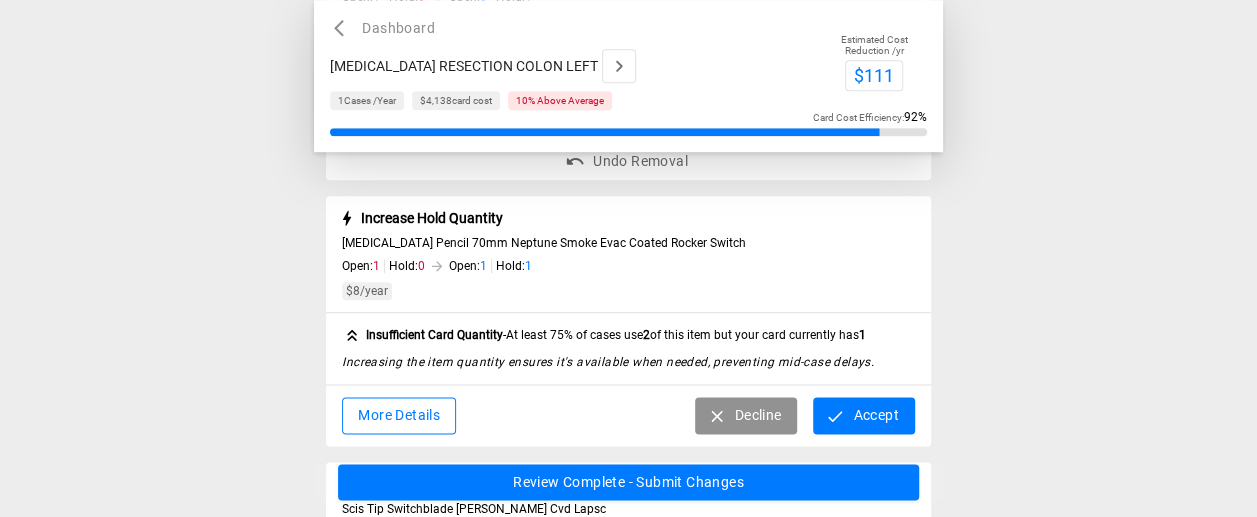 click on "Accept" at bounding box center [863, 415] 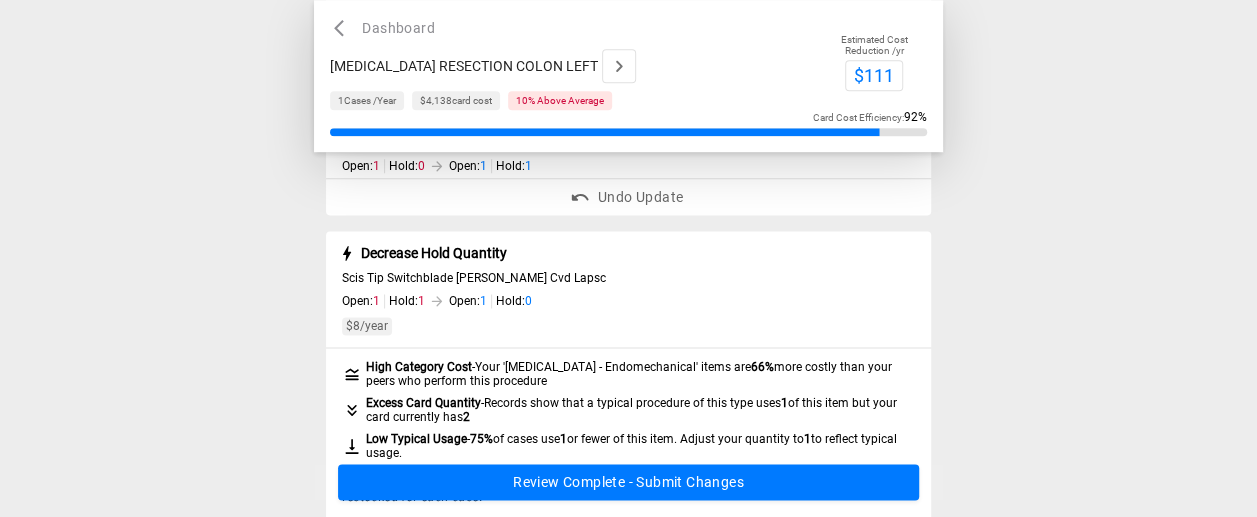 scroll, scrollTop: 1300, scrollLeft: 0, axis: vertical 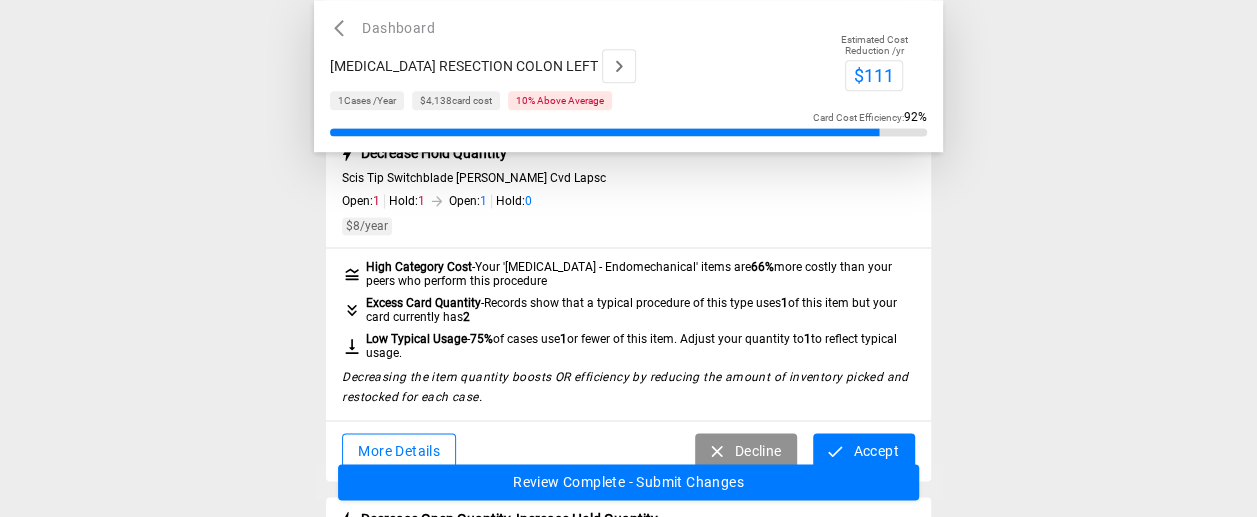 click 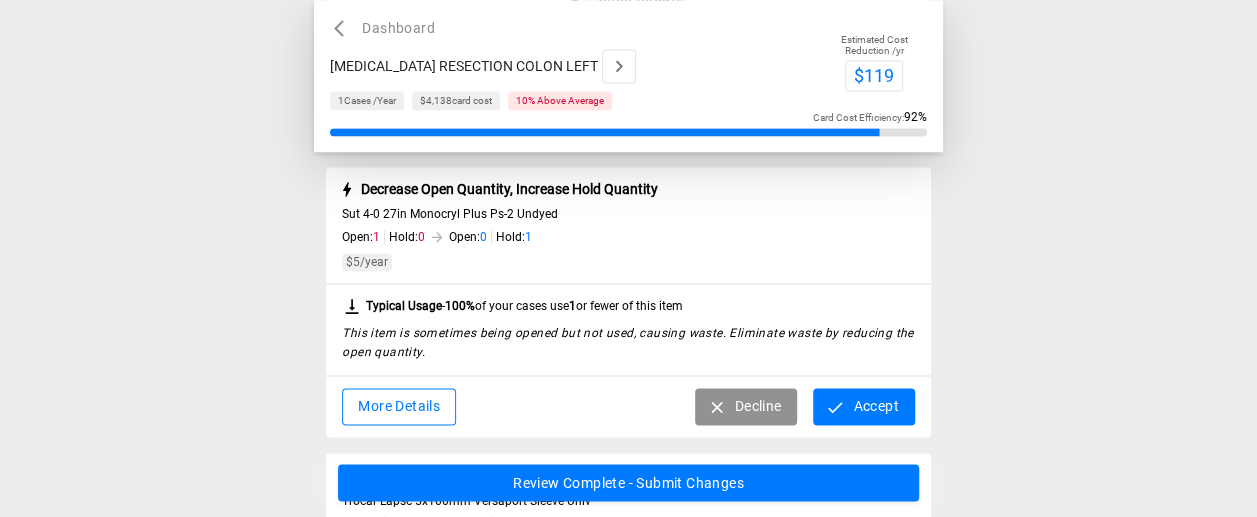 scroll, scrollTop: 1500, scrollLeft: 0, axis: vertical 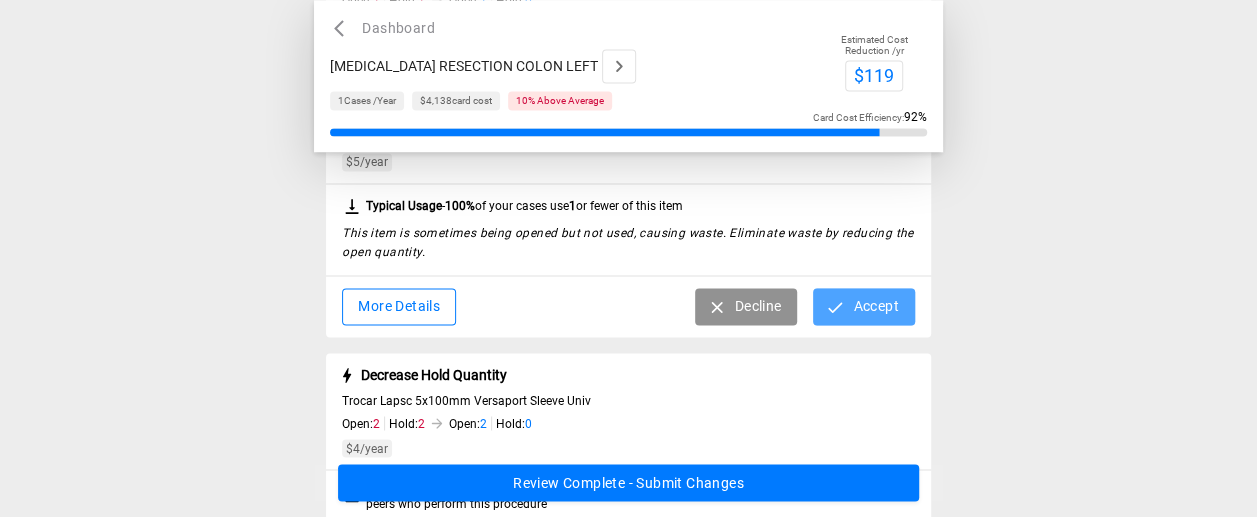 click 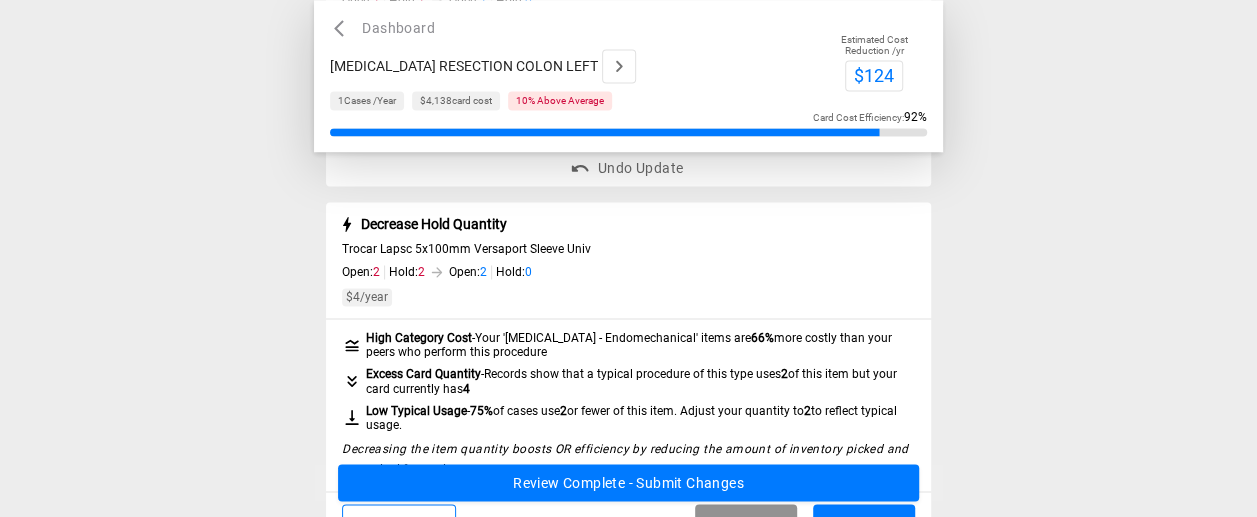 scroll, scrollTop: 1600, scrollLeft: 0, axis: vertical 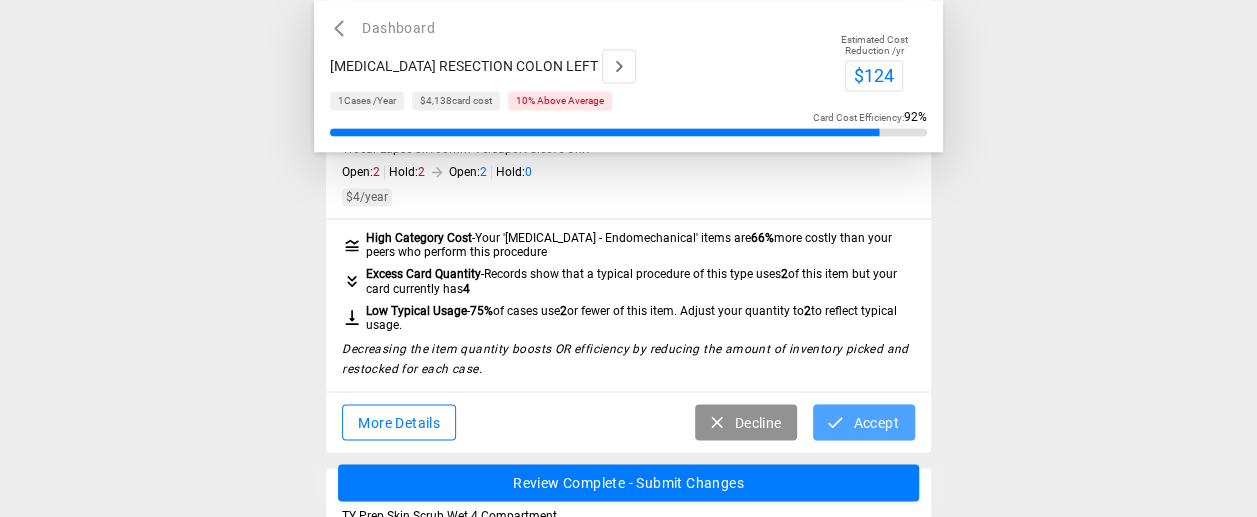 click 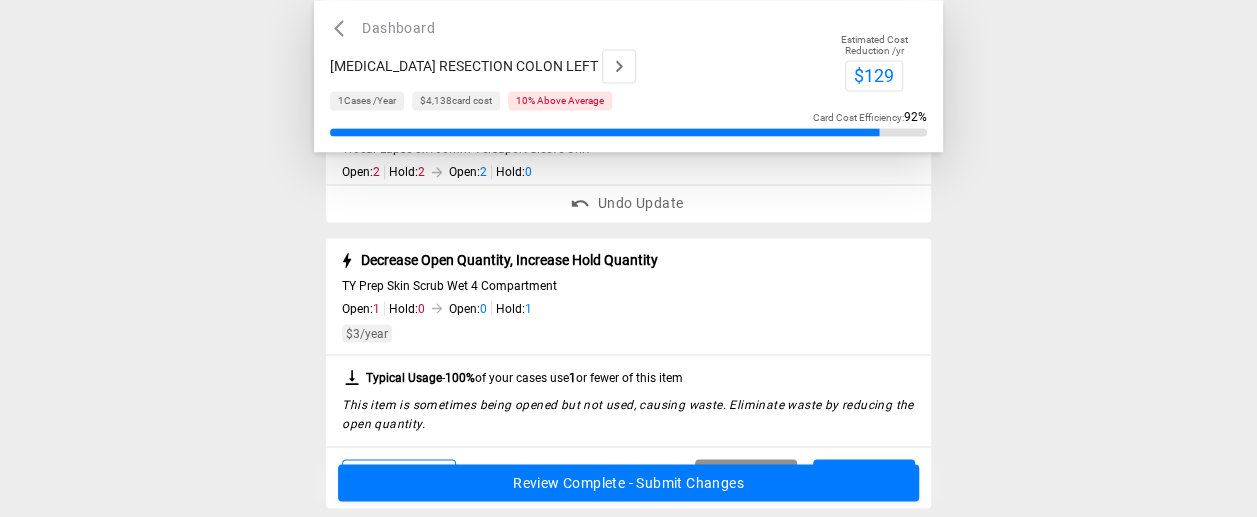 scroll, scrollTop: 1700, scrollLeft: 0, axis: vertical 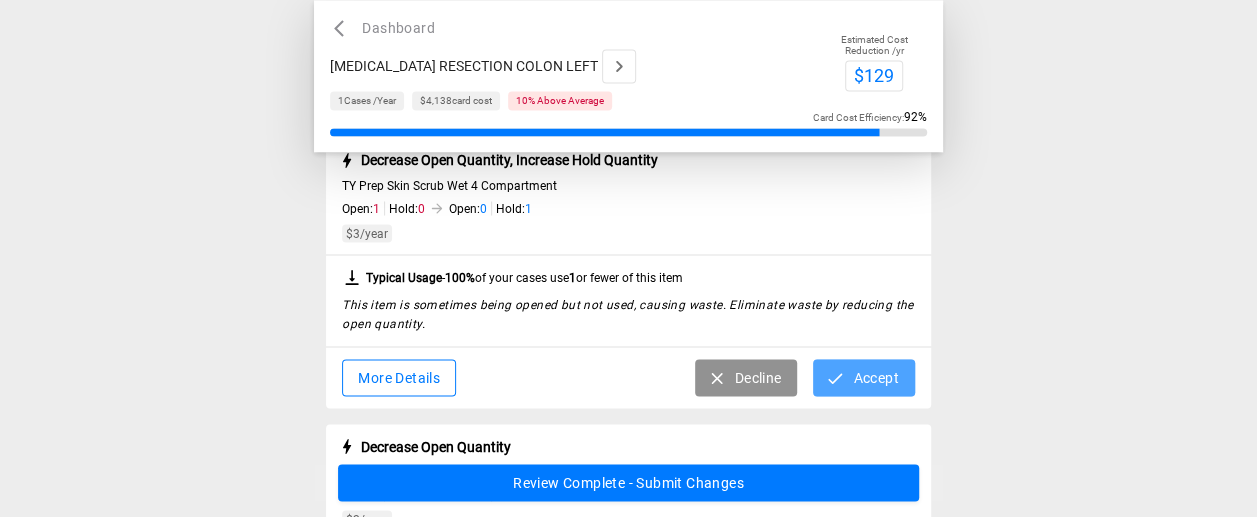 click on "Accept" at bounding box center [863, 377] 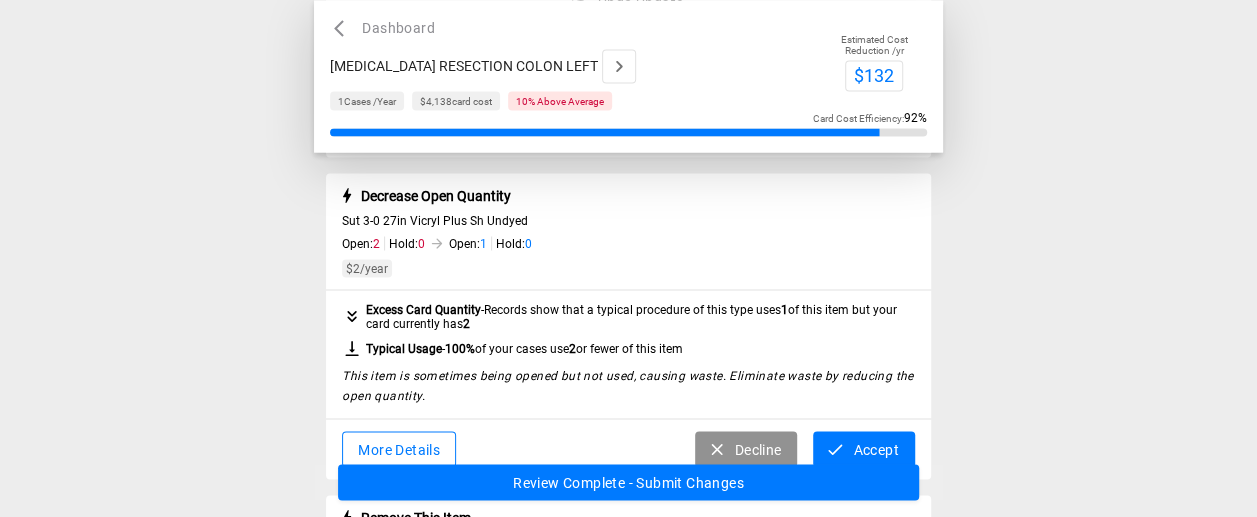scroll, scrollTop: 1900, scrollLeft: 0, axis: vertical 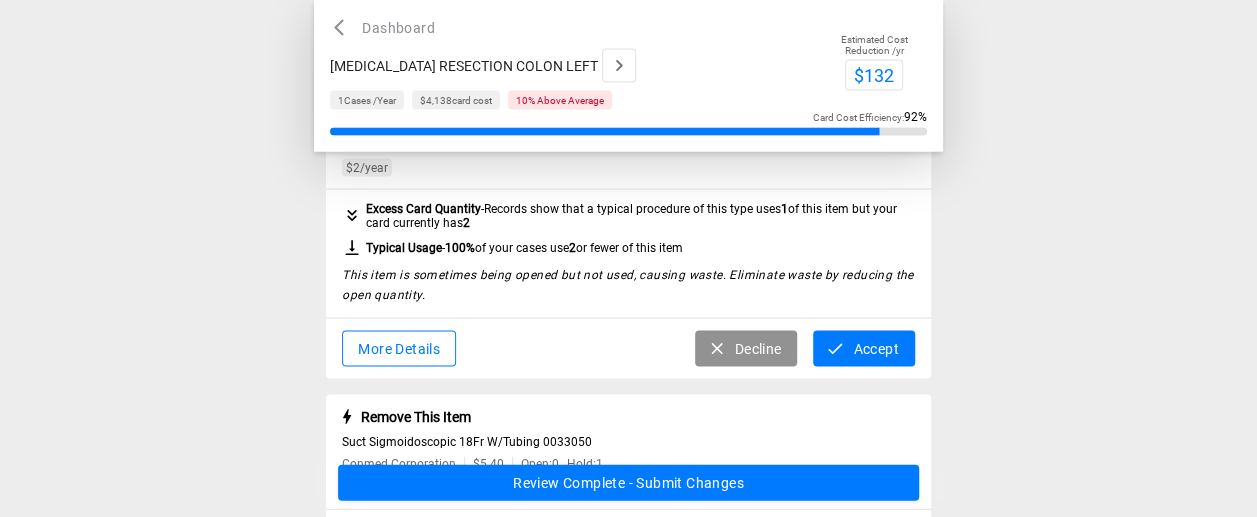 click on "Accept" at bounding box center [863, 349] 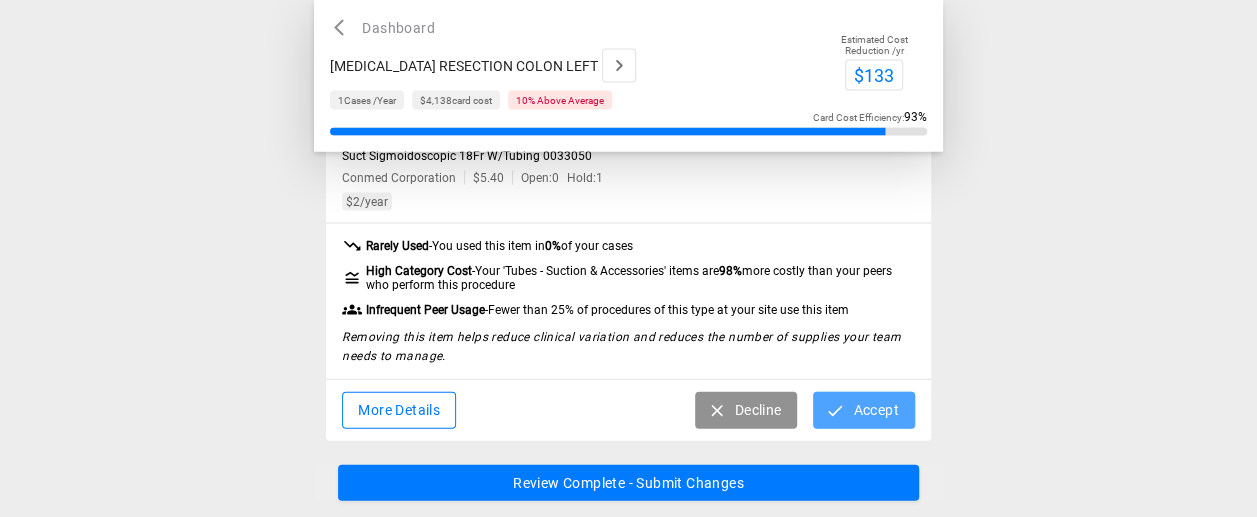 click on "Accept" at bounding box center (863, 410) 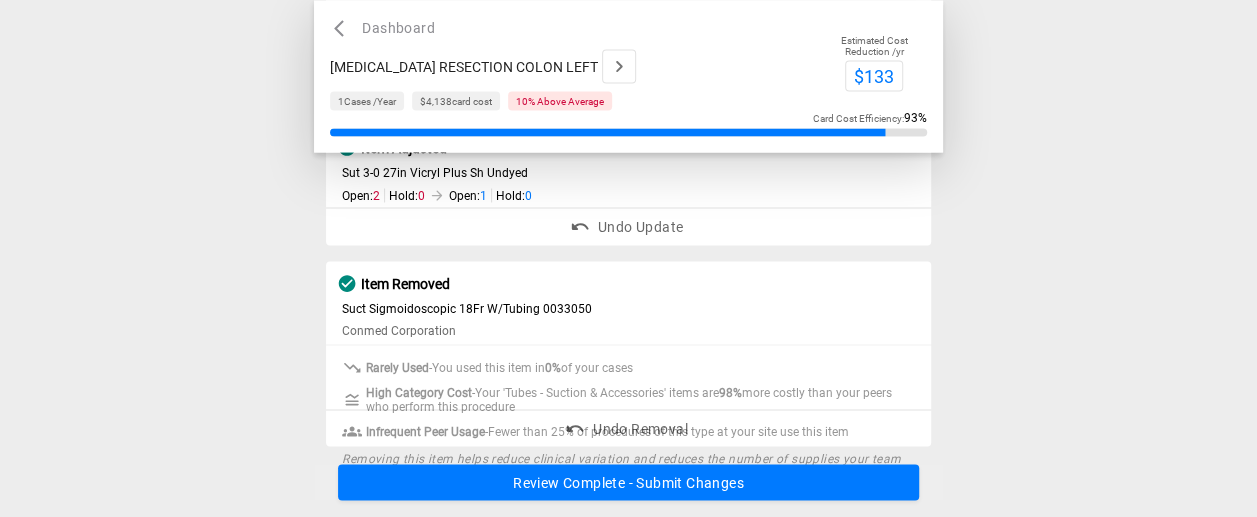 scroll, scrollTop: 1840, scrollLeft: 0, axis: vertical 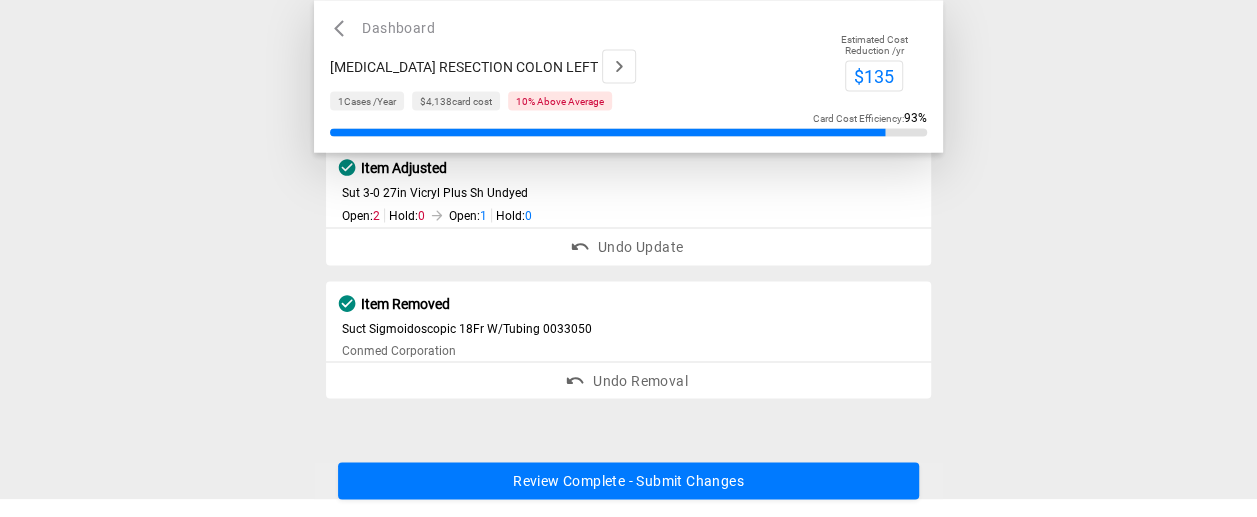 click on "Review Complete - Submit Changes" at bounding box center [628, 480] 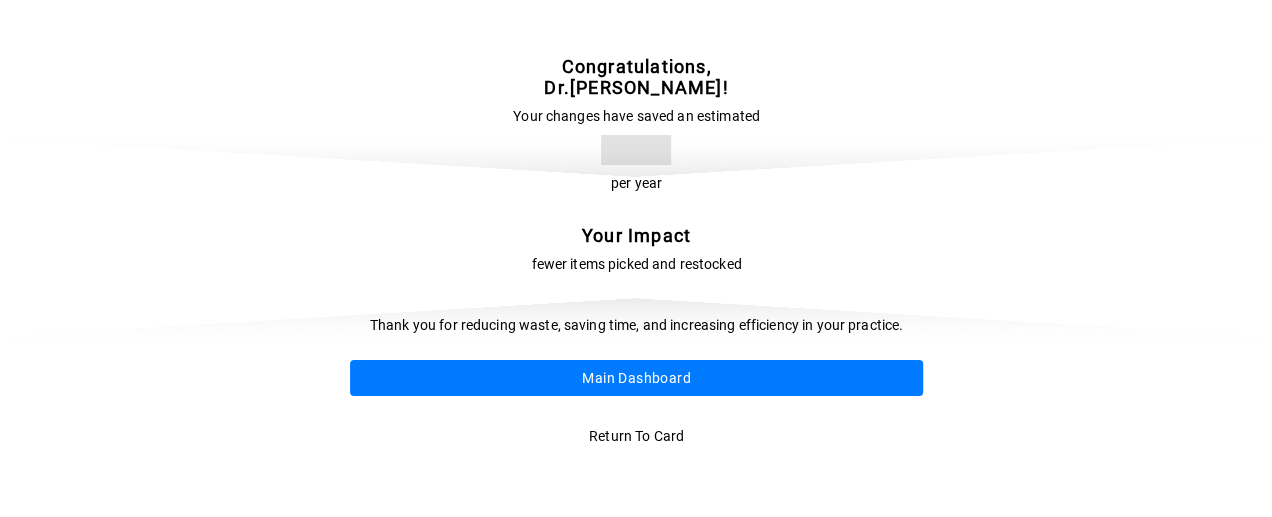 scroll, scrollTop: 0, scrollLeft: 0, axis: both 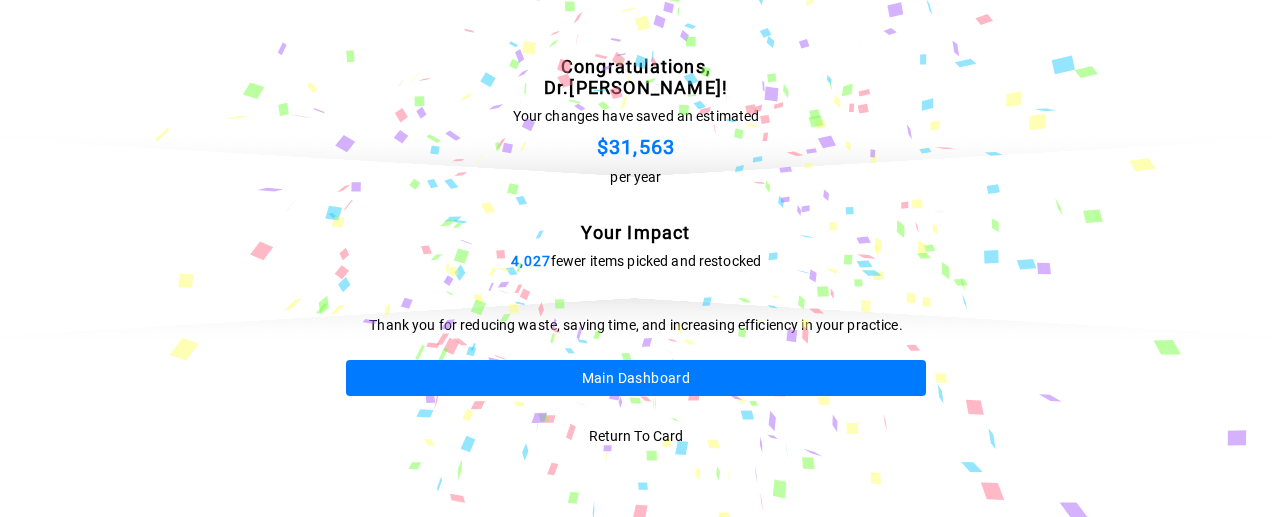 click on "Main Dashboard" at bounding box center (636, 378) 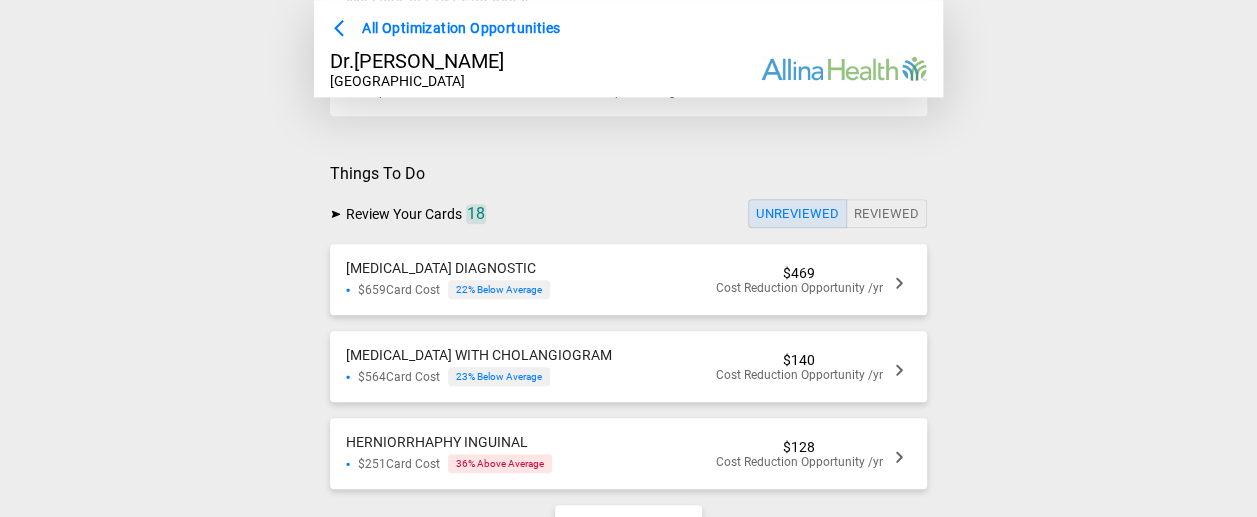scroll, scrollTop: 800, scrollLeft: 0, axis: vertical 